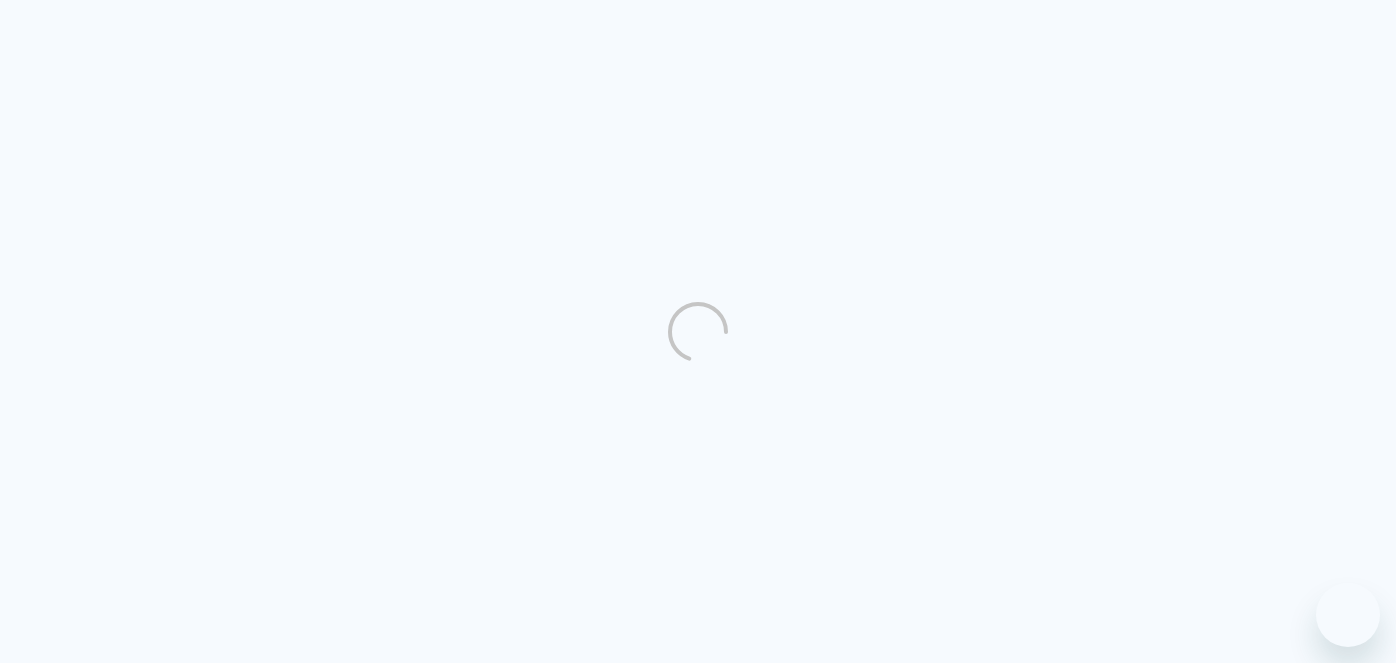 scroll, scrollTop: 0, scrollLeft: 0, axis: both 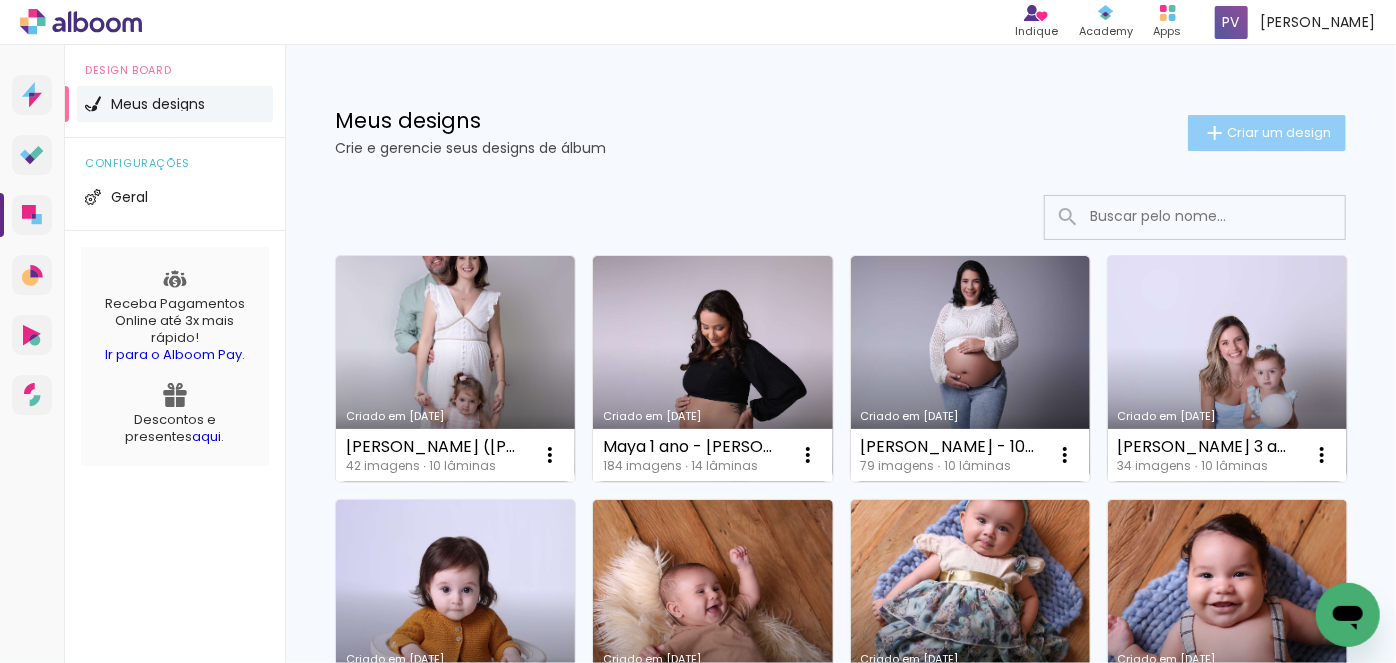 click on "Criar um design" 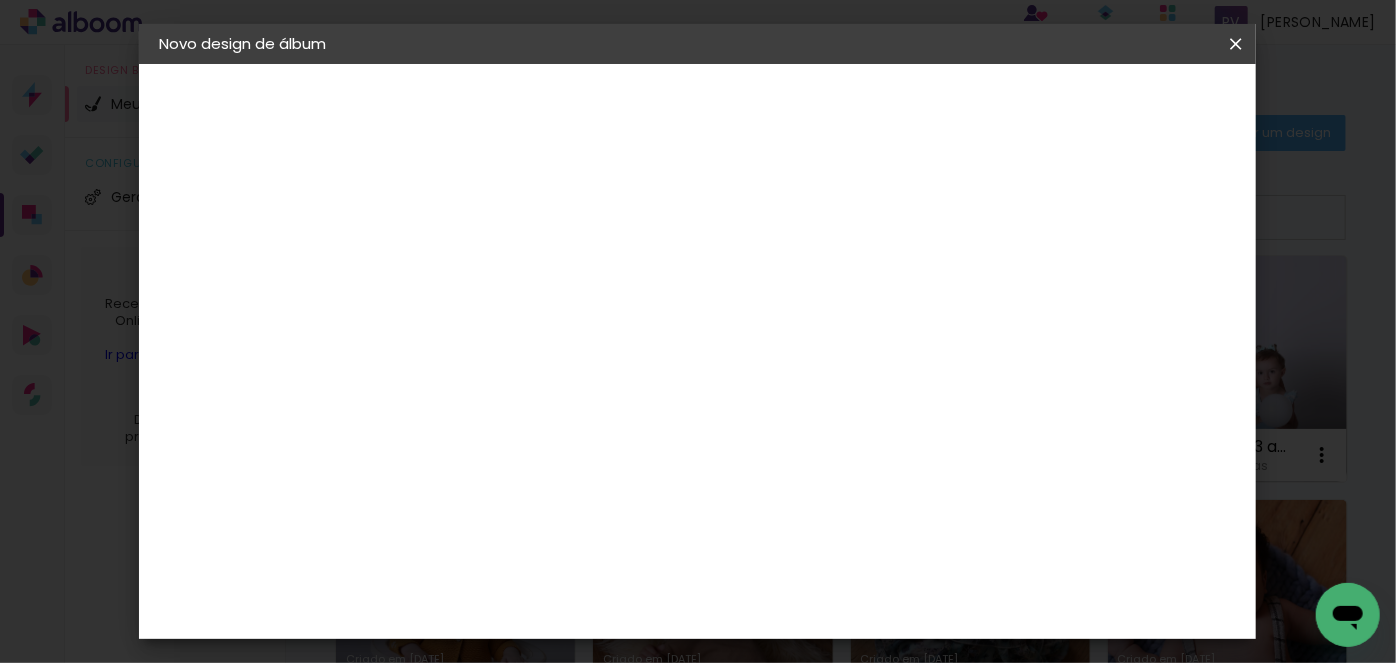 click at bounding box center [486, 268] 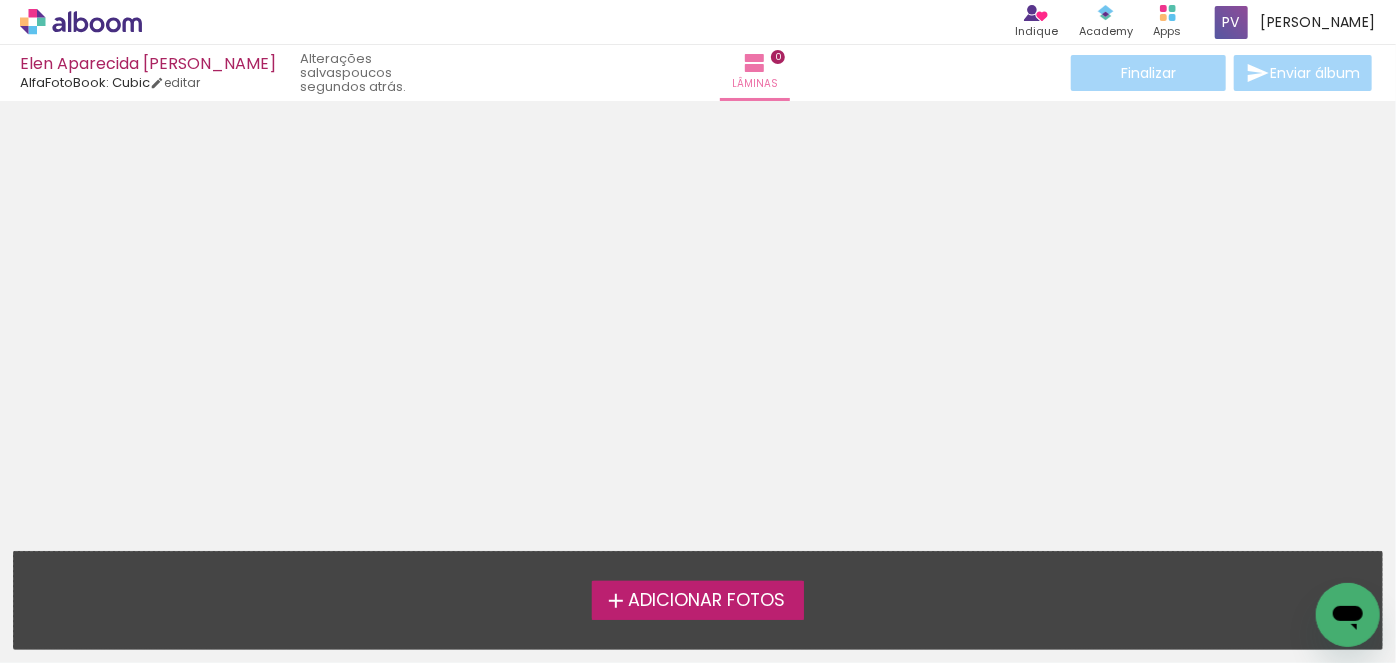 click on "Adicionar Fotos" at bounding box center [706, 601] 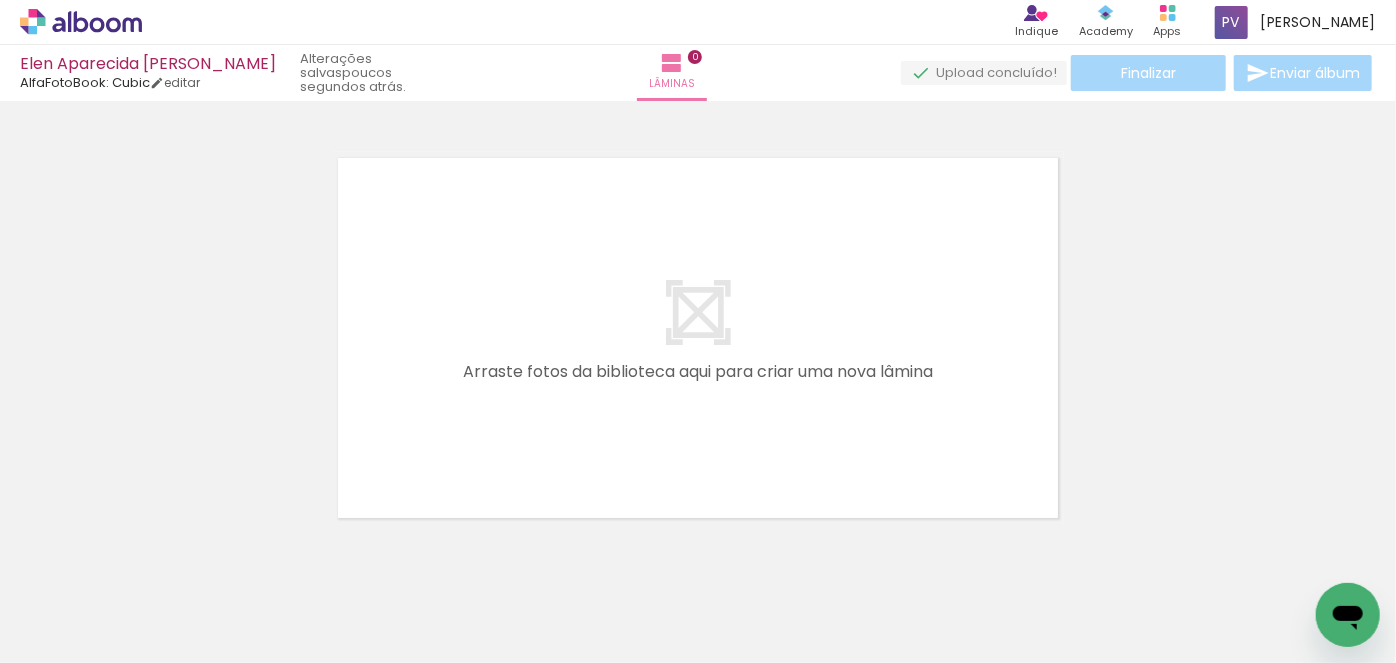 scroll, scrollTop: 25, scrollLeft: 0, axis: vertical 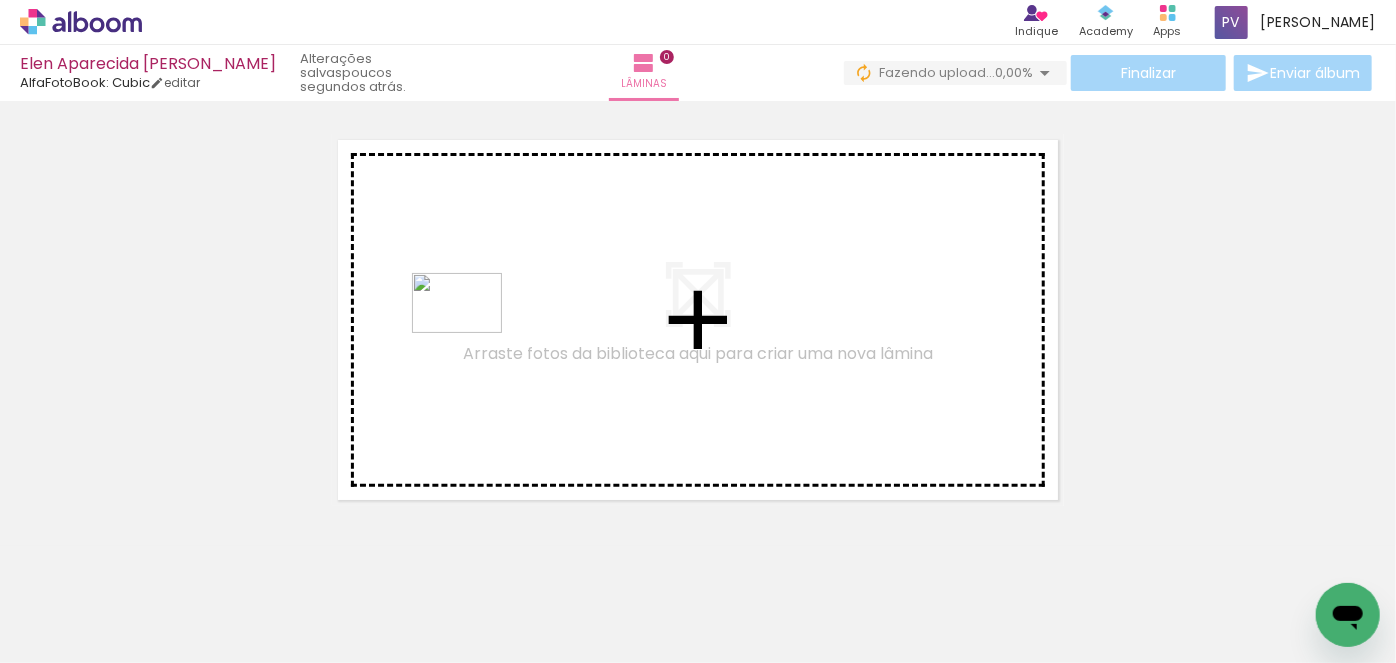 drag, startPoint x: 448, startPoint y: 606, endPoint x: 472, endPoint y: 333, distance: 274.05292 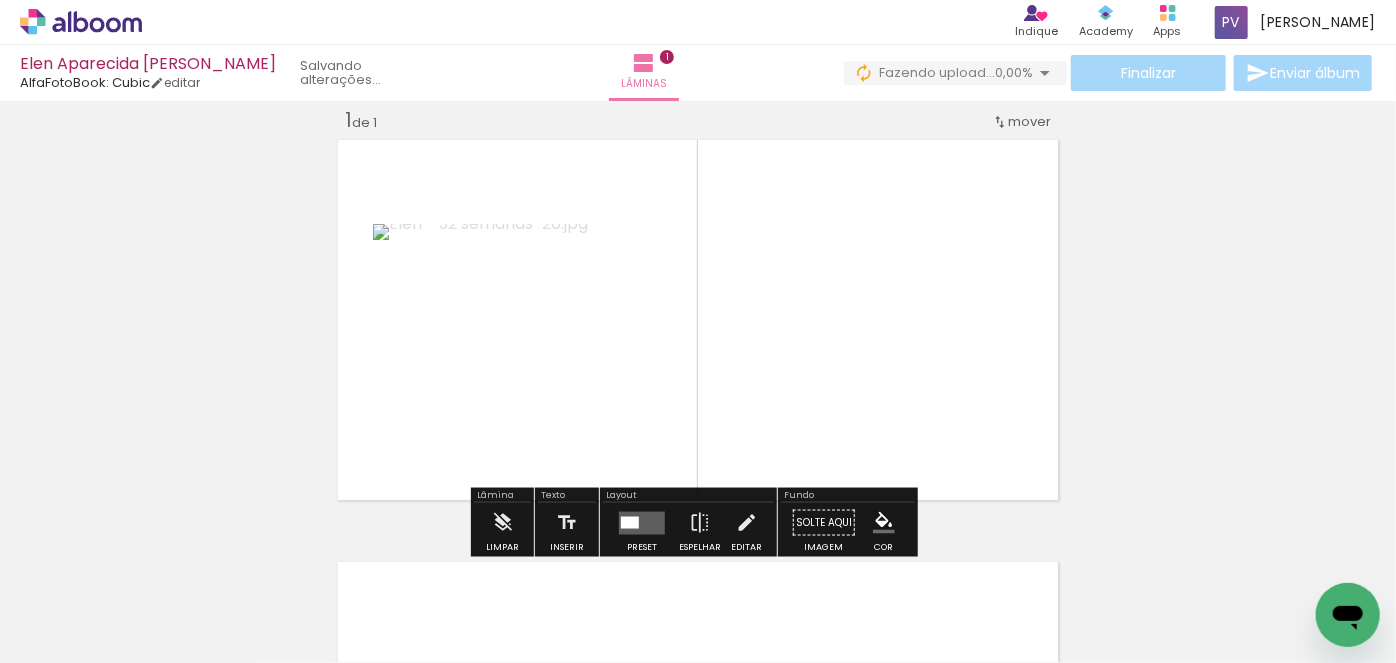 scroll, scrollTop: 25, scrollLeft: 0, axis: vertical 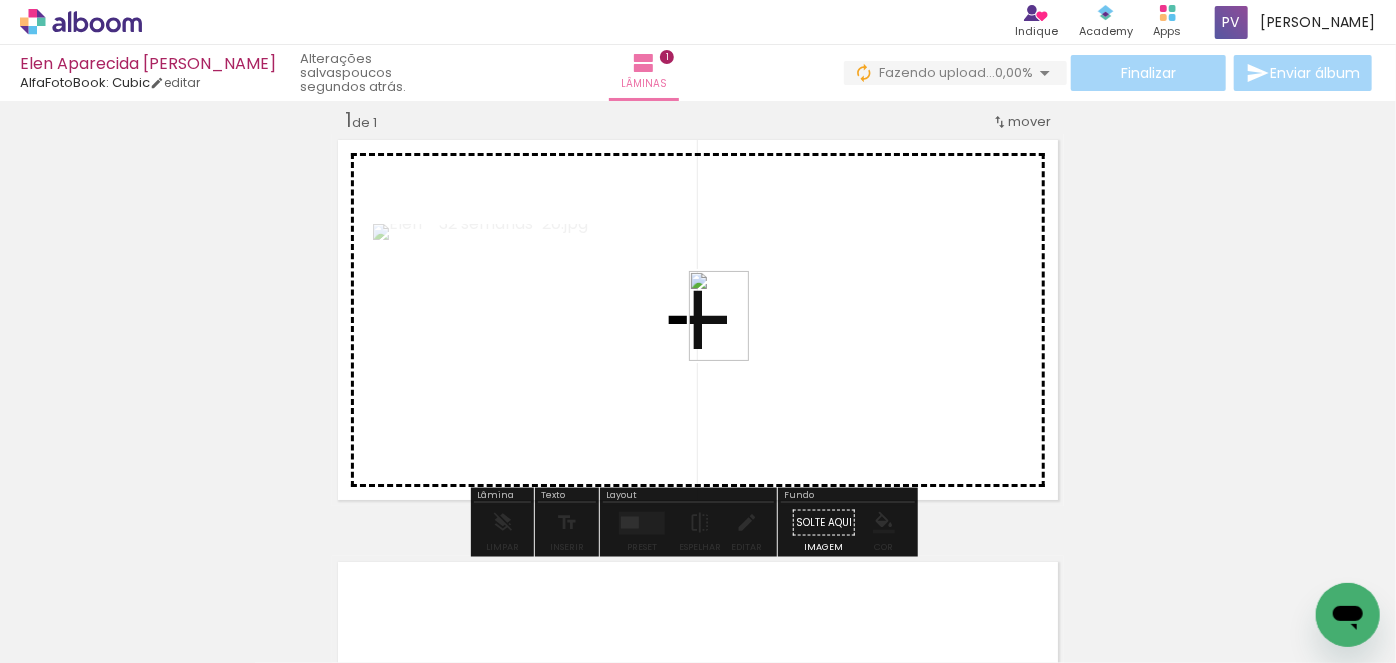 drag, startPoint x: 384, startPoint y: 603, endPoint x: 749, endPoint y: 331, distance: 455.20215 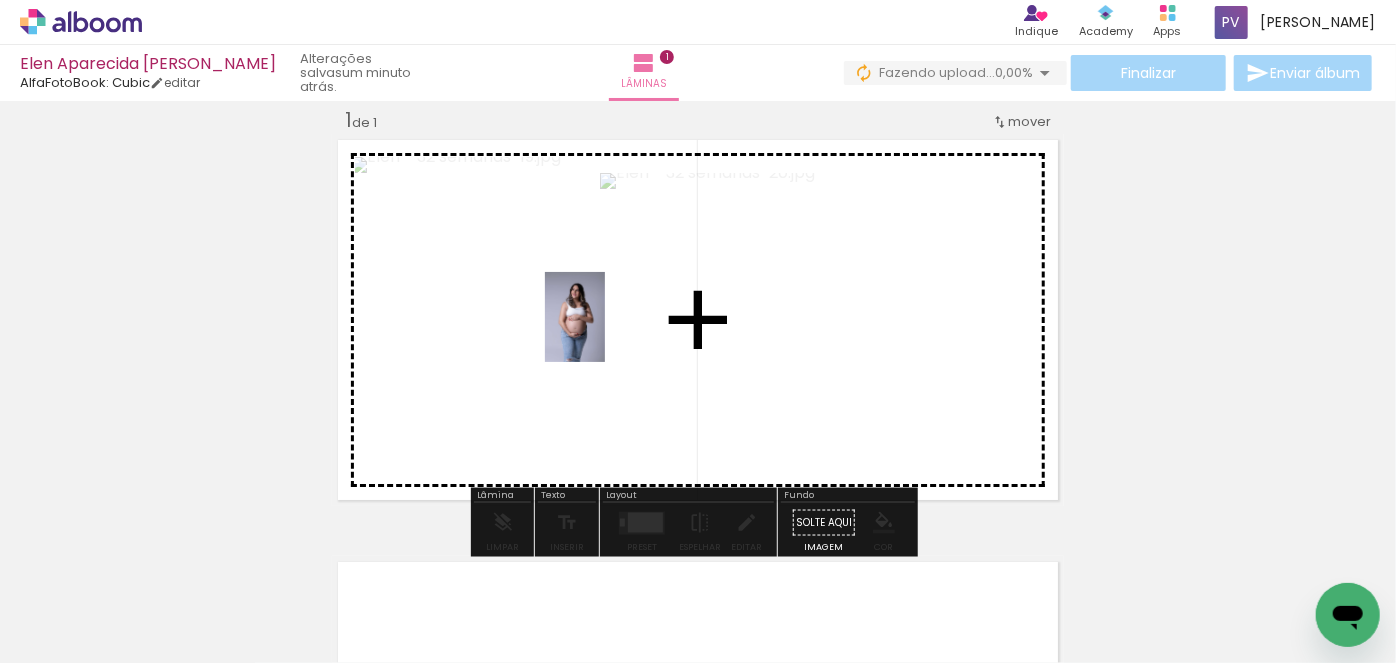 drag, startPoint x: 196, startPoint y: 589, endPoint x: 605, endPoint y: 332, distance: 483.04245 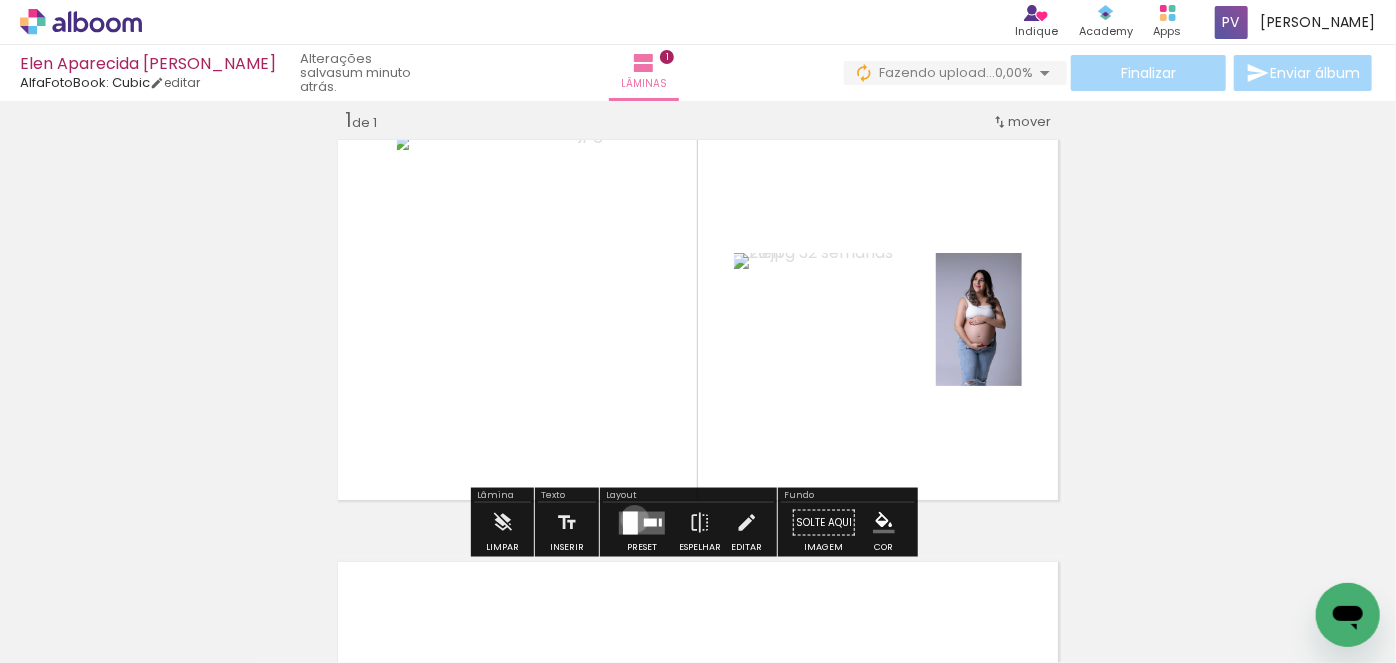 click at bounding box center (630, 522) 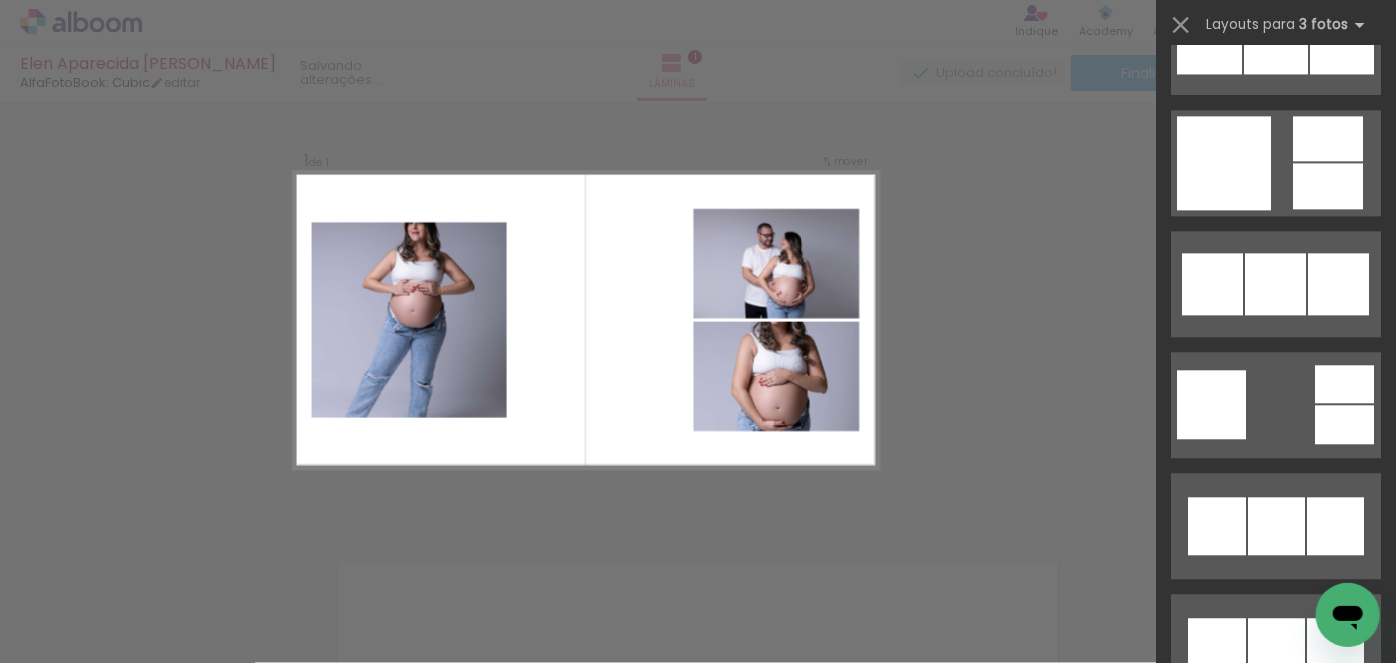 scroll, scrollTop: 13909, scrollLeft: 0, axis: vertical 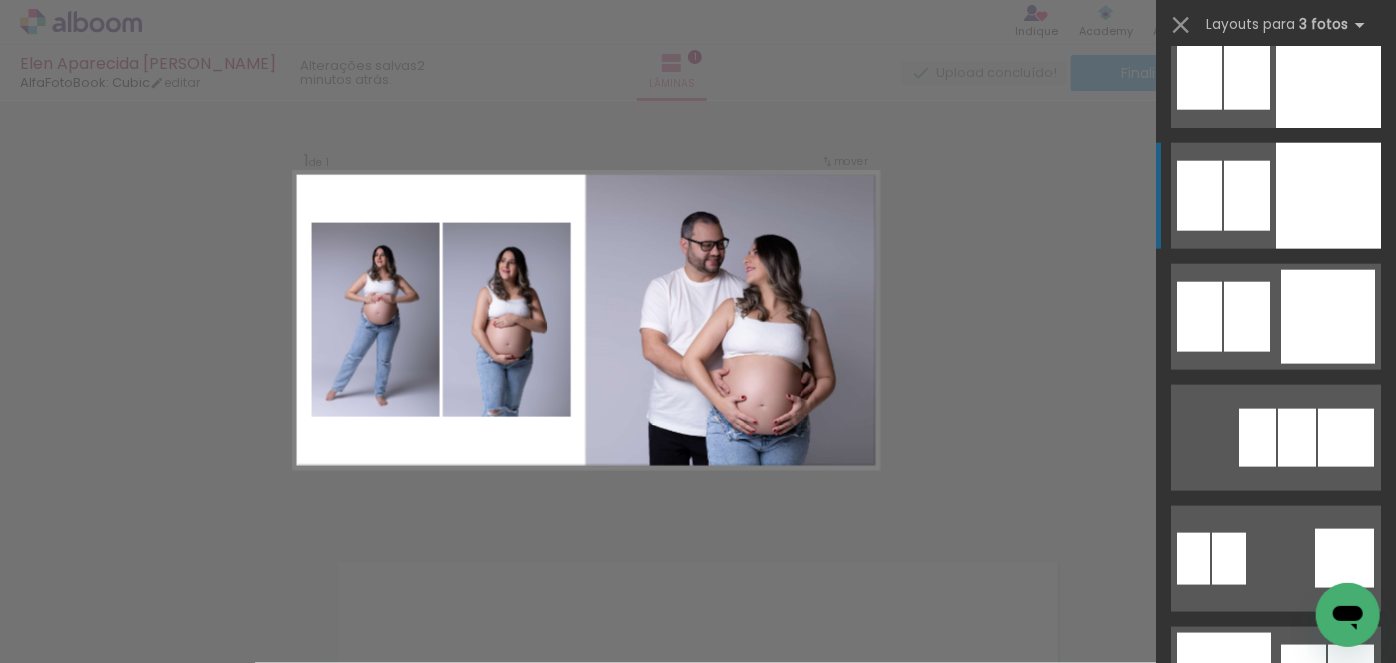 click at bounding box center [1328, -46] 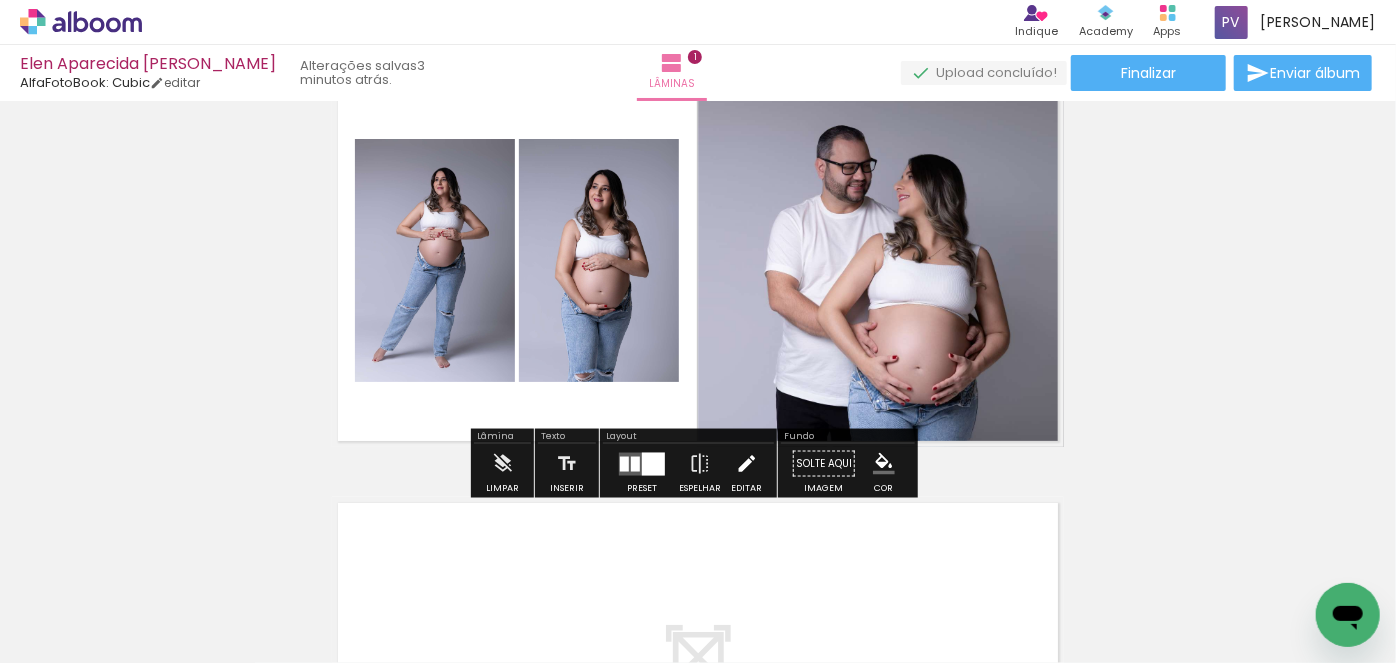 scroll, scrollTop: 116, scrollLeft: 0, axis: vertical 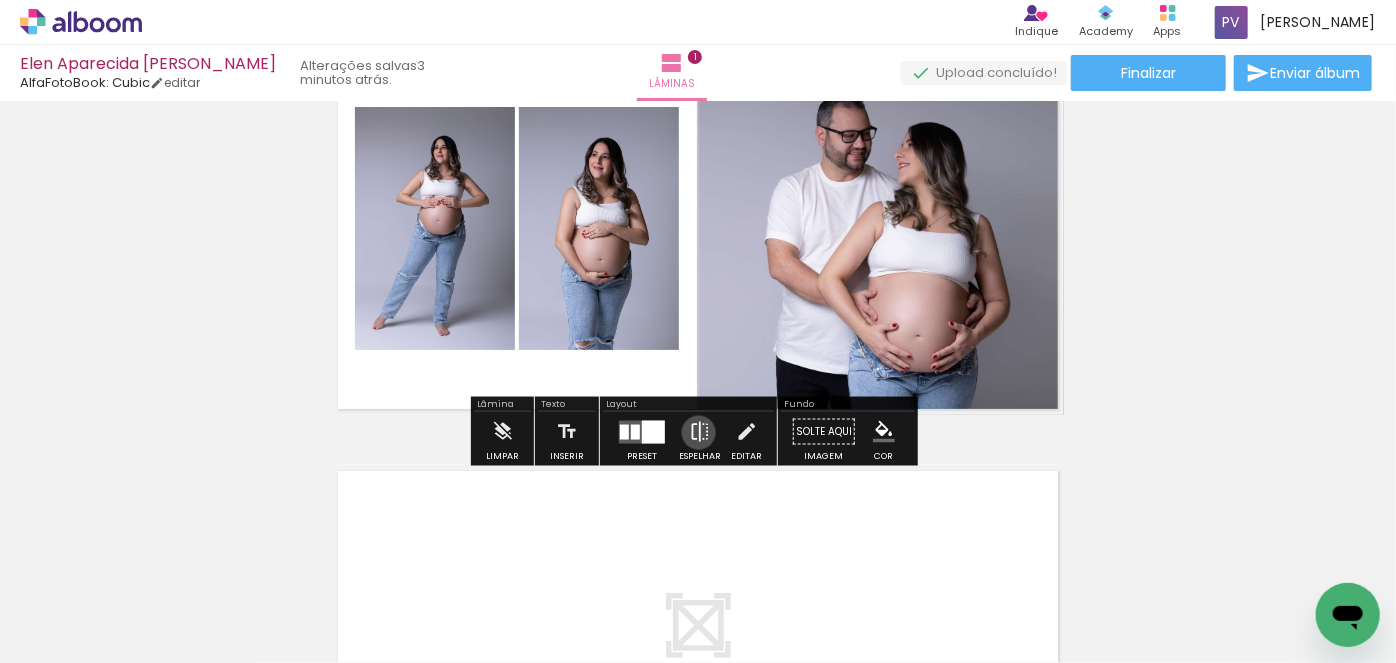 click at bounding box center [700, 432] 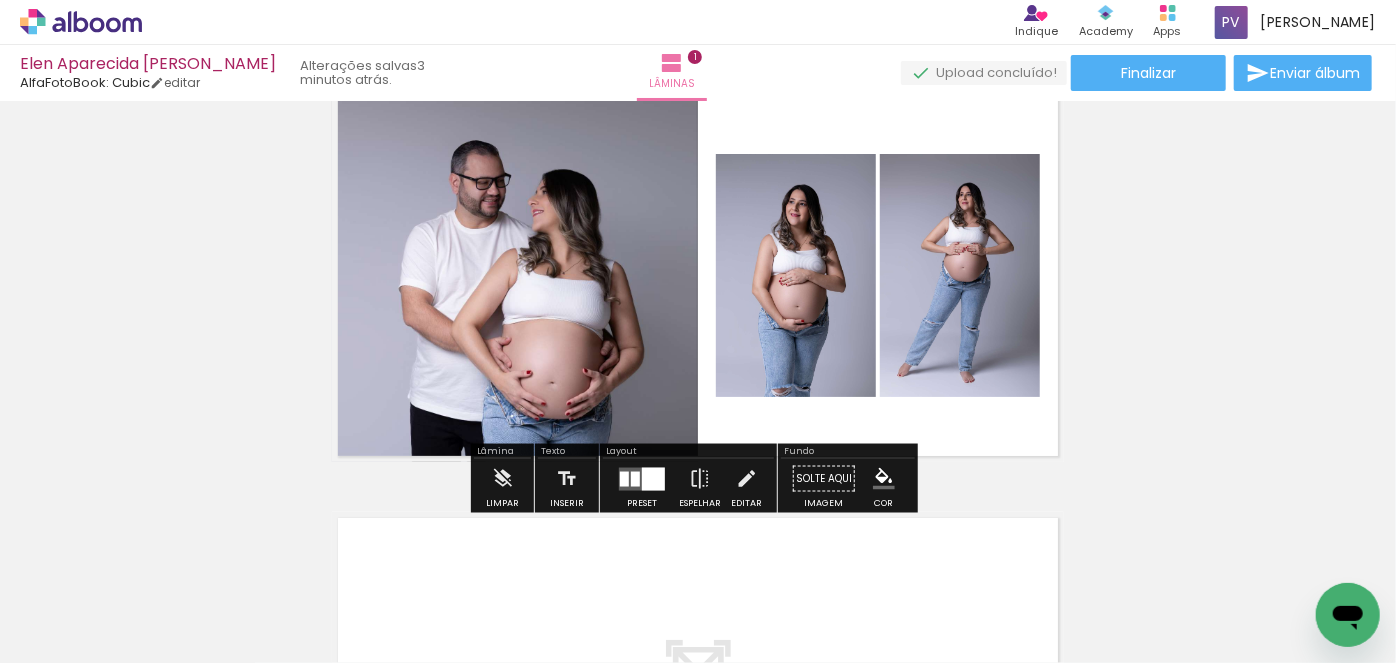 scroll, scrollTop: 25, scrollLeft: 0, axis: vertical 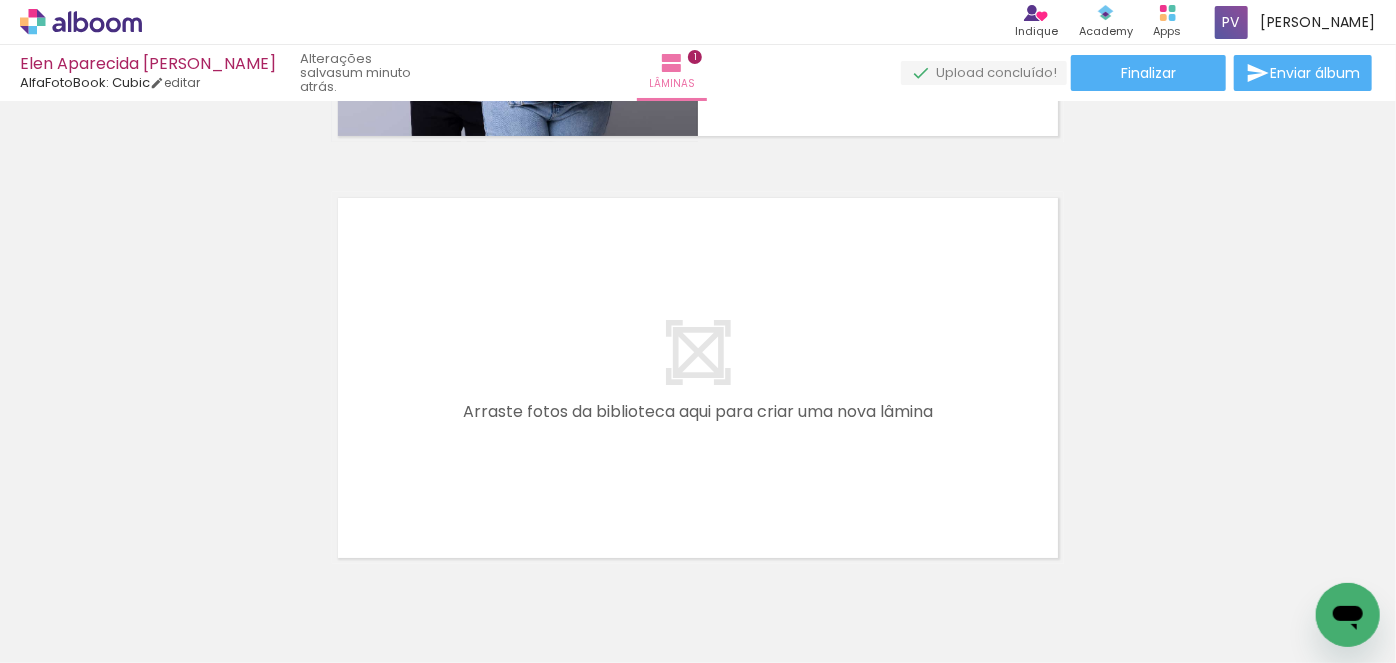 click on "Adicionar
Fotos" at bounding box center (71, 636) 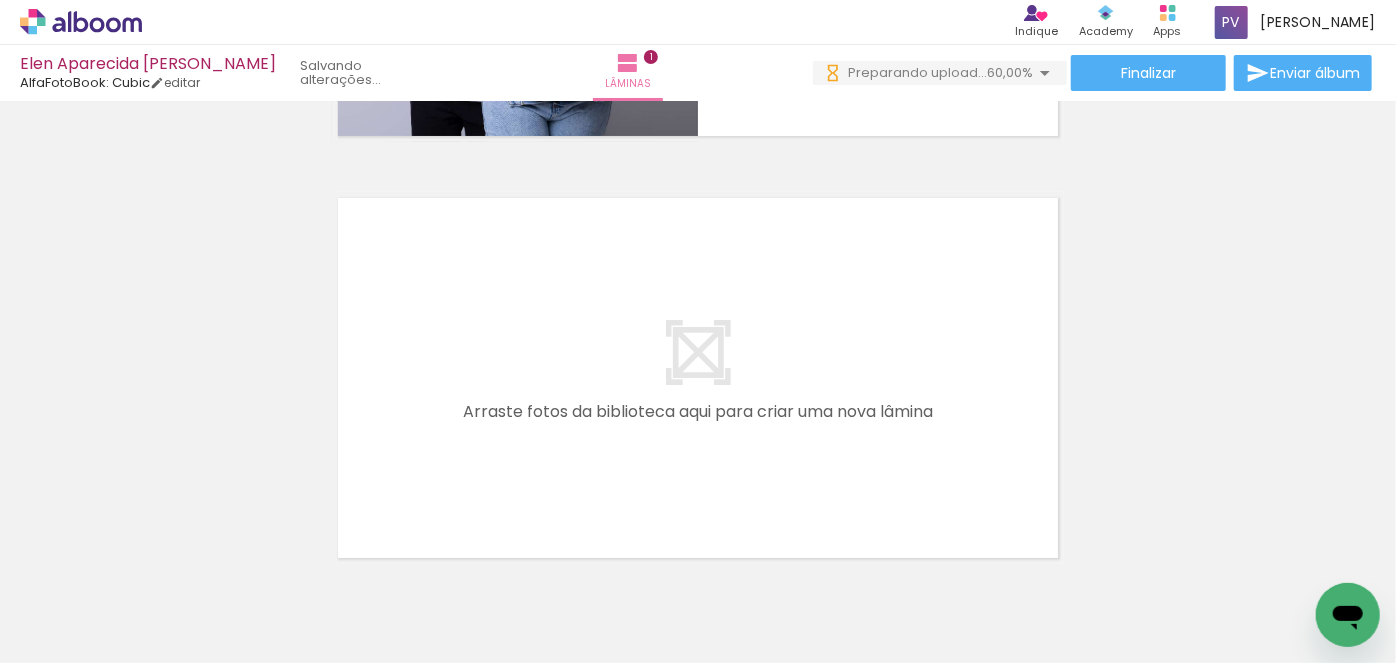 scroll, scrollTop: 0, scrollLeft: 0, axis: both 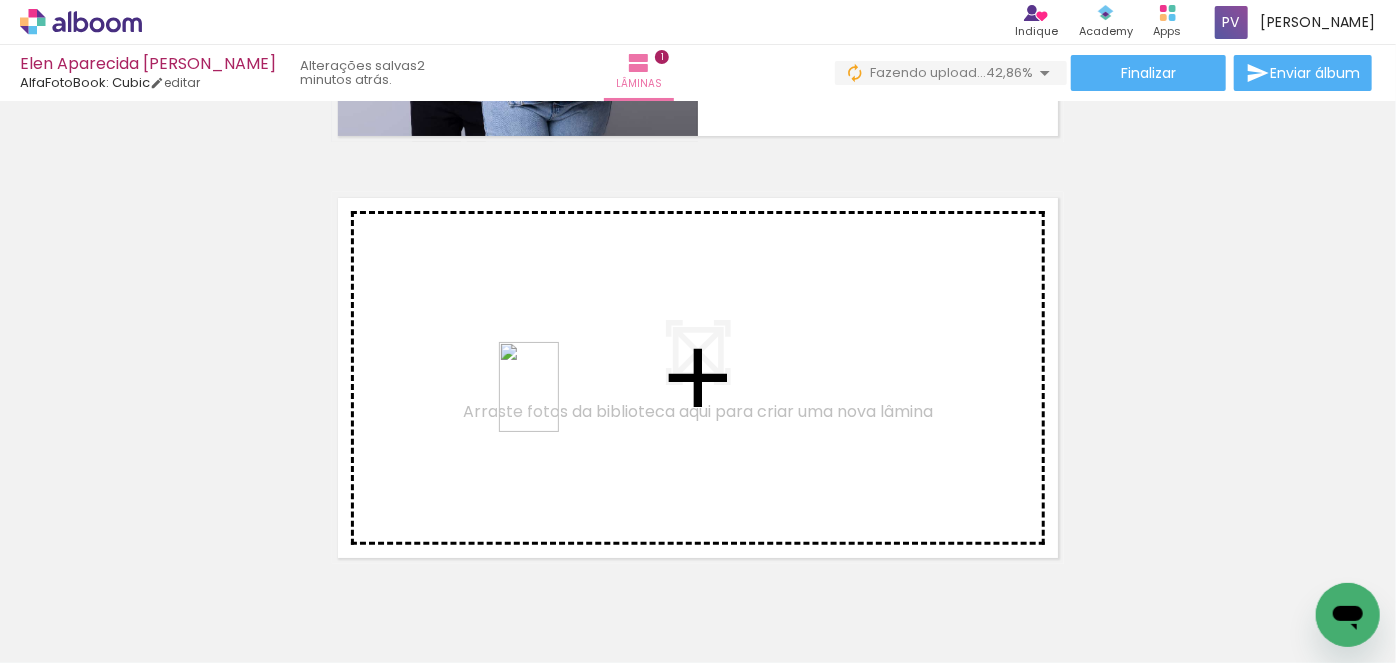 drag, startPoint x: 773, startPoint y: 611, endPoint x: 559, endPoint y: 402, distance: 299.12708 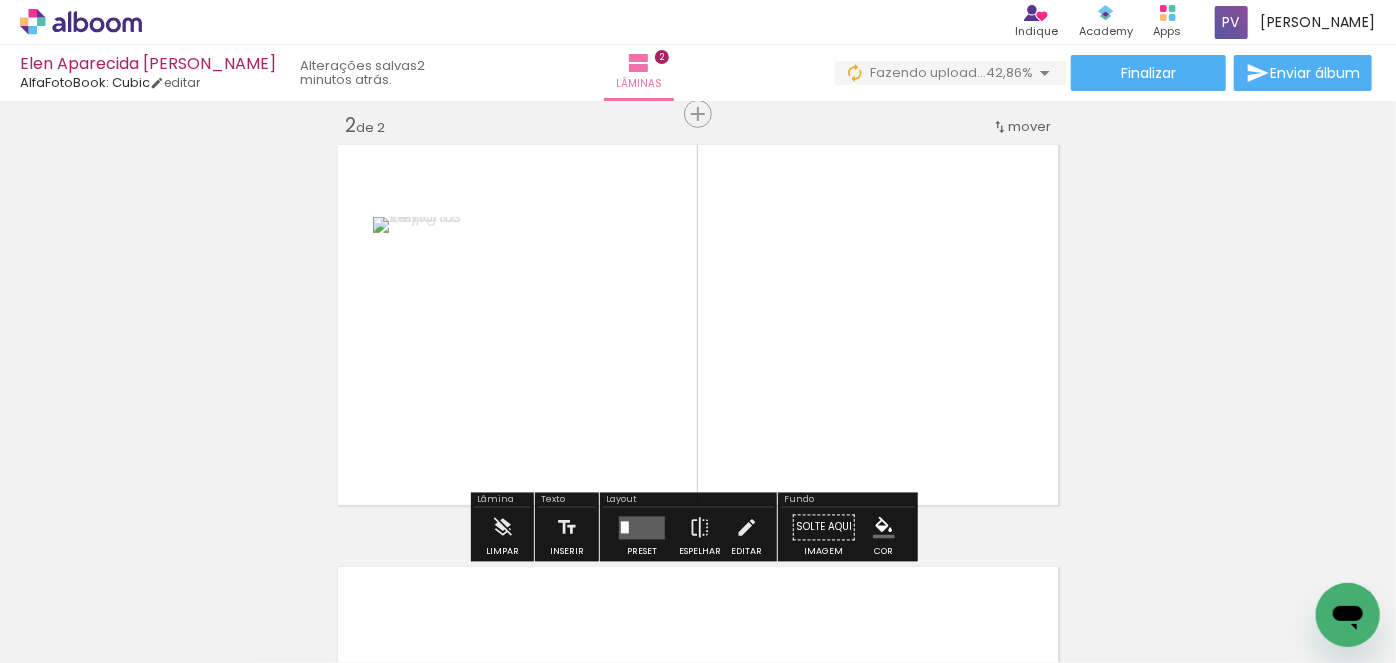 scroll, scrollTop: 447, scrollLeft: 0, axis: vertical 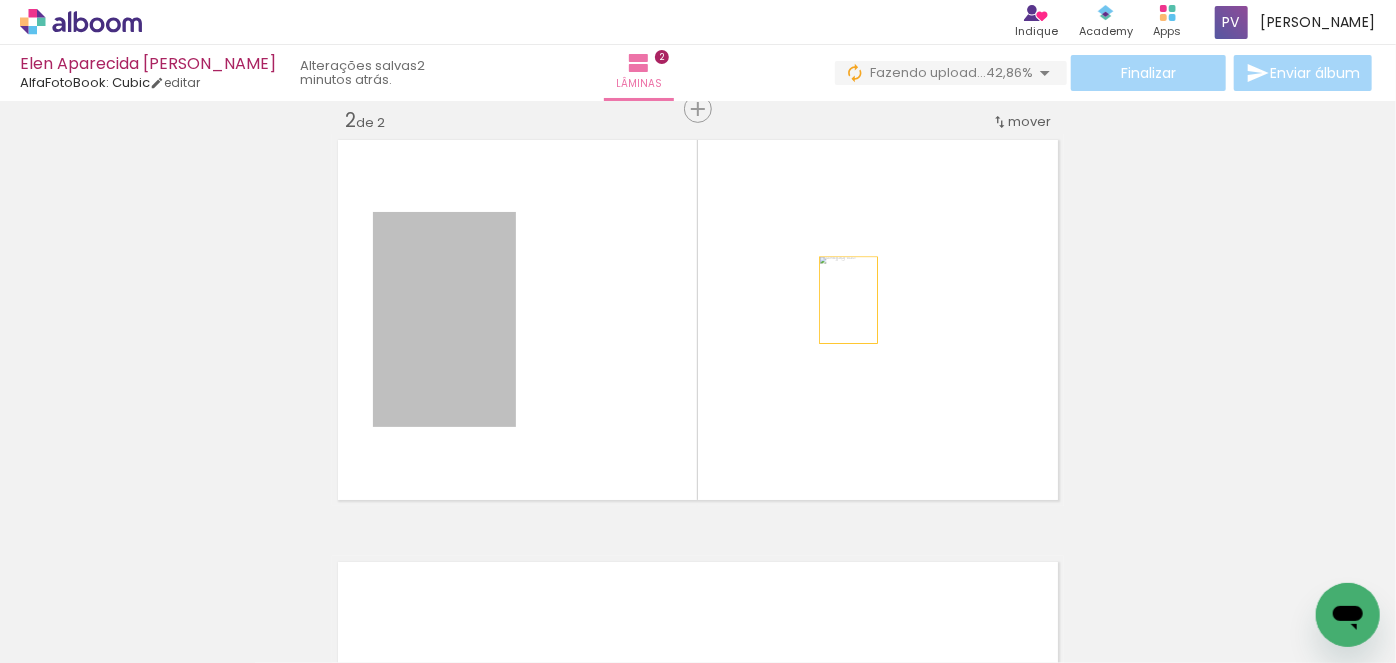 drag, startPoint x: 456, startPoint y: 305, endPoint x: 842, endPoint y: 300, distance: 386.03238 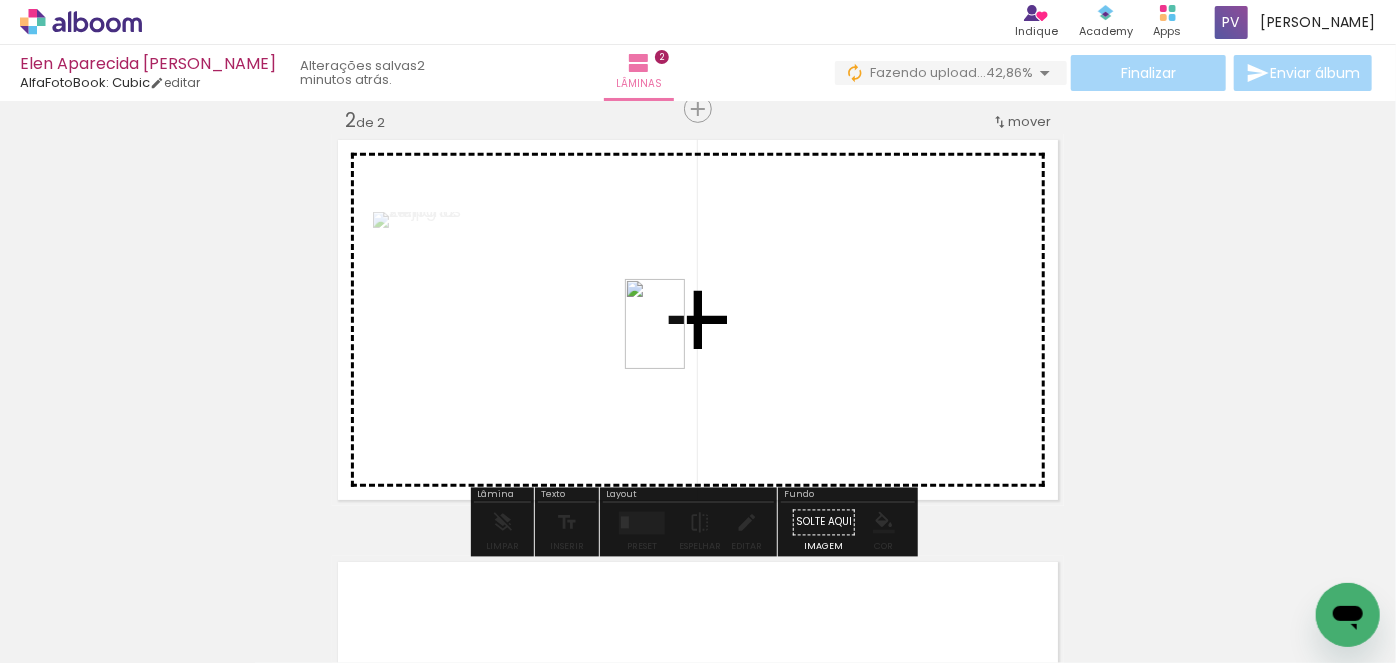 drag, startPoint x: 869, startPoint y: 595, endPoint x: 685, endPoint y: 339, distance: 315.26495 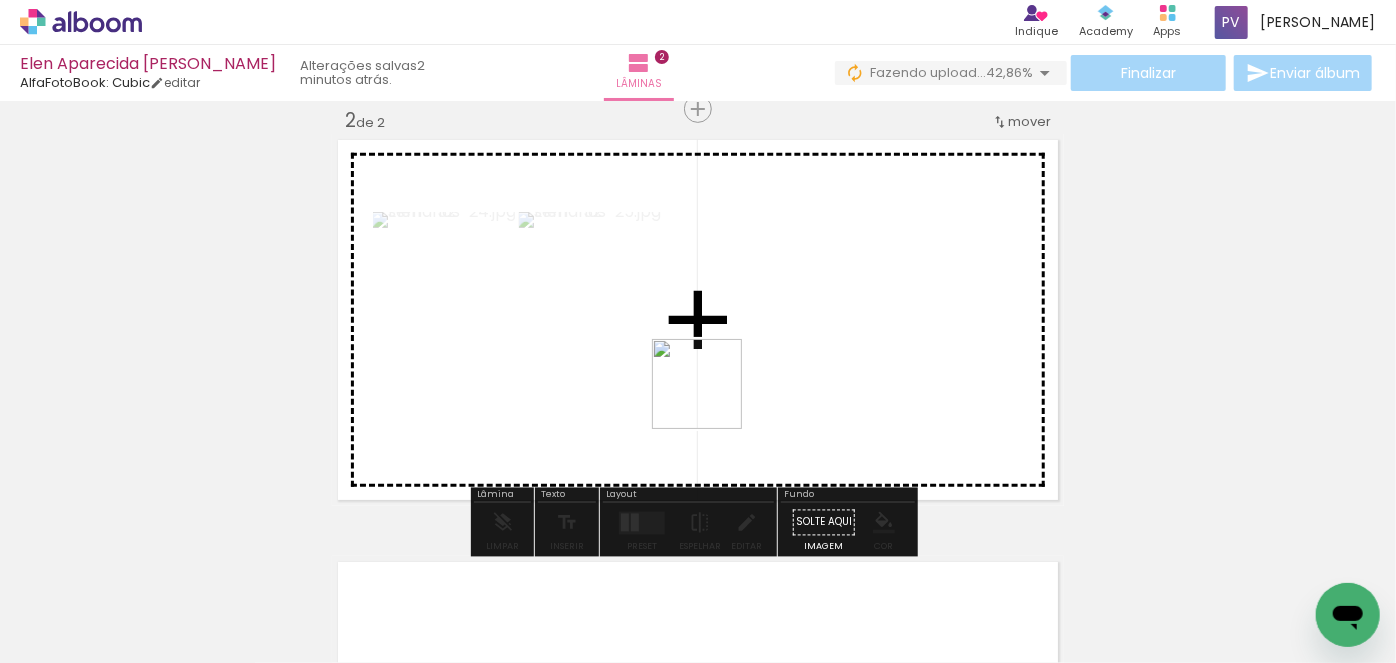 drag, startPoint x: 648, startPoint y: 601, endPoint x: 754, endPoint y: 310, distance: 309.7047 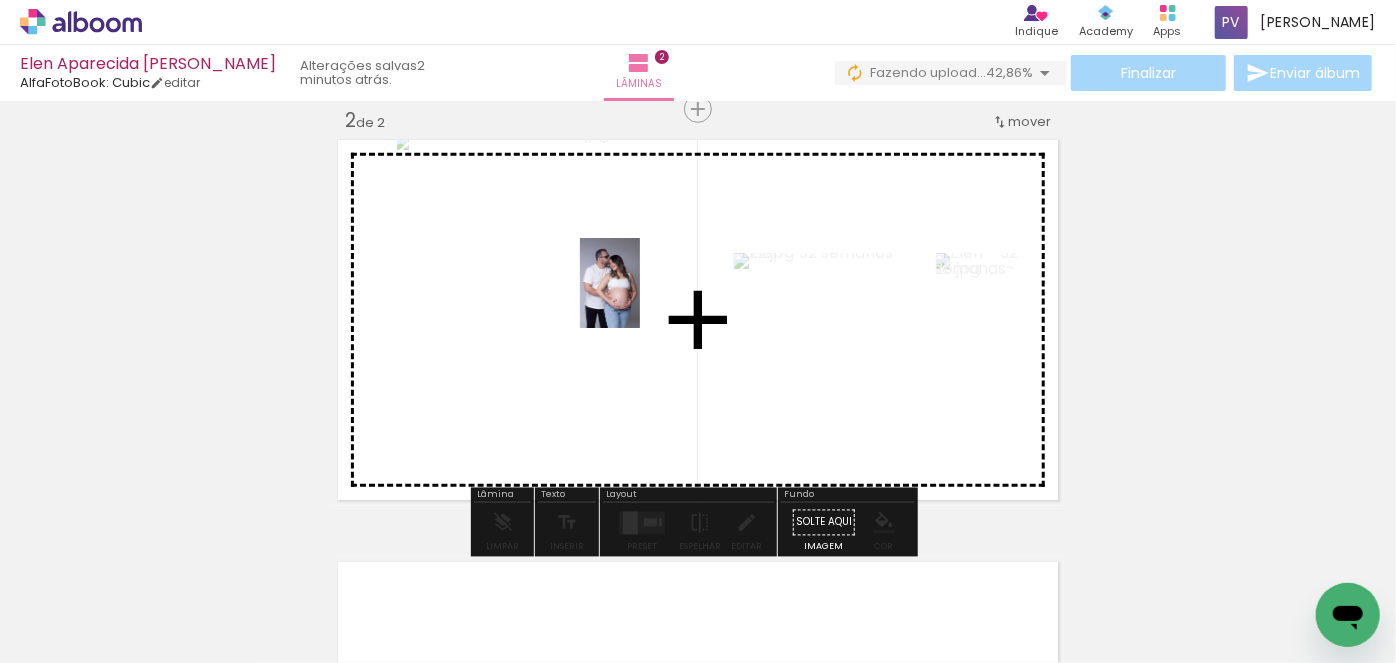 drag, startPoint x: 557, startPoint y: 593, endPoint x: 640, endPoint y: 298, distance: 306.45392 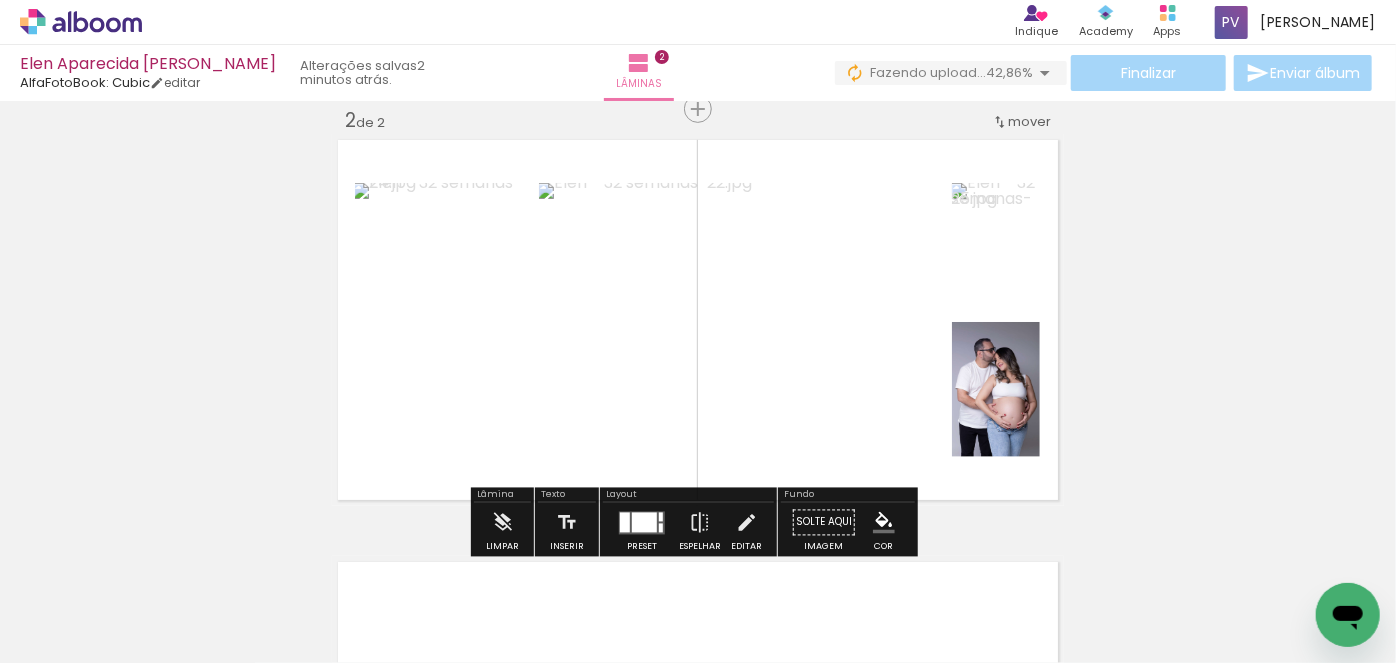click at bounding box center (644, 522) 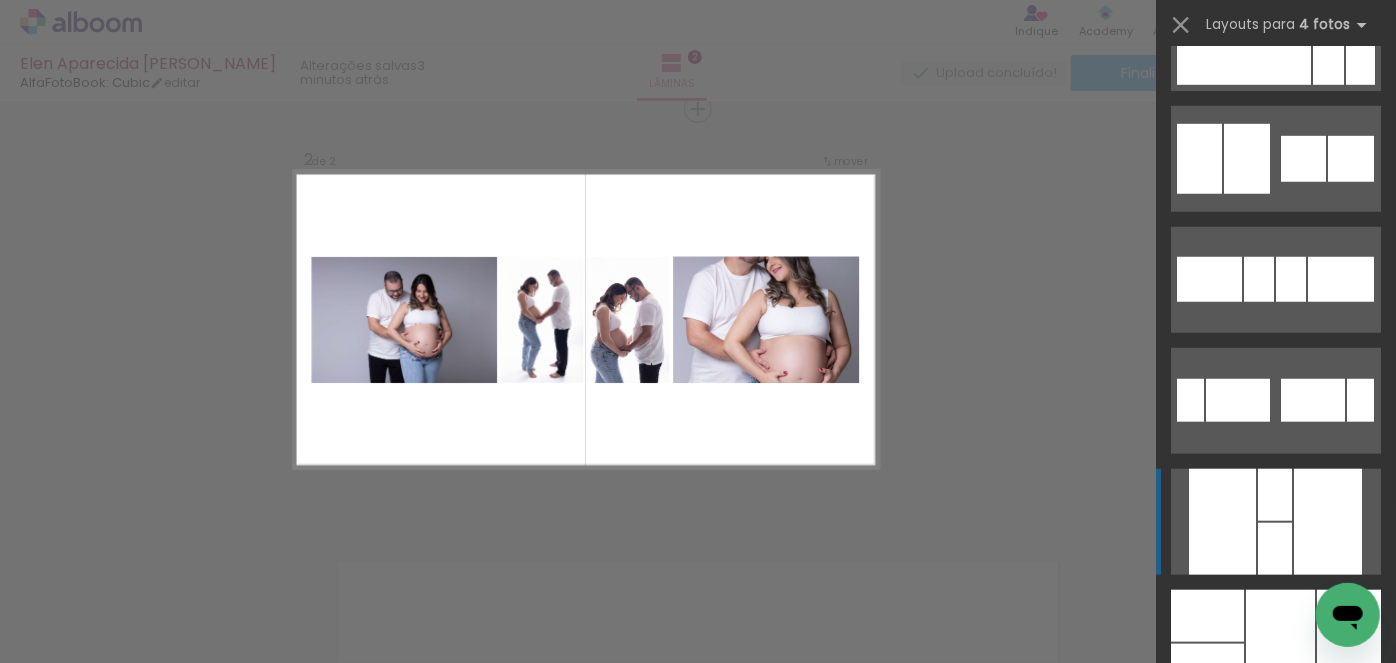 scroll, scrollTop: 8727, scrollLeft: 0, axis: vertical 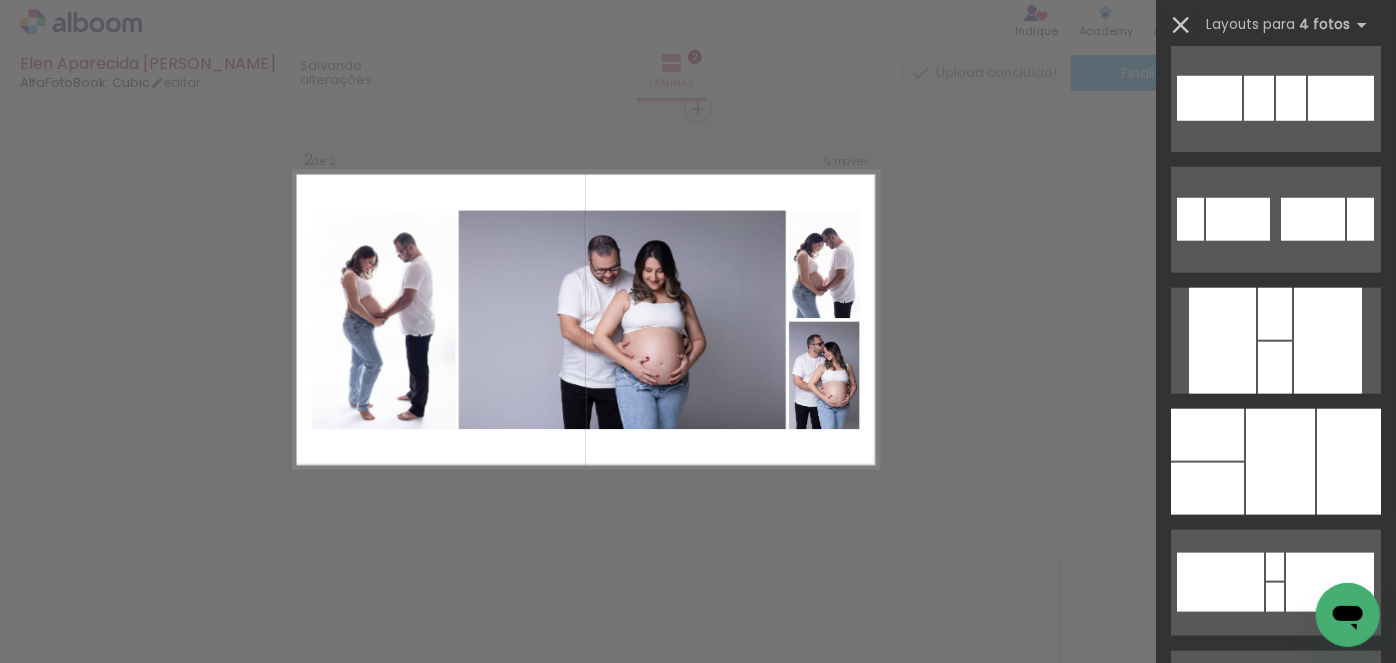click at bounding box center [1181, 25] 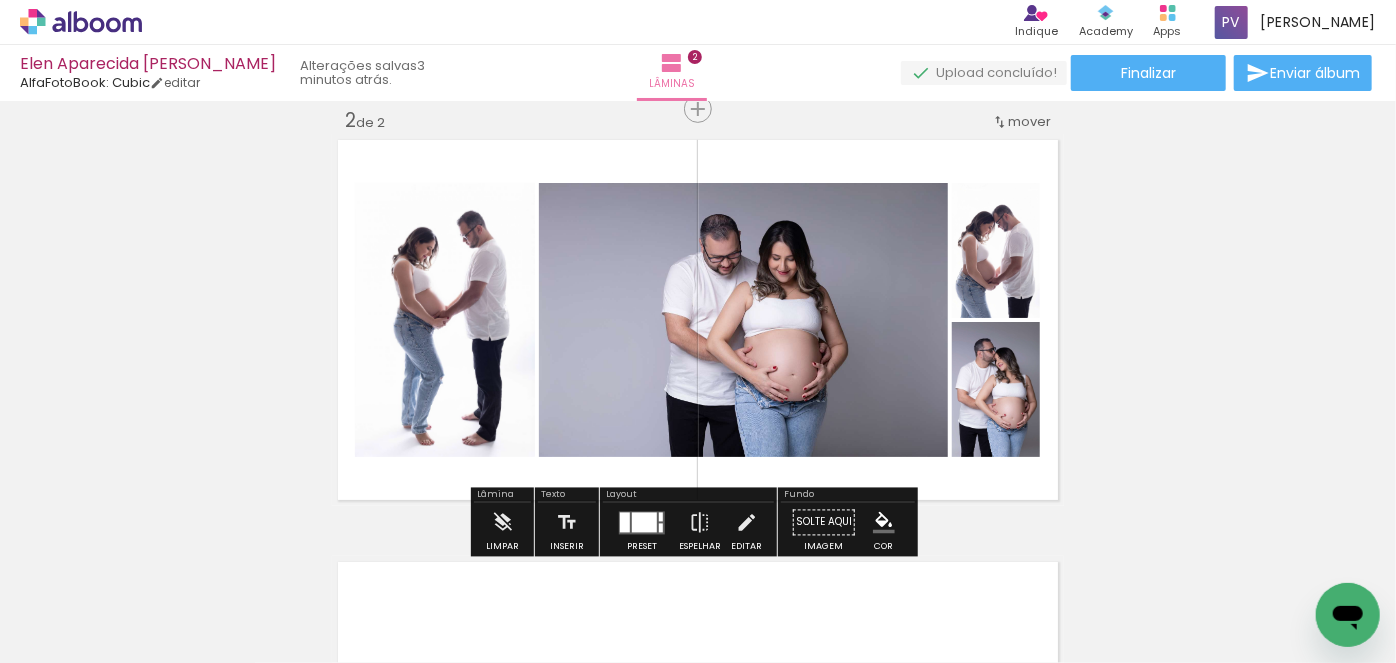 click on "Adicionar
Fotos" at bounding box center (71, 636) 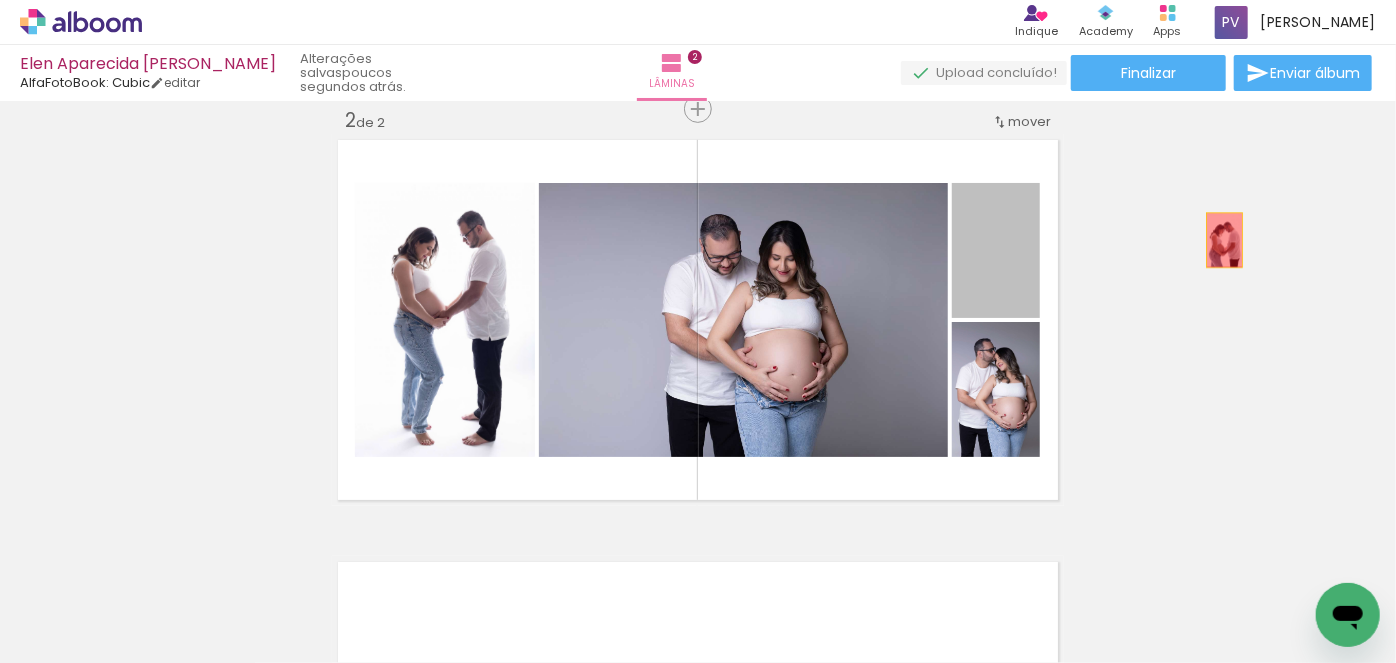 drag, startPoint x: 964, startPoint y: 264, endPoint x: 1218, endPoint y: 240, distance: 255.13133 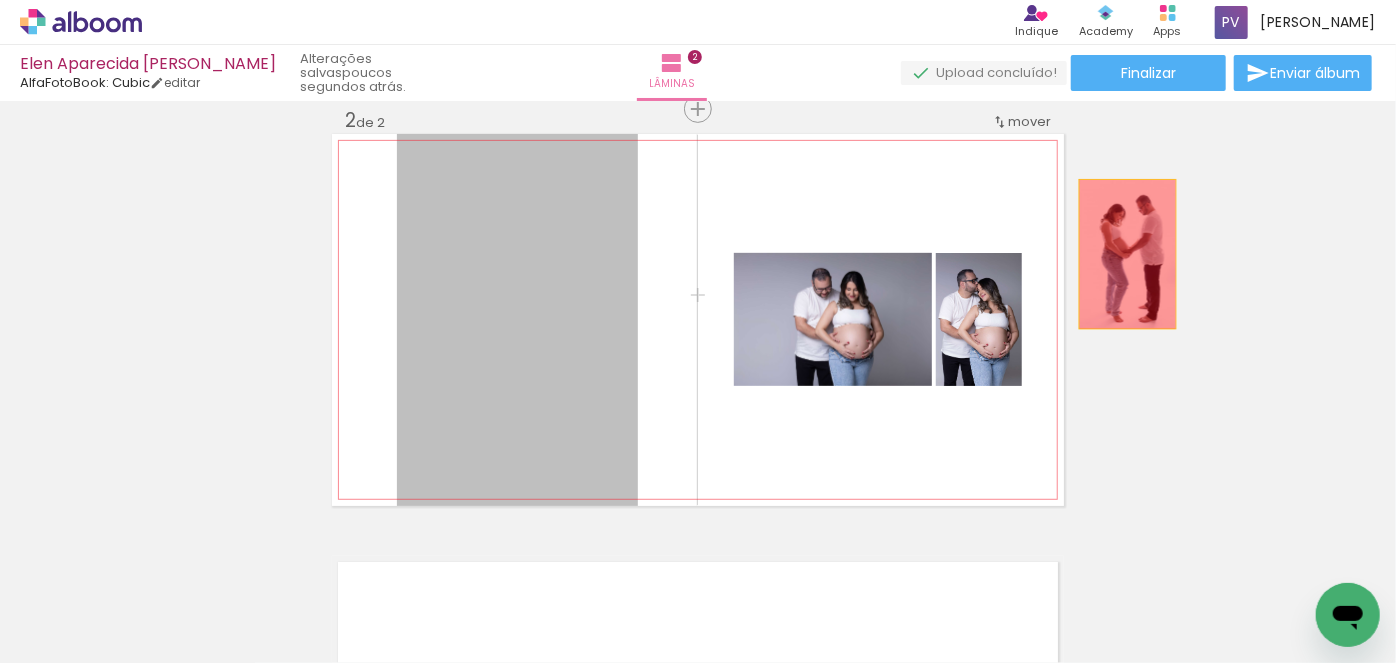 drag, startPoint x: 533, startPoint y: 289, endPoint x: 1121, endPoint y: 254, distance: 589.0408 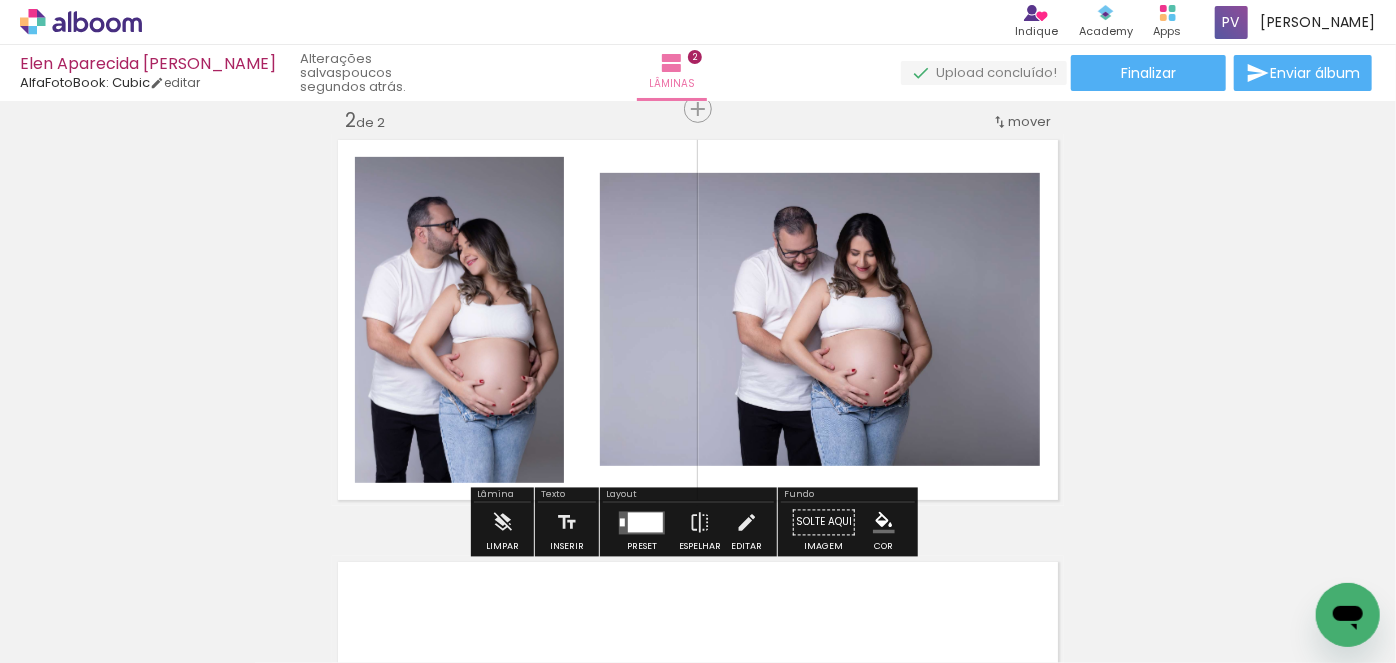 click on "Adicionar
Fotos" at bounding box center (71, 636) 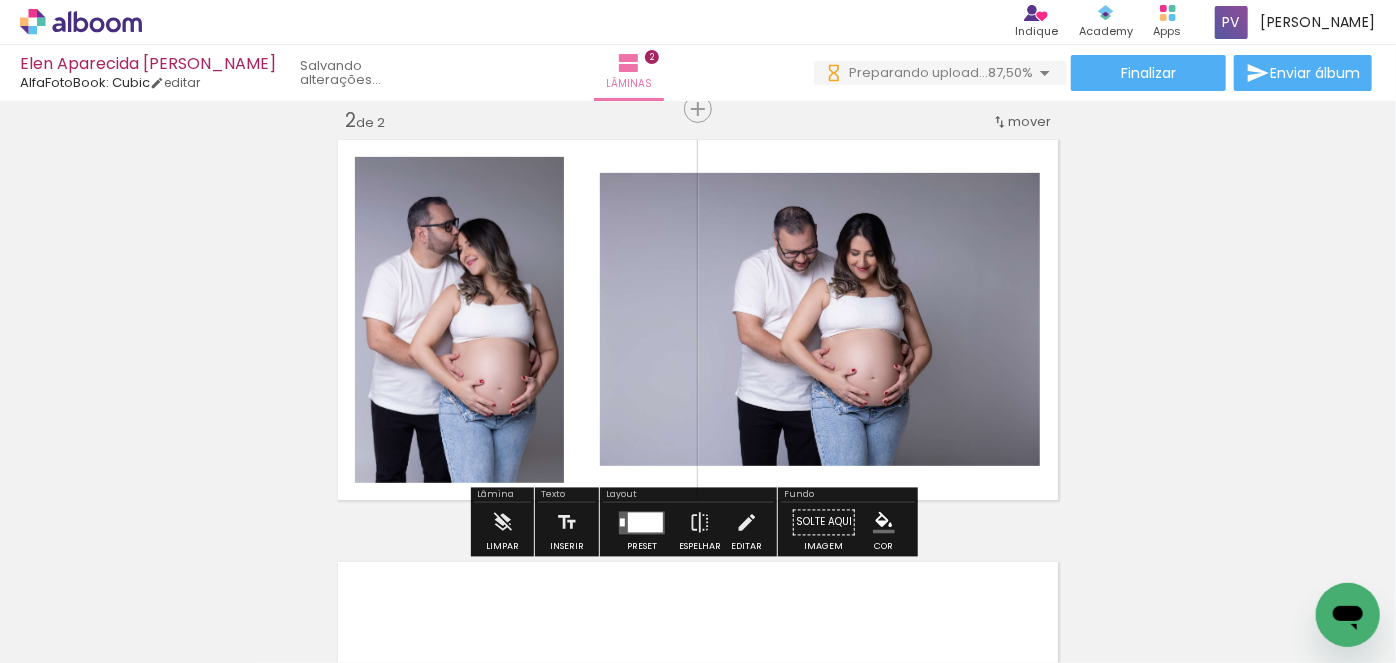scroll, scrollTop: 0, scrollLeft: 0, axis: both 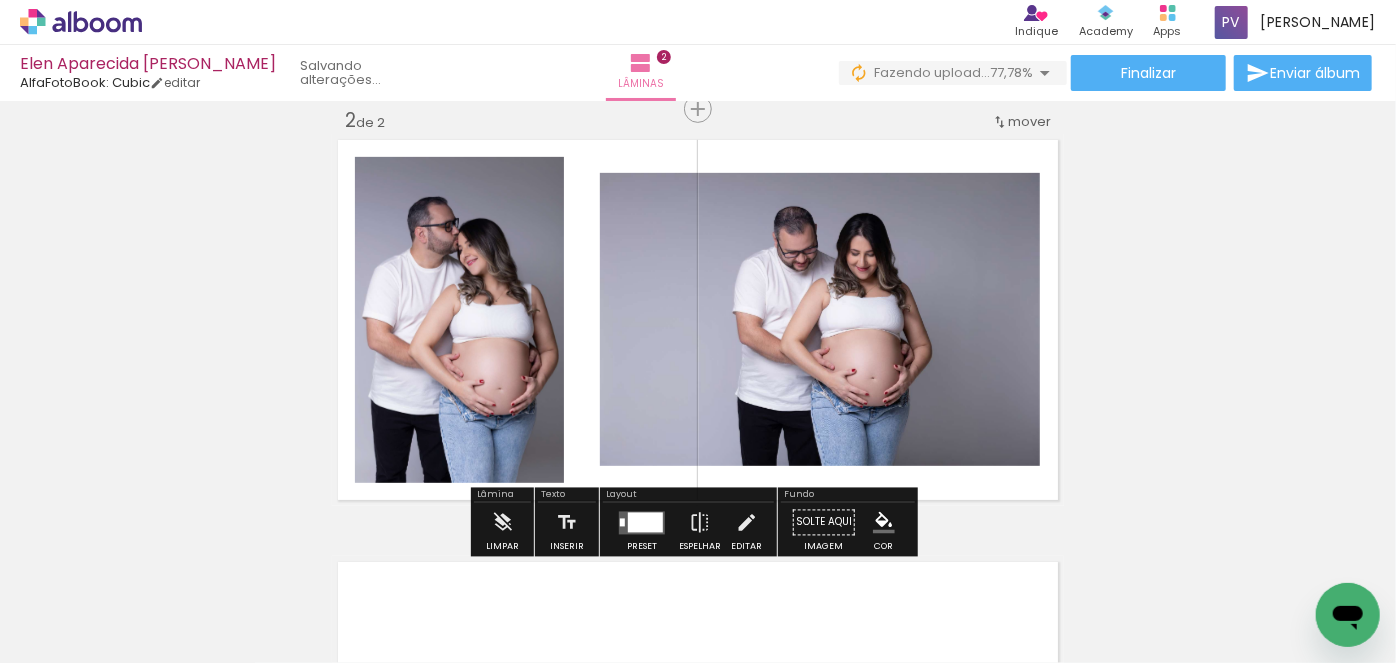 click on "Adicionar
Fotos" at bounding box center (71, 636) 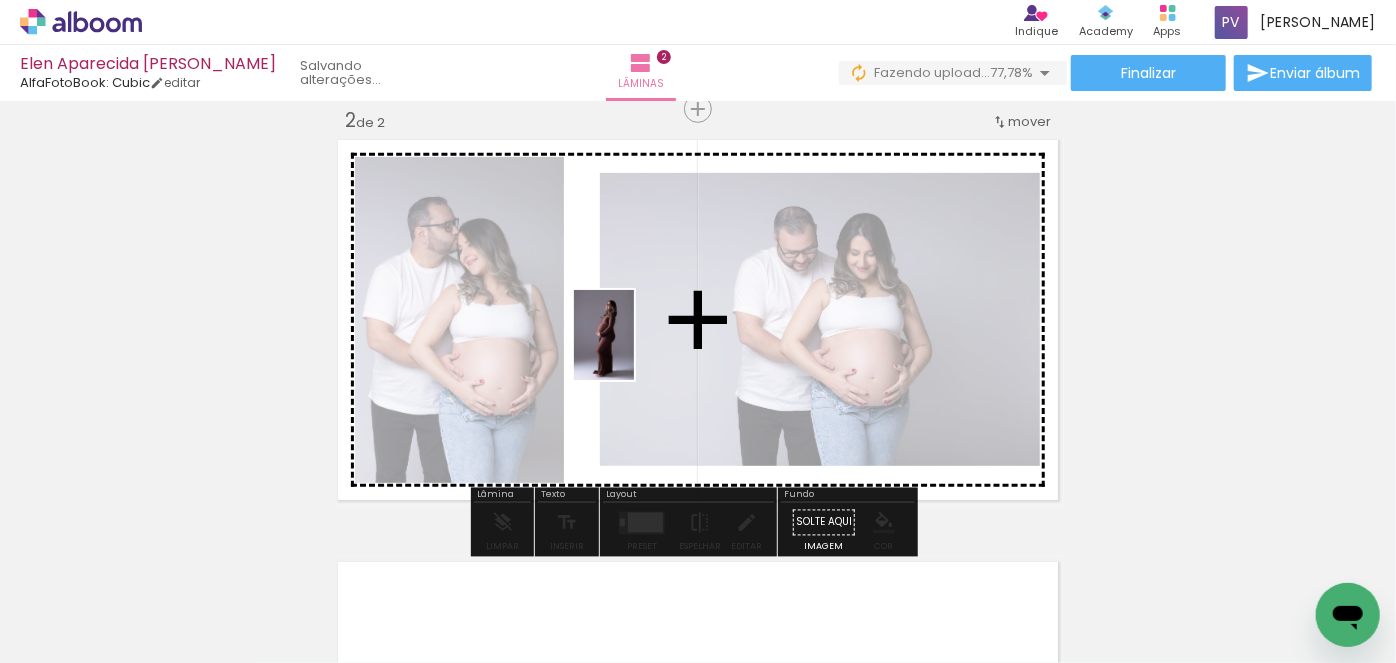 drag, startPoint x: 1000, startPoint y: 619, endPoint x: 634, endPoint y: 350, distance: 454.2213 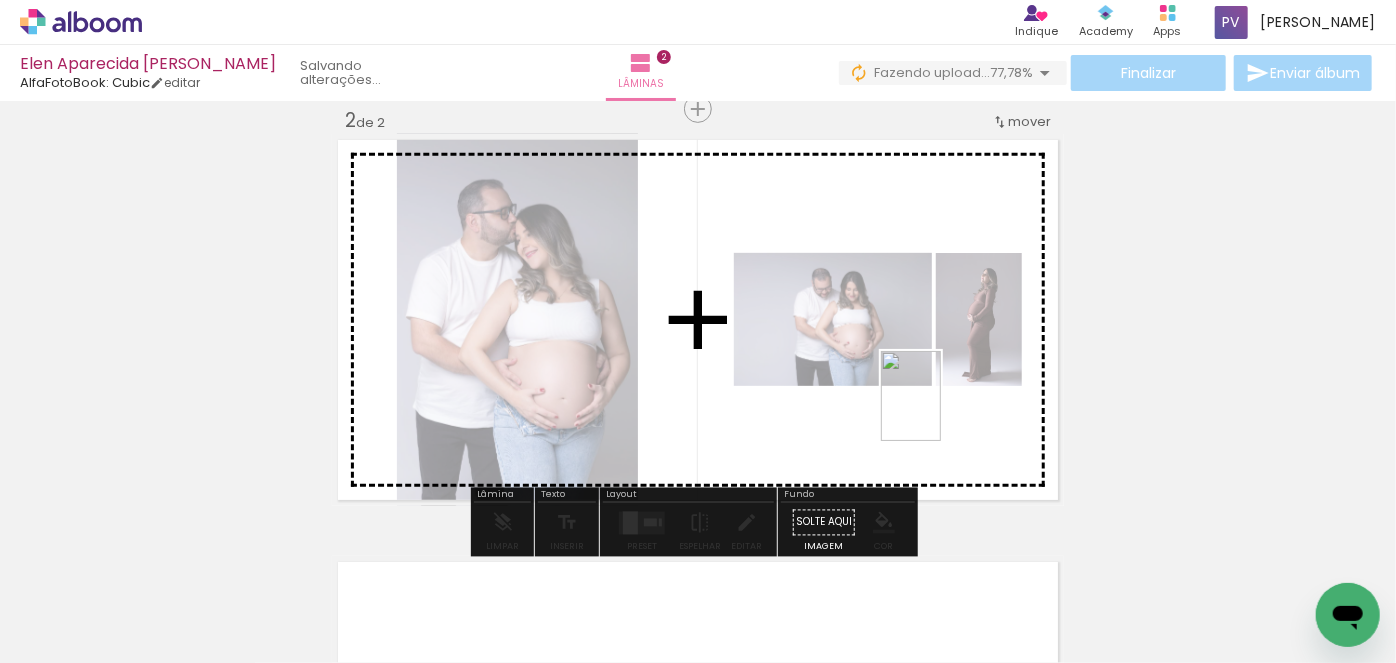 drag, startPoint x: 1096, startPoint y: 568, endPoint x: 941, endPoint y: 411, distance: 220.62184 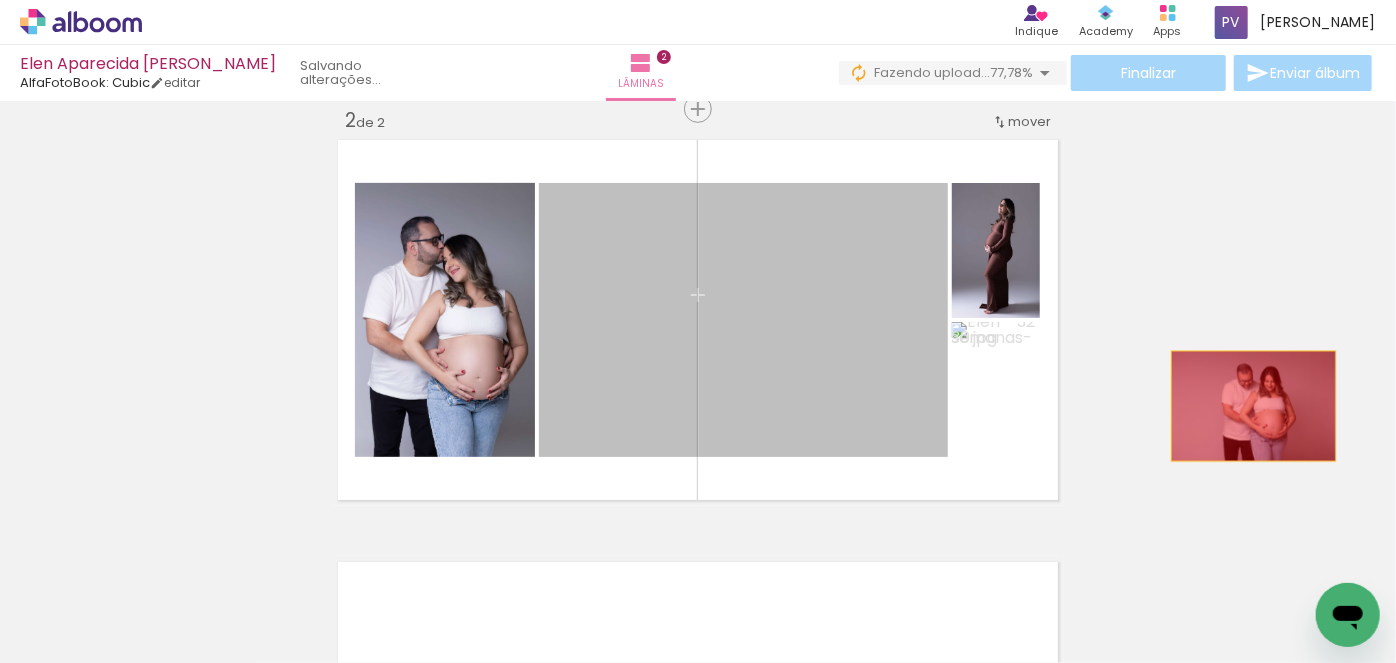 drag, startPoint x: 740, startPoint y: 278, endPoint x: 1247, endPoint y: 406, distance: 522.9082 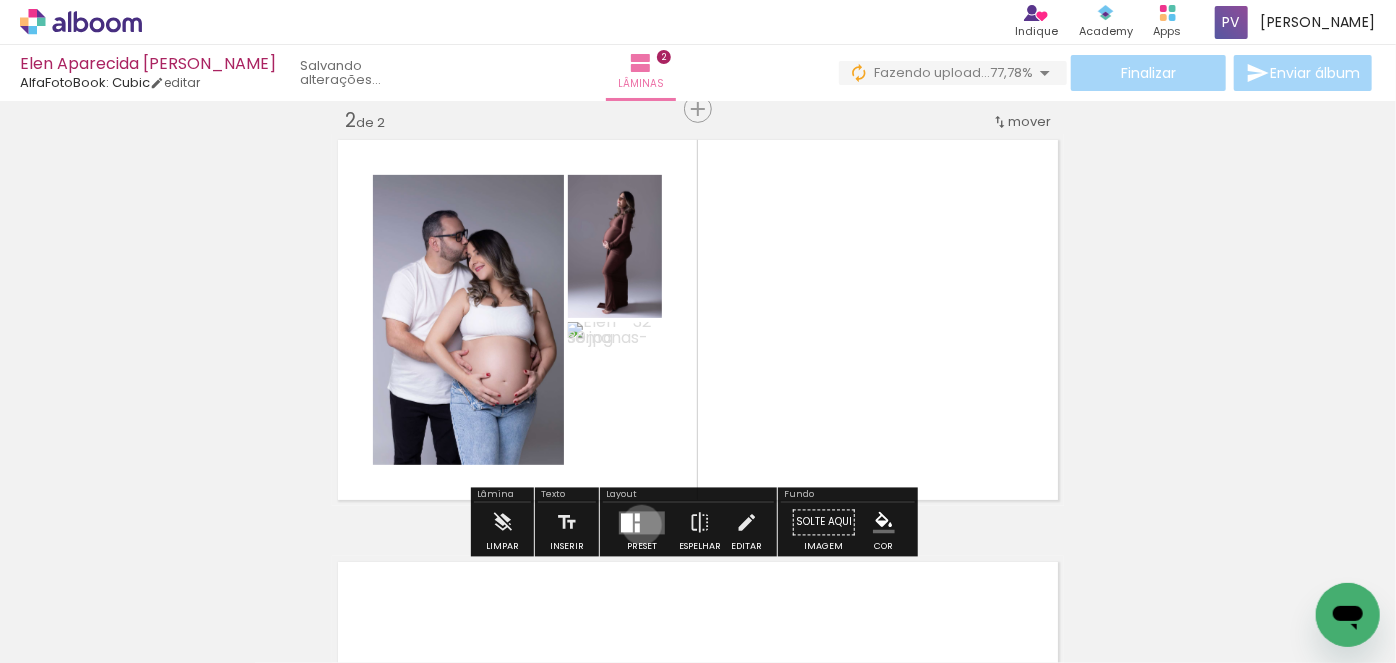 click at bounding box center [642, 522] 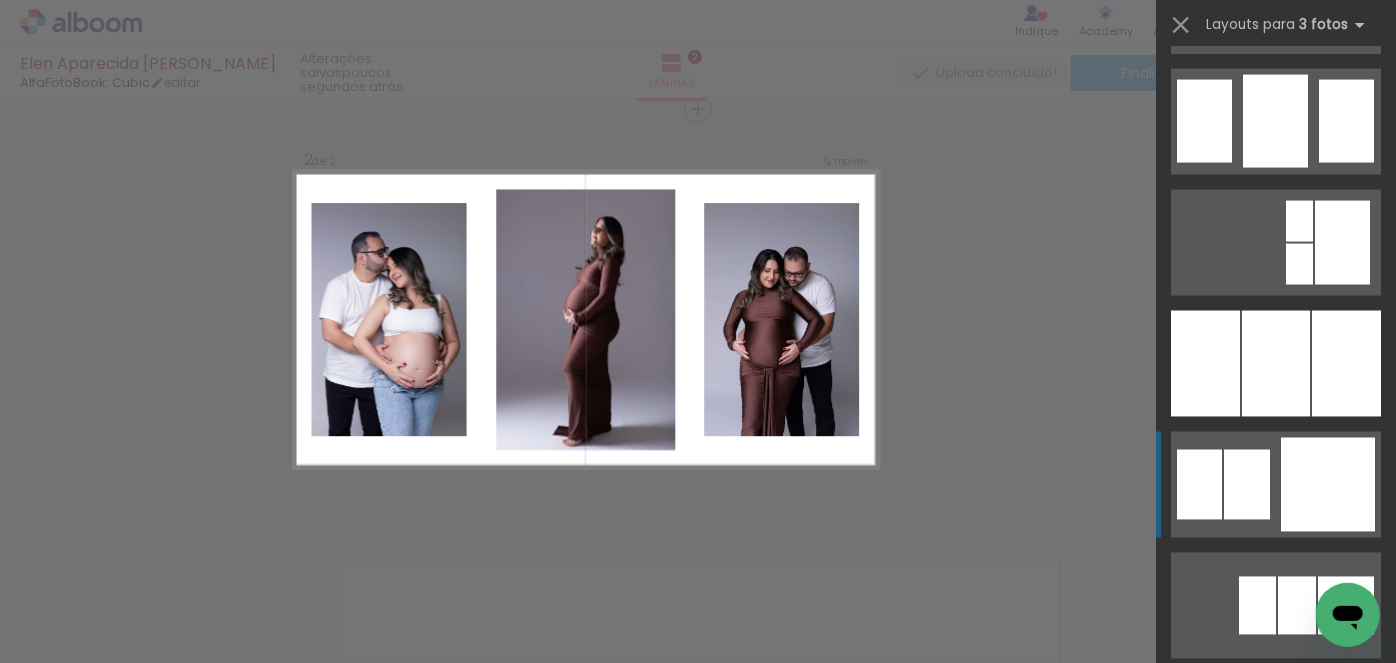 scroll, scrollTop: 1727, scrollLeft: 0, axis: vertical 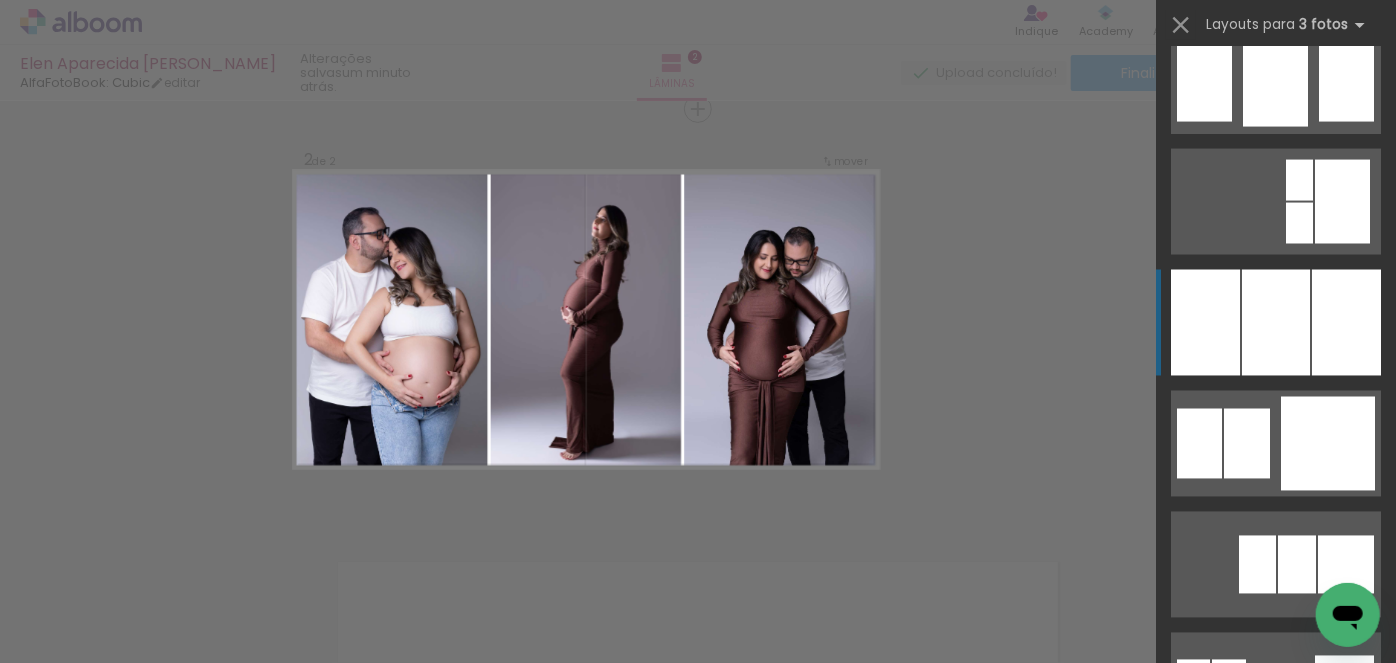 click at bounding box center [1276, 323] 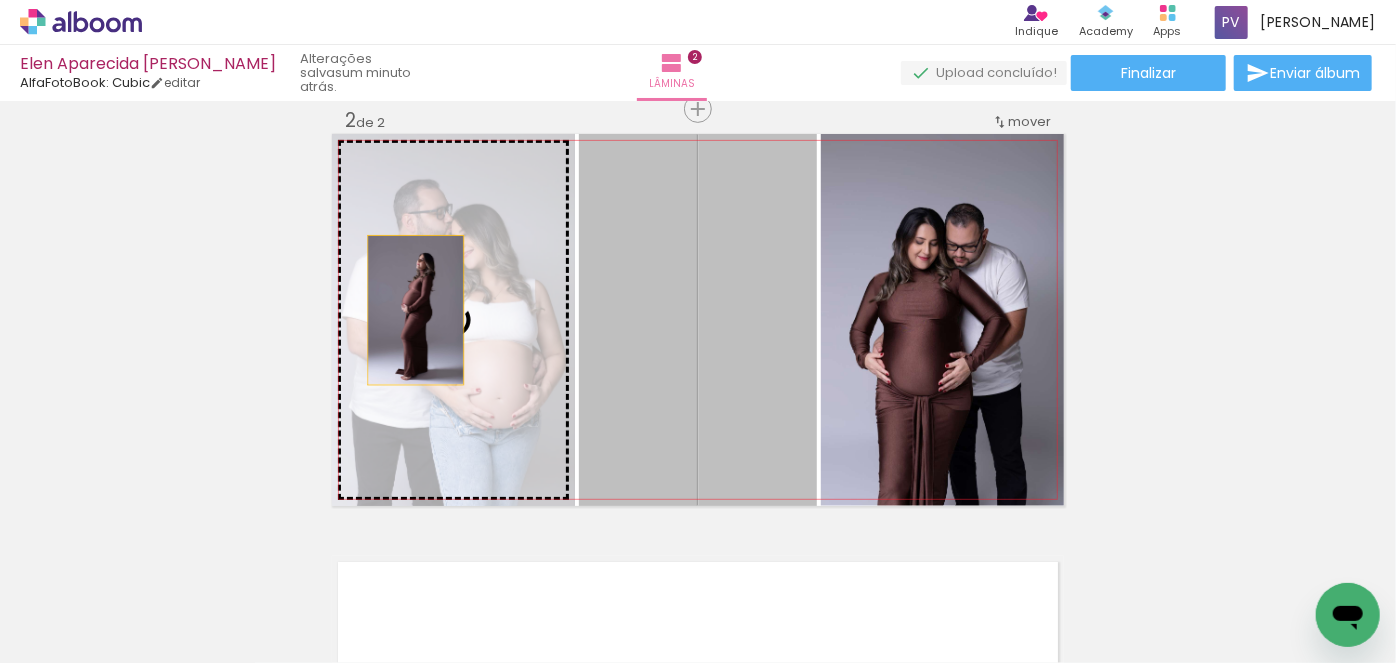 drag, startPoint x: 739, startPoint y: 318, endPoint x: 409, endPoint y: 310, distance: 330.09695 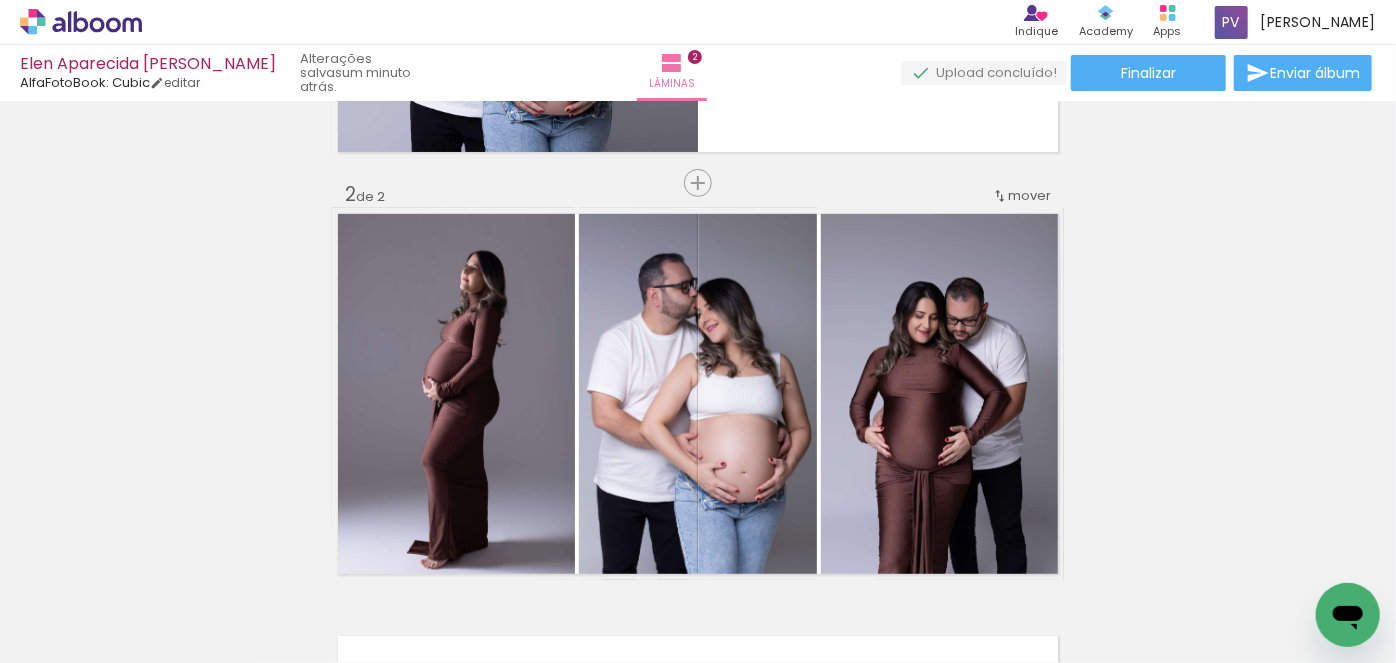 scroll, scrollTop: 356, scrollLeft: 0, axis: vertical 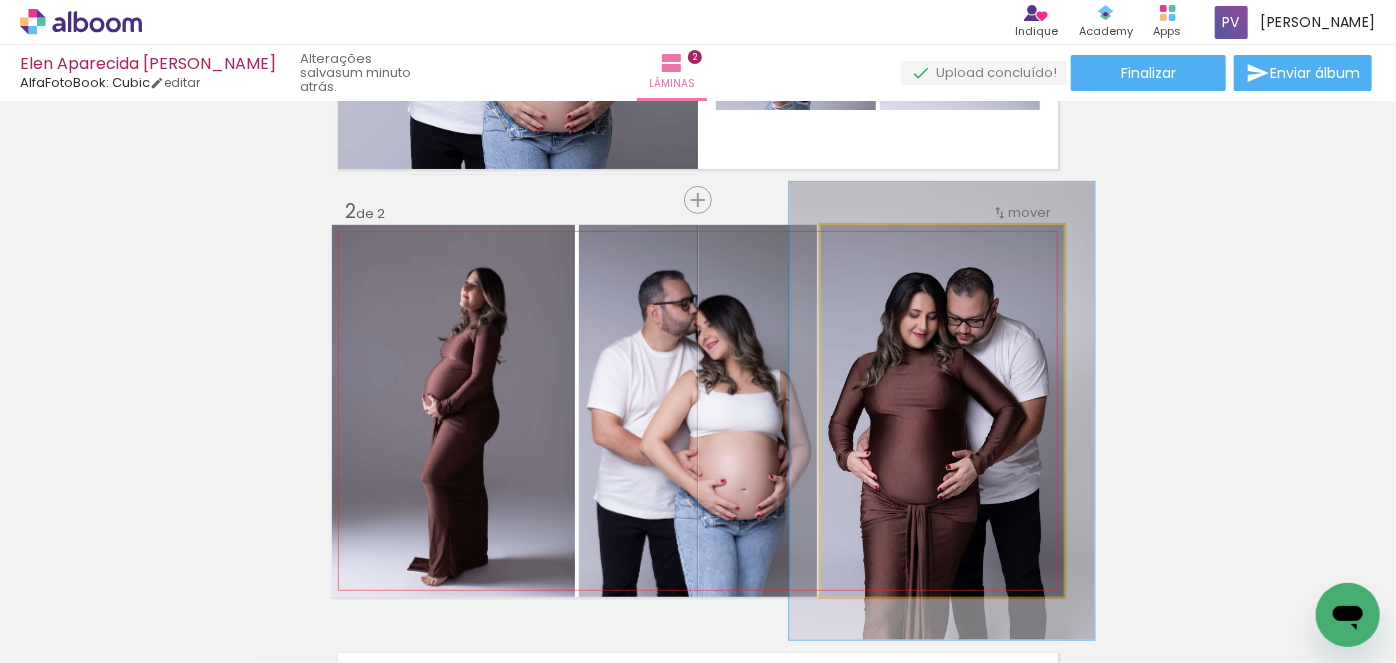 drag, startPoint x: 864, startPoint y: 248, endPoint x: 880, endPoint y: 250, distance: 16.124516 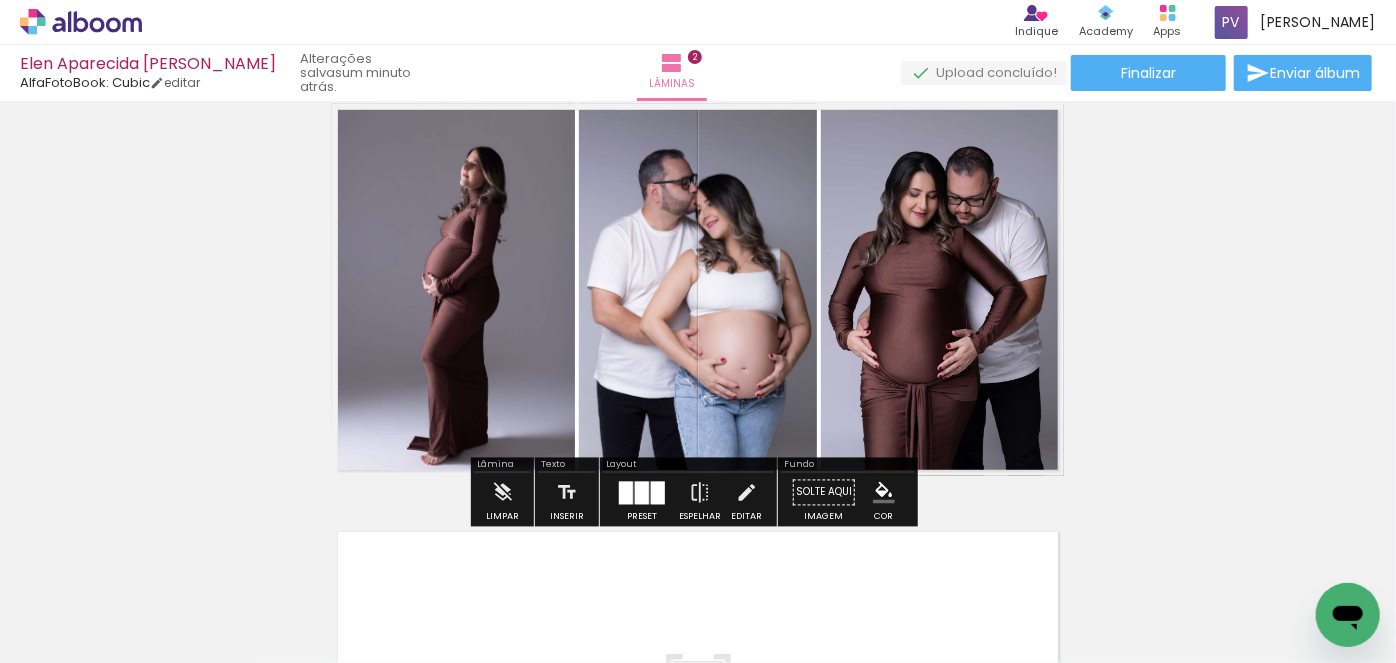 scroll, scrollTop: 447, scrollLeft: 0, axis: vertical 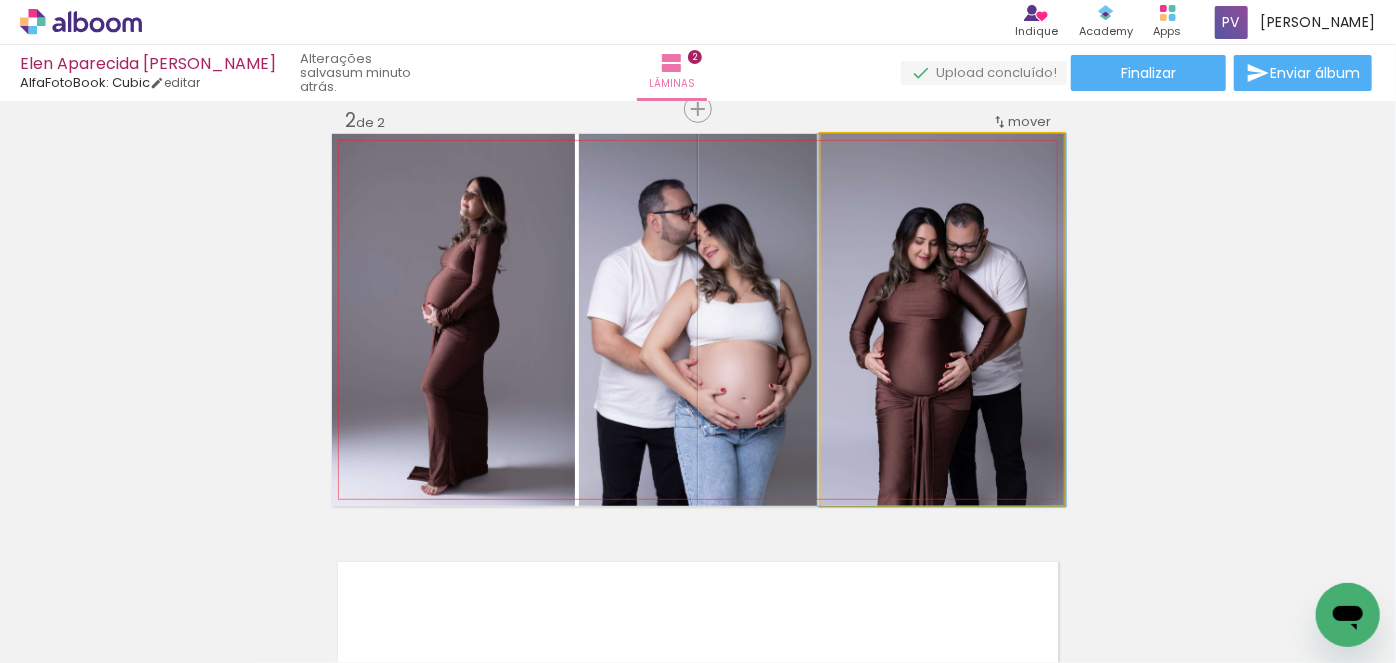 drag, startPoint x: 874, startPoint y: 156, endPoint x: 848, endPoint y: 159, distance: 26.172504 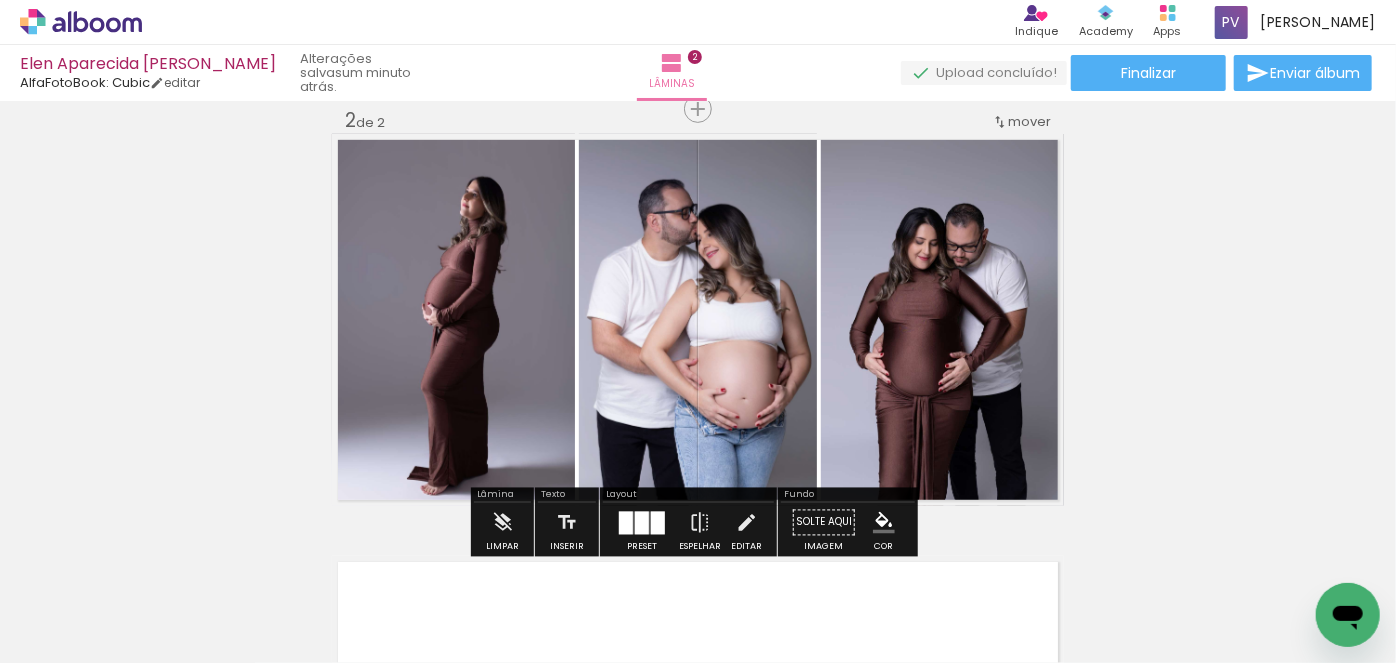 click on "Adicionar
Fotos" at bounding box center [71, 636] 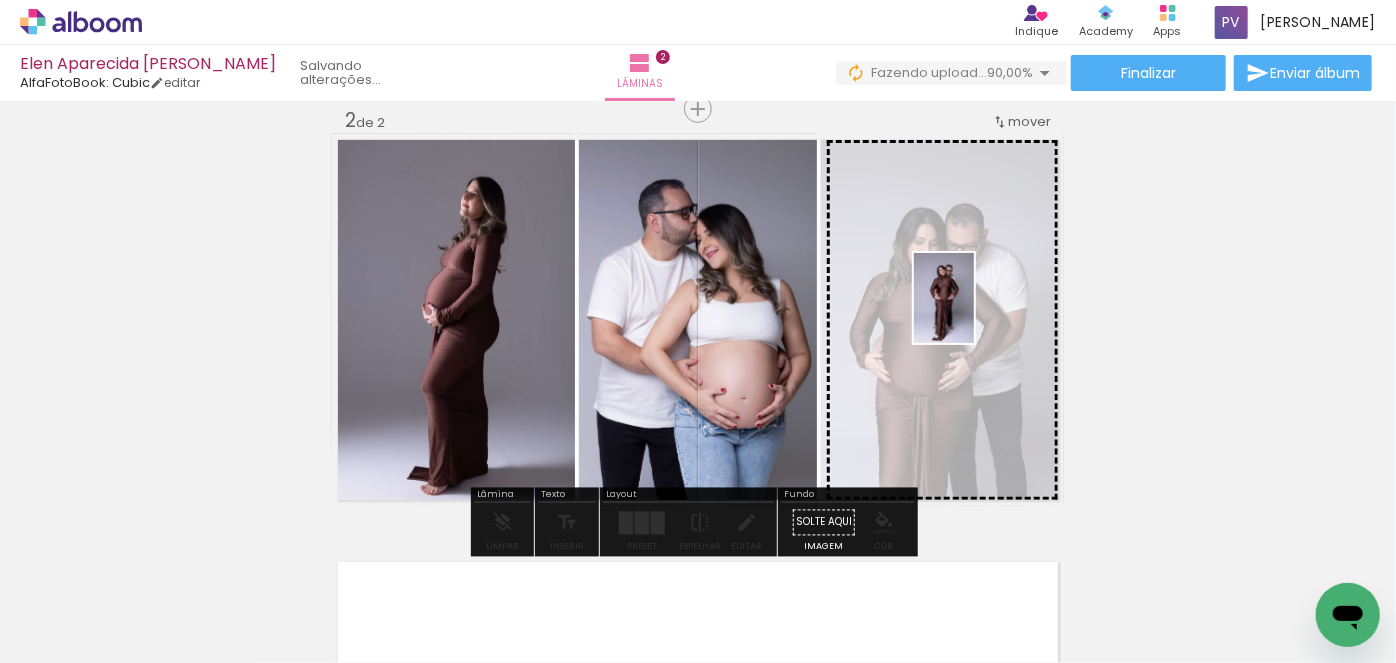 drag, startPoint x: 1219, startPoint y: 610, endPoint x: 975, endPoint y: 313, distance: 384.37613 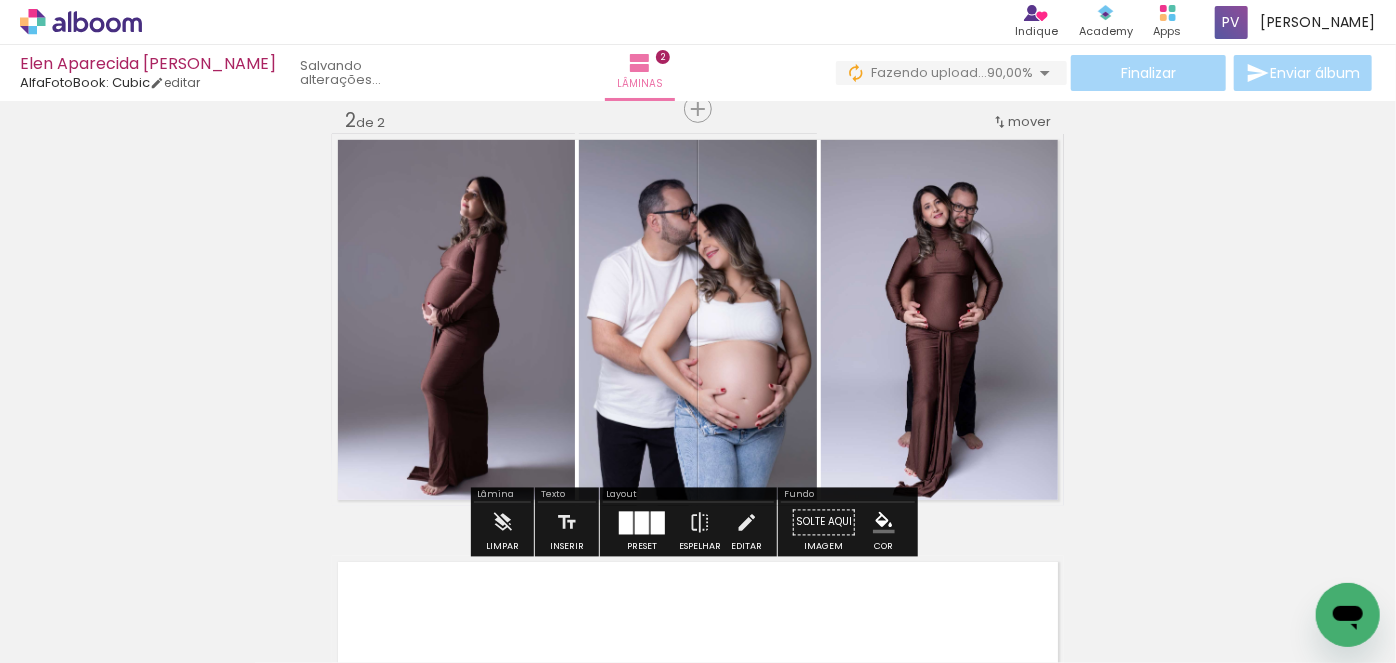 click on "Inserir lâmina 1  de 2  Inserir lâmina 2  de 2" at bounding box center [698, 294] 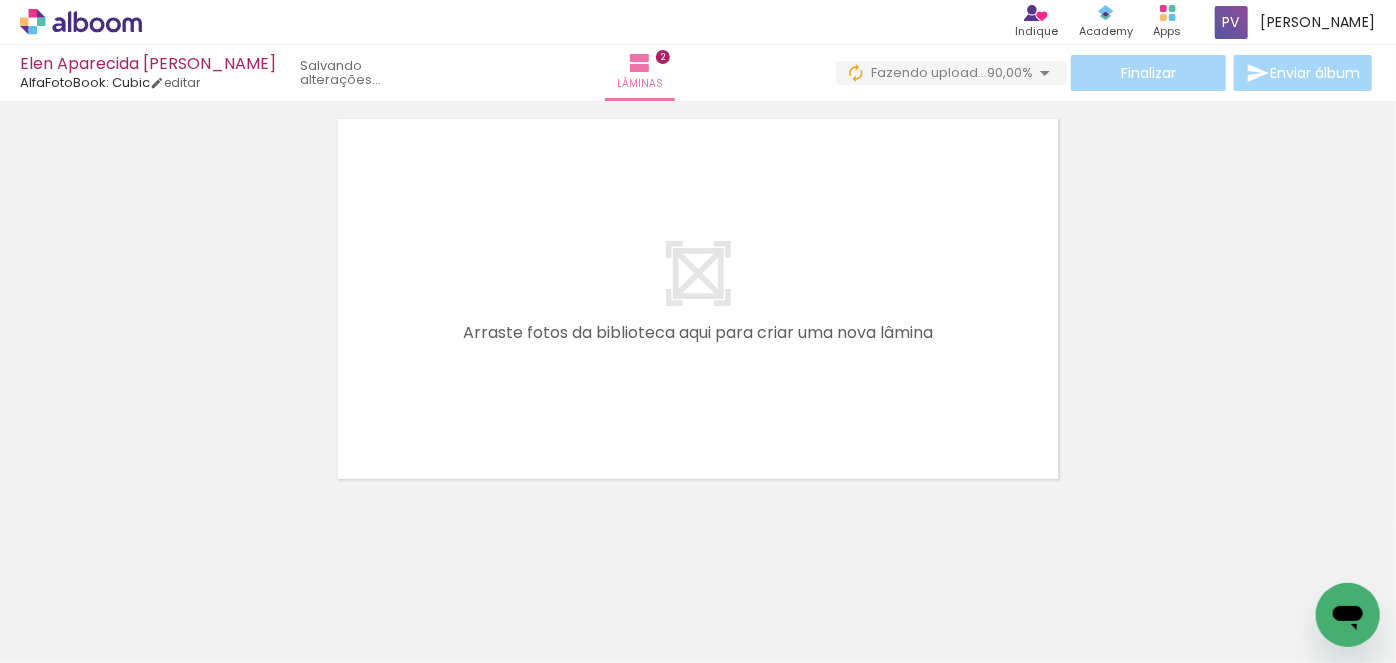 scroll, scrollTop: 906, scrollLeft: 0, axis: vertical 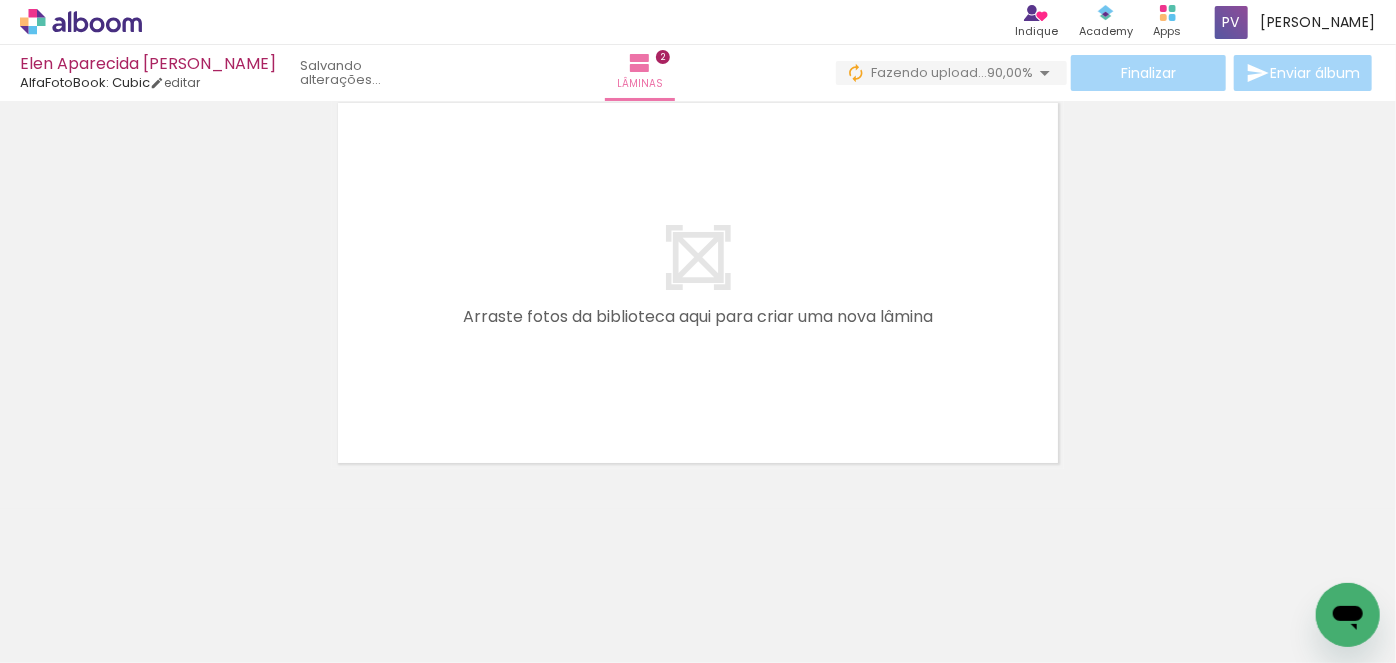 click on "Adicionar
Fotos" at bounding box center (71, 636) 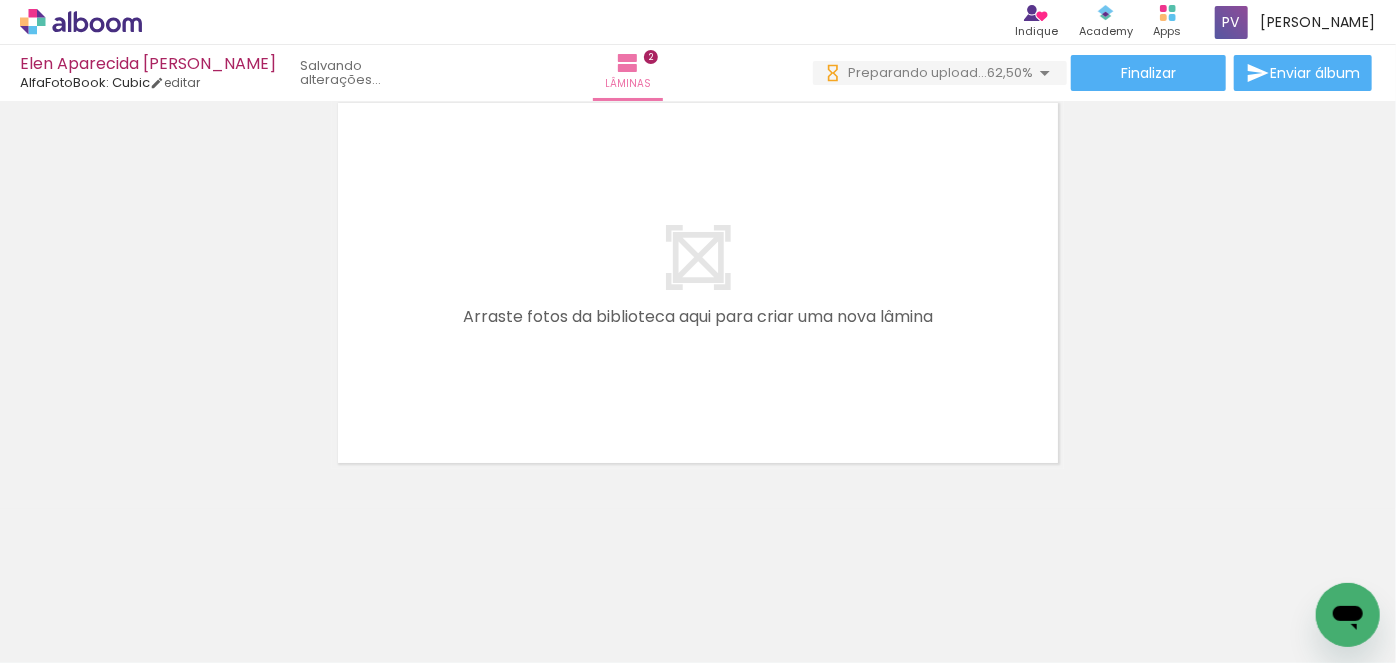 scroll, scrollTop: 0, scrollLeft: 0, axis: both 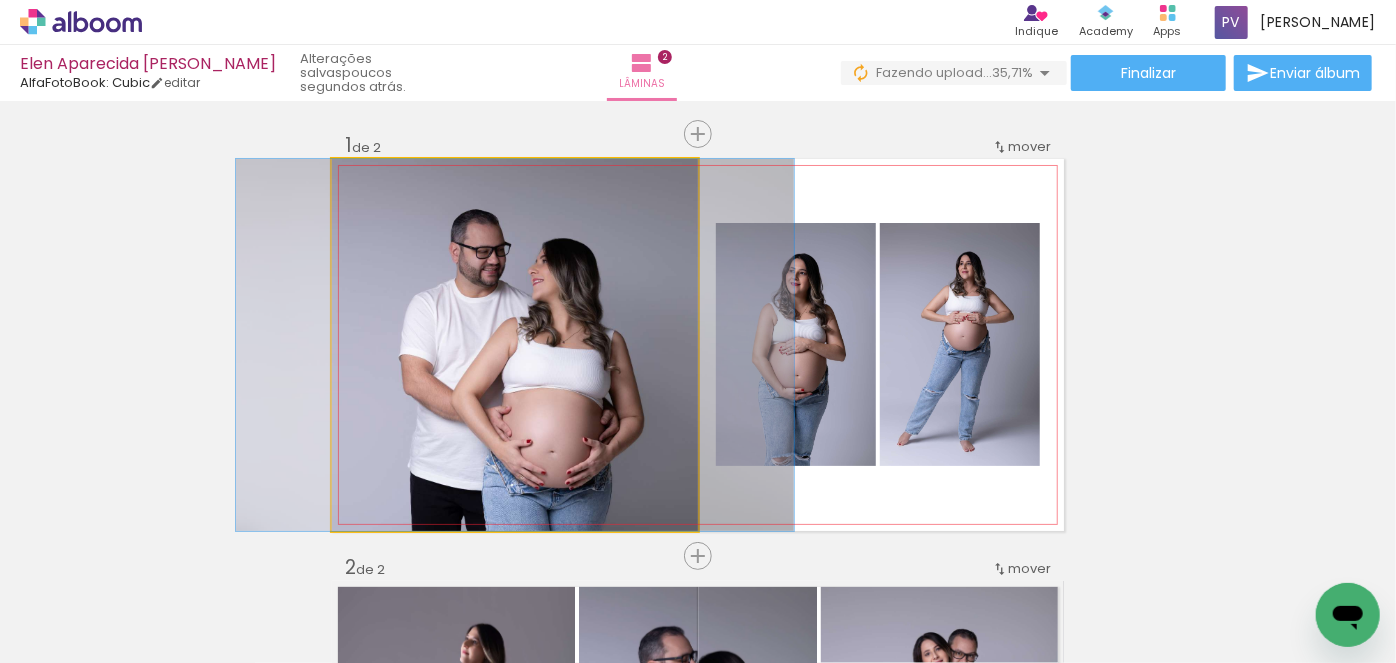 click 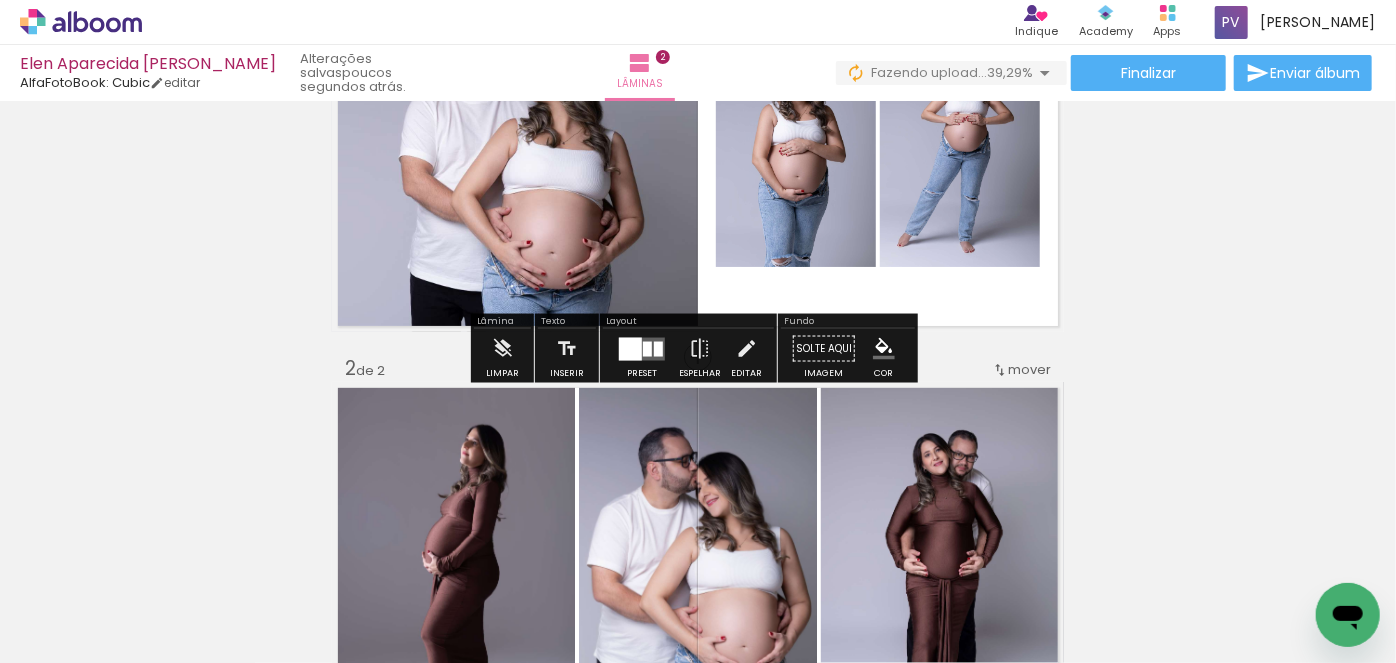 scroll, scrollTop: 90, scrollLeft: 0, axis: vertical 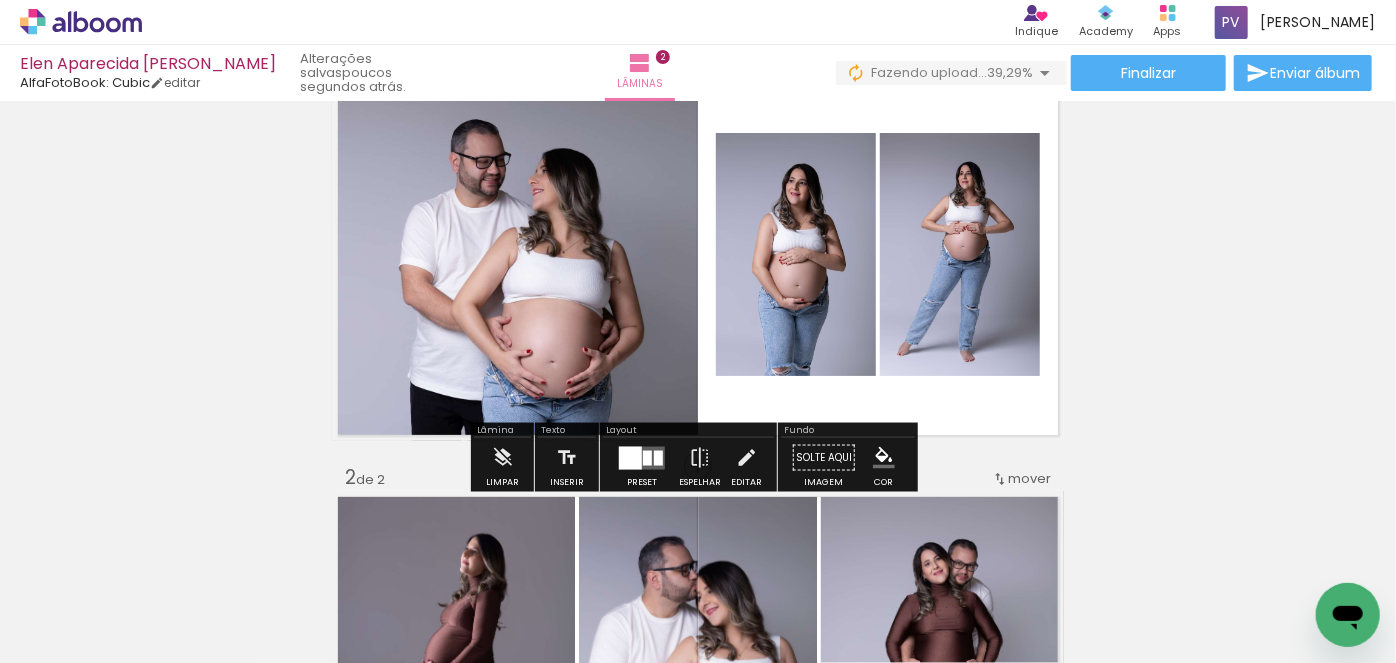 click at bounding box center [647, 457] 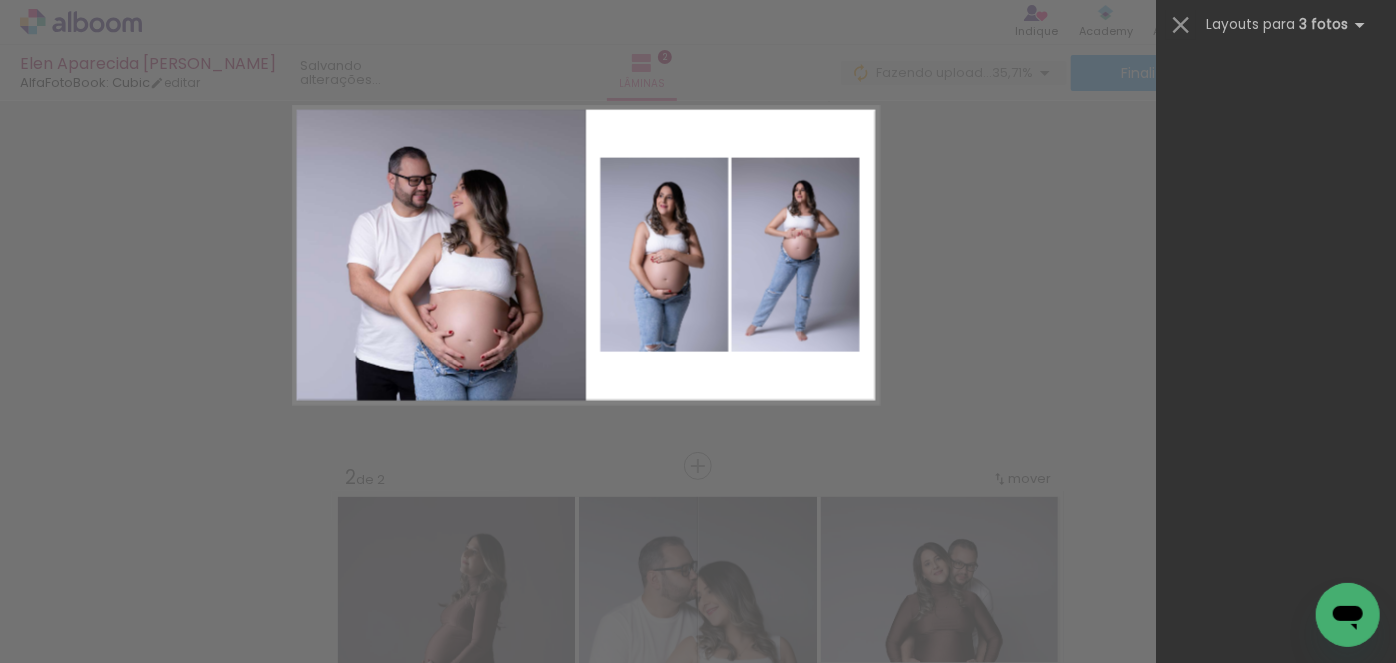 scroll 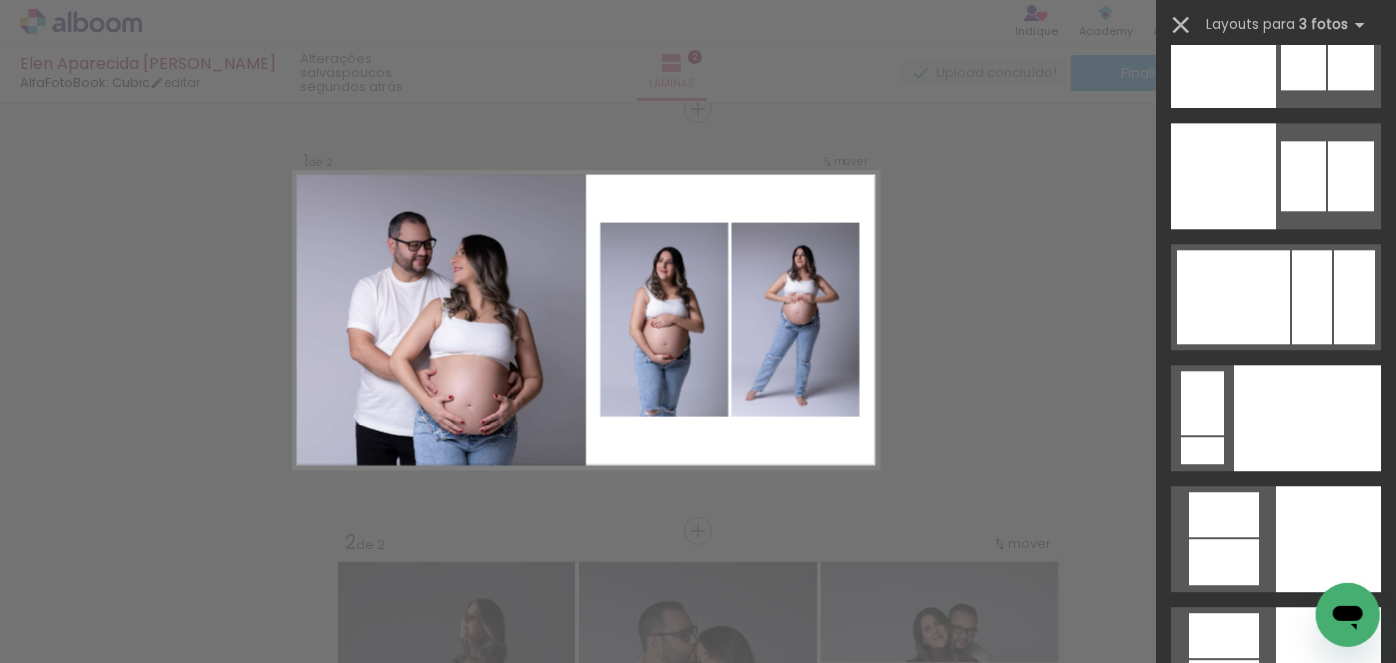 click at bounding box center [1181, 25] 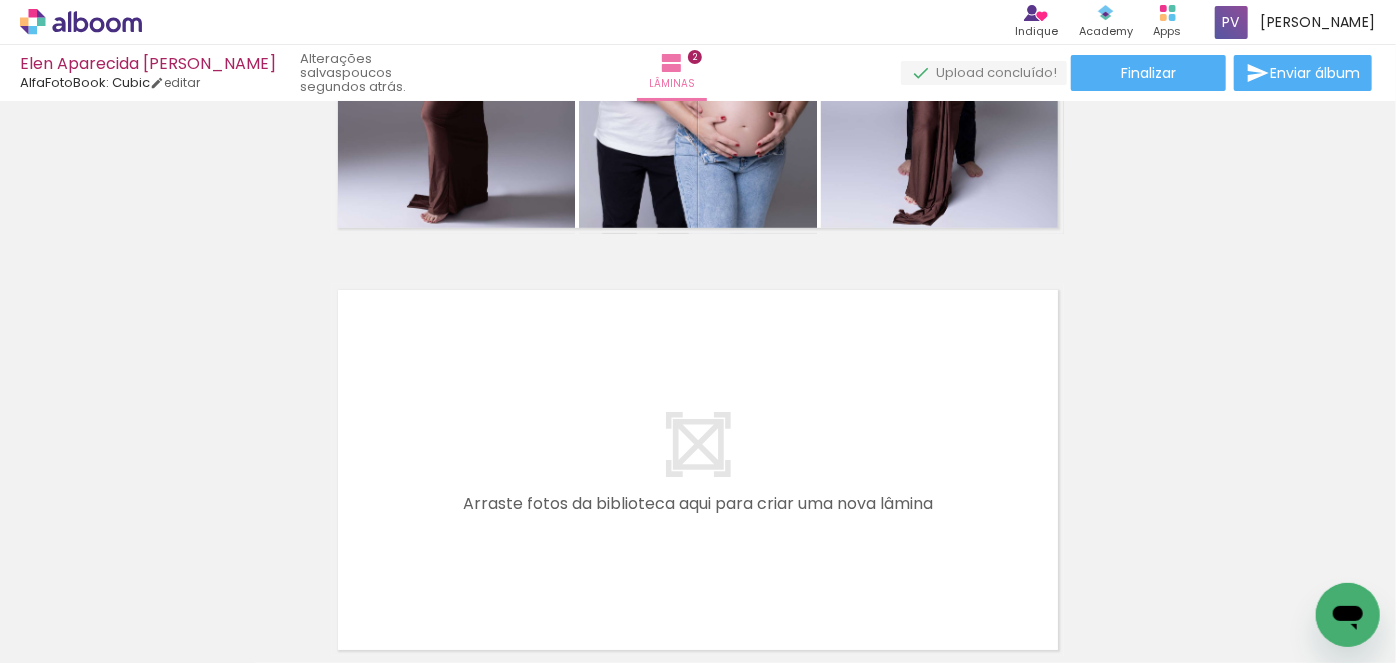 scroll, scrollTop: 661, scrollLeft: 0, axis: vertical 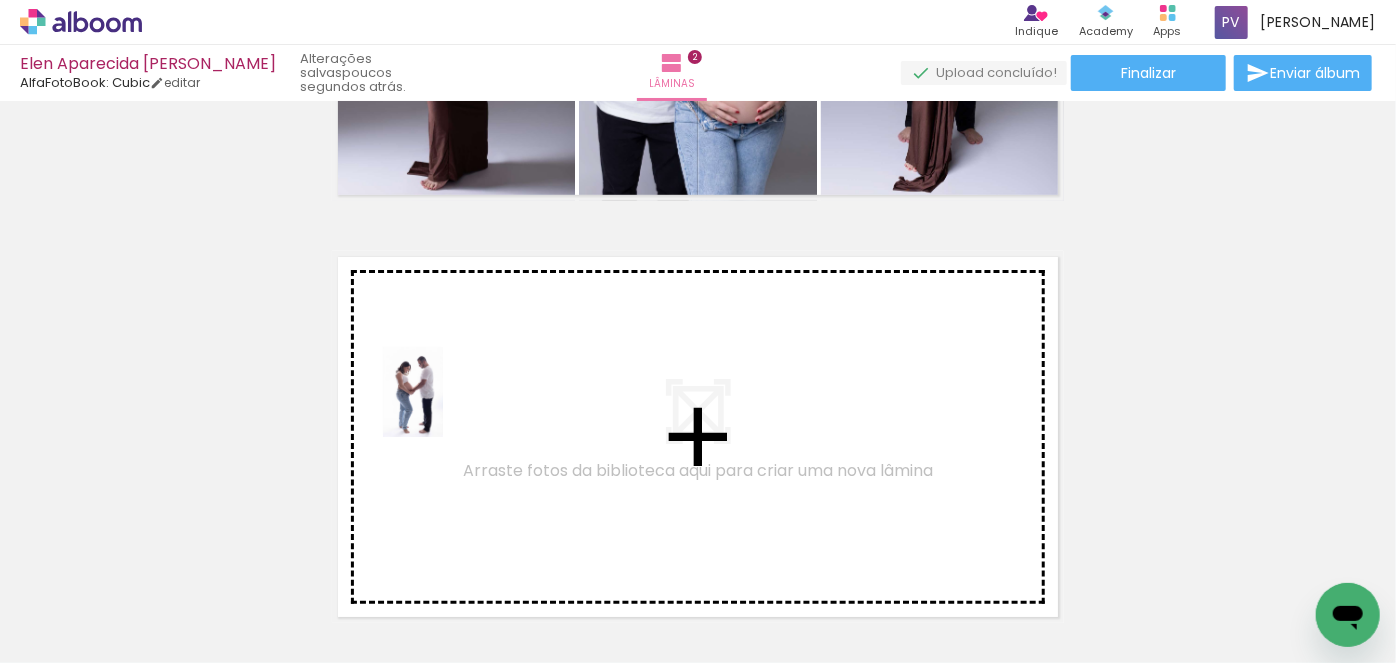 drag, startPoint x: 478, startPoint y: 592, endPoint x: 443, endPoint y: 407, distance: 188.28171 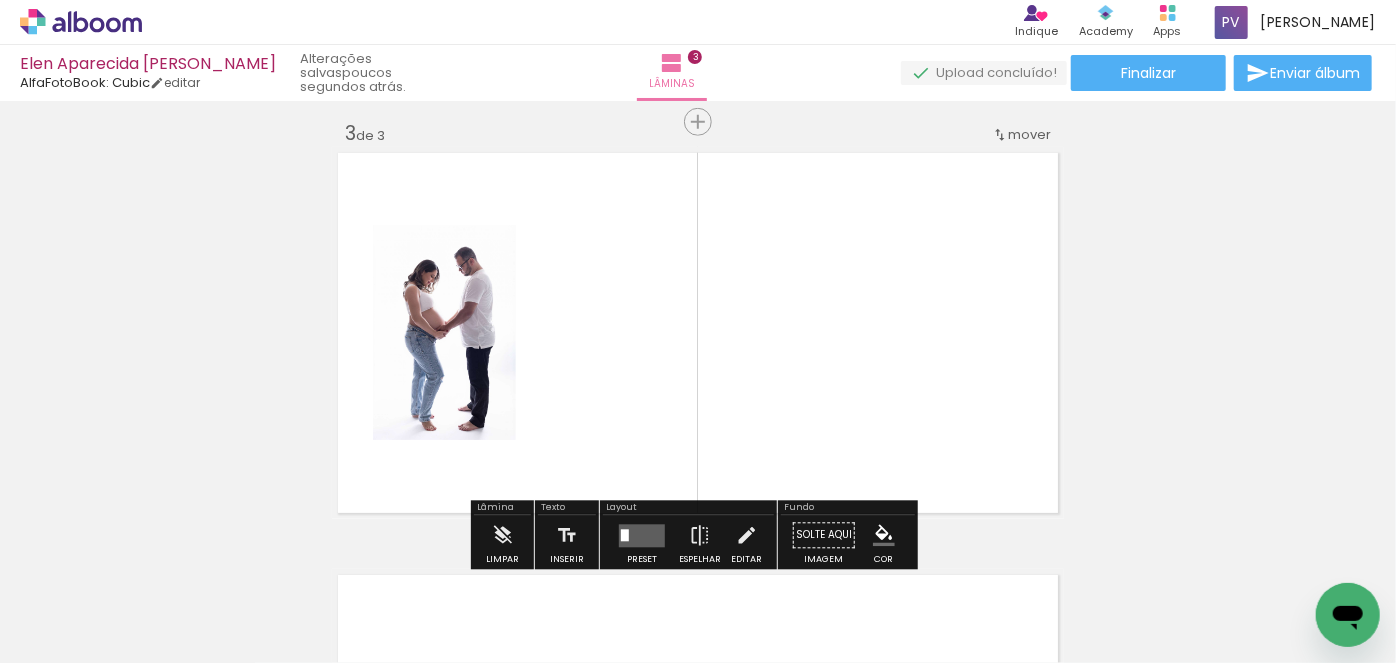 scroll, scrollTop: 869, scrollLeft: 0, axis: vertical 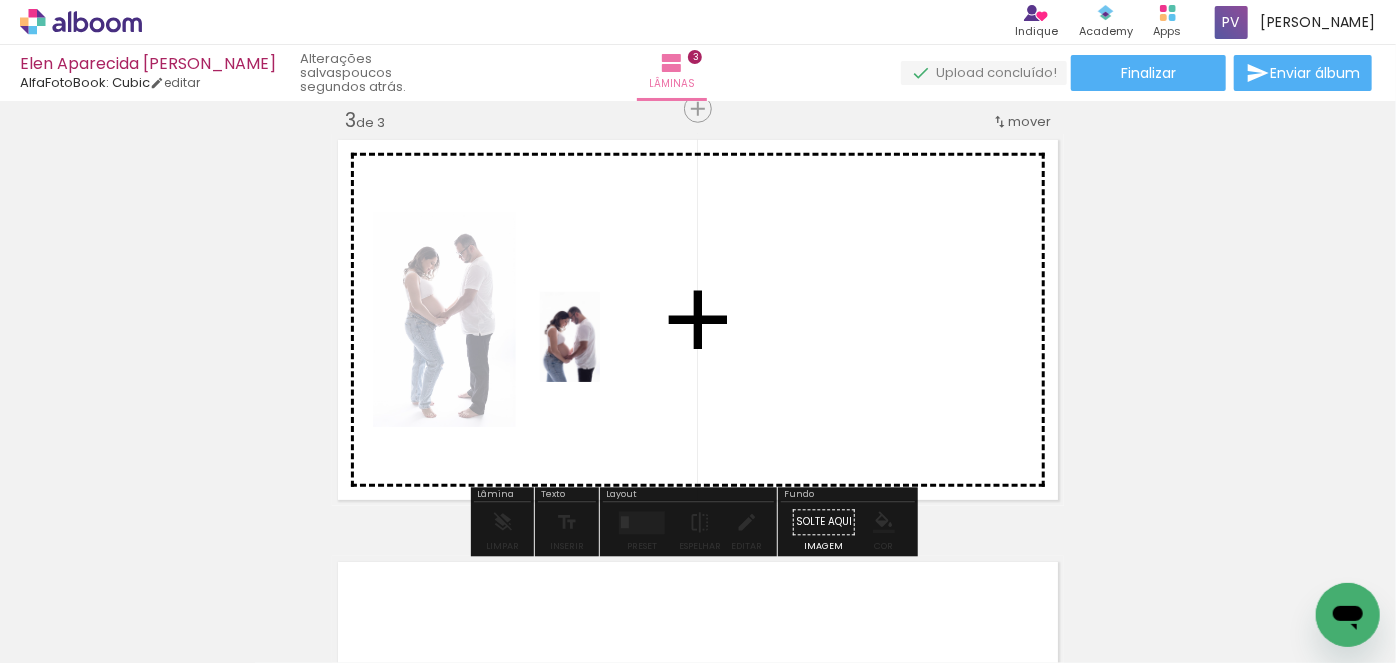 drag, startPoint x: 600, startPoint y: 602, endPoint x: 609, endPoint y: 323, distance: 279.1451 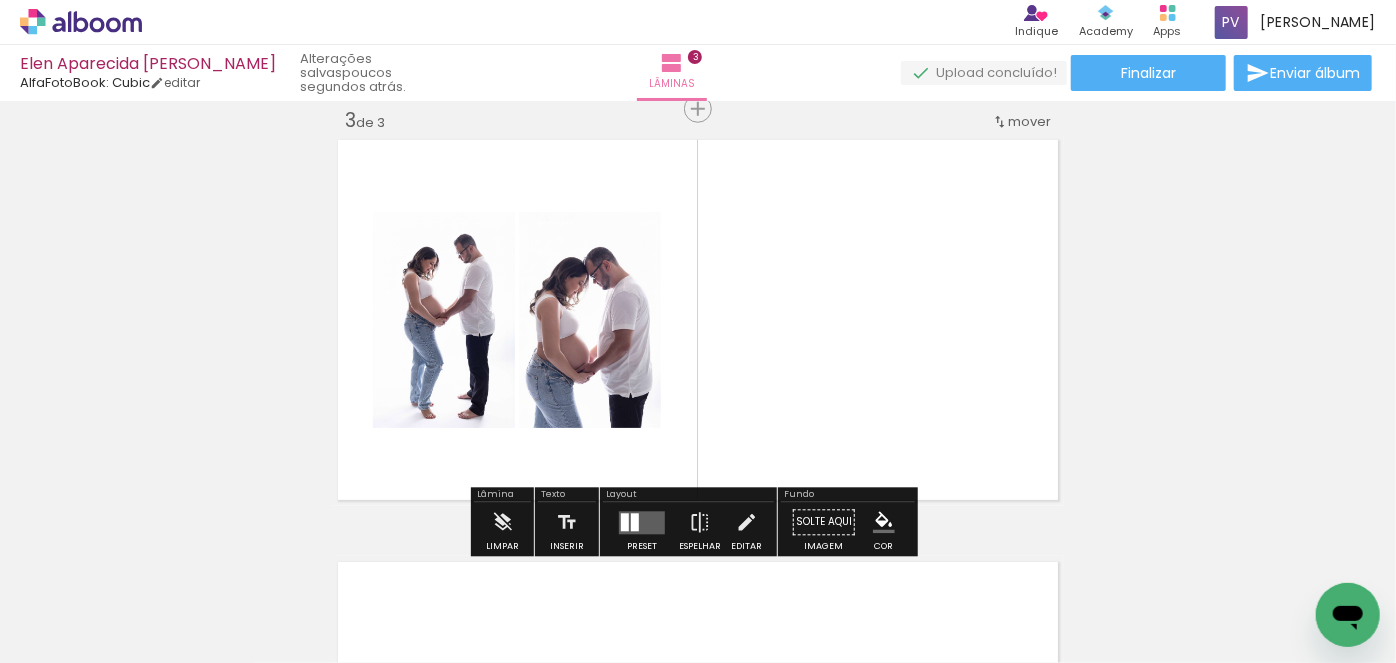scroll, scrollTop: 0, scrollLeft: 869, axis: horizontal 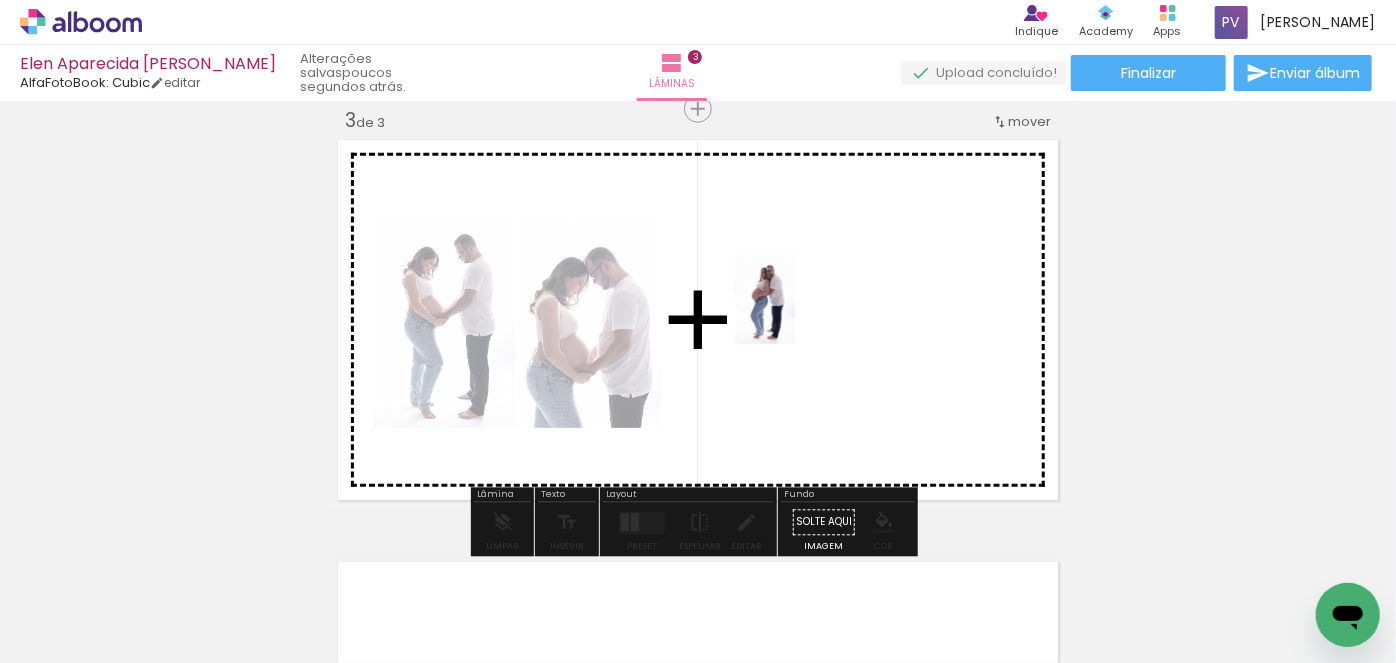 drag, startPoint x: 789, startPoint y: 606, endPoint x: 794, endPoint y: 310, distance: 296.04224 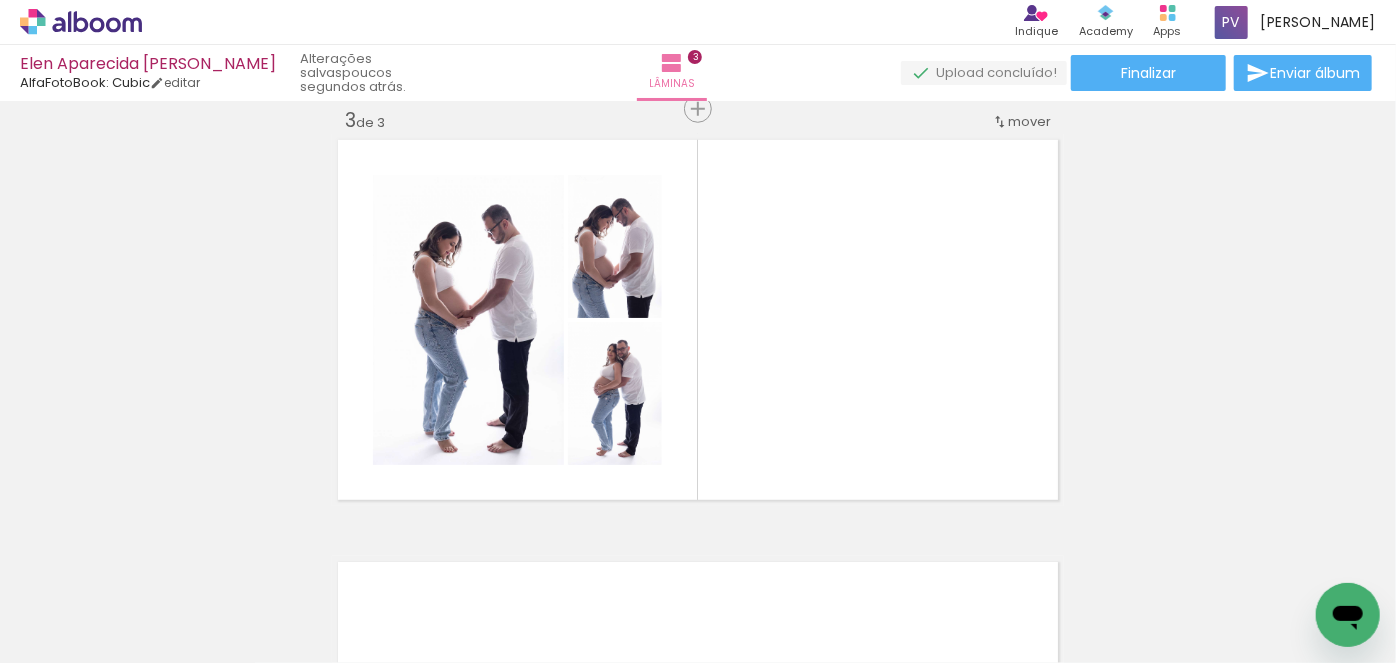 scroll, scrollTop: 0, scrollLeft: 845, axis: horizontal 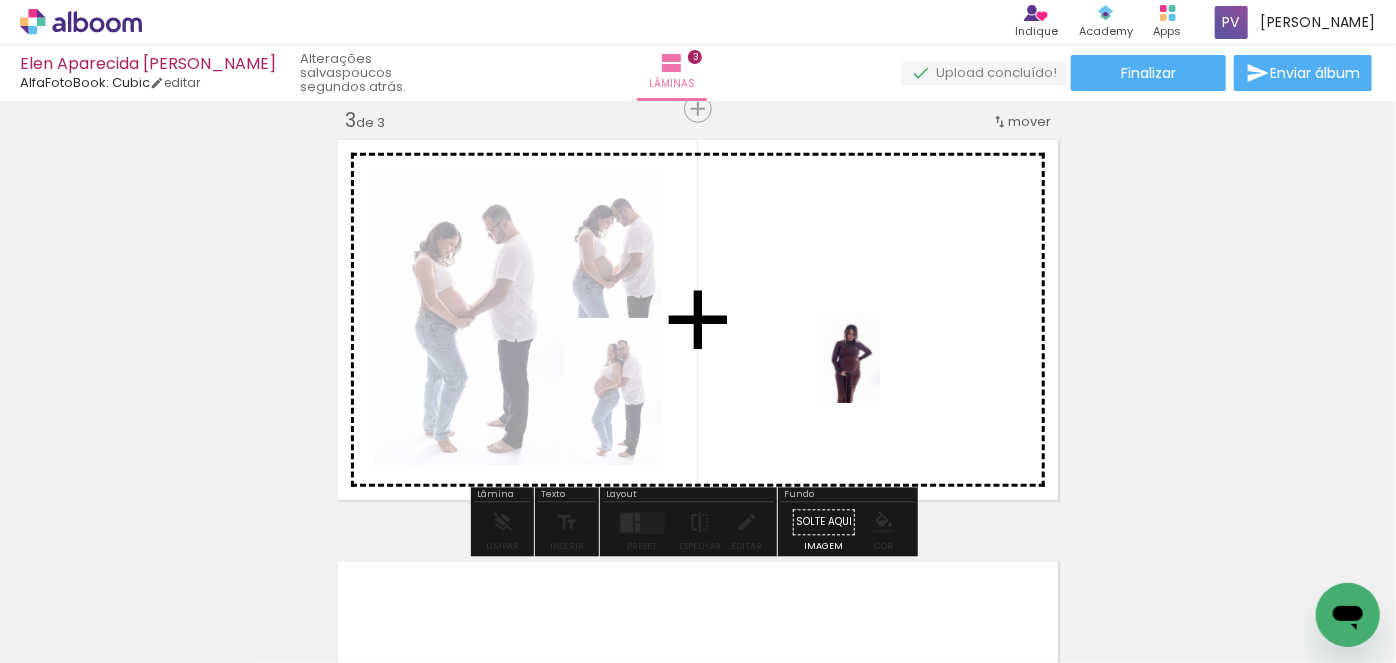 drag, startPoint x: 920, startPoint y: 604, endPoint x: 880, endPoint y: 373, distance: 234.43762 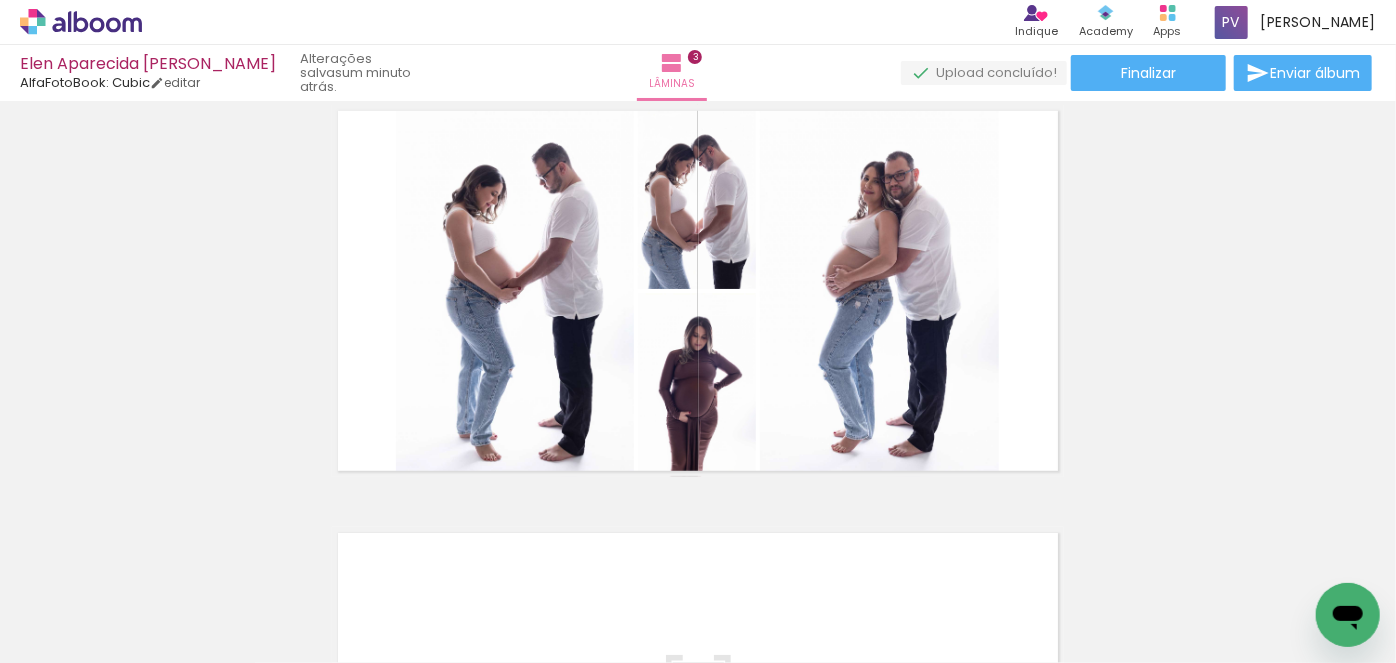scroll, scrollTop: 869, scrollLeft: 0, axis: vertical 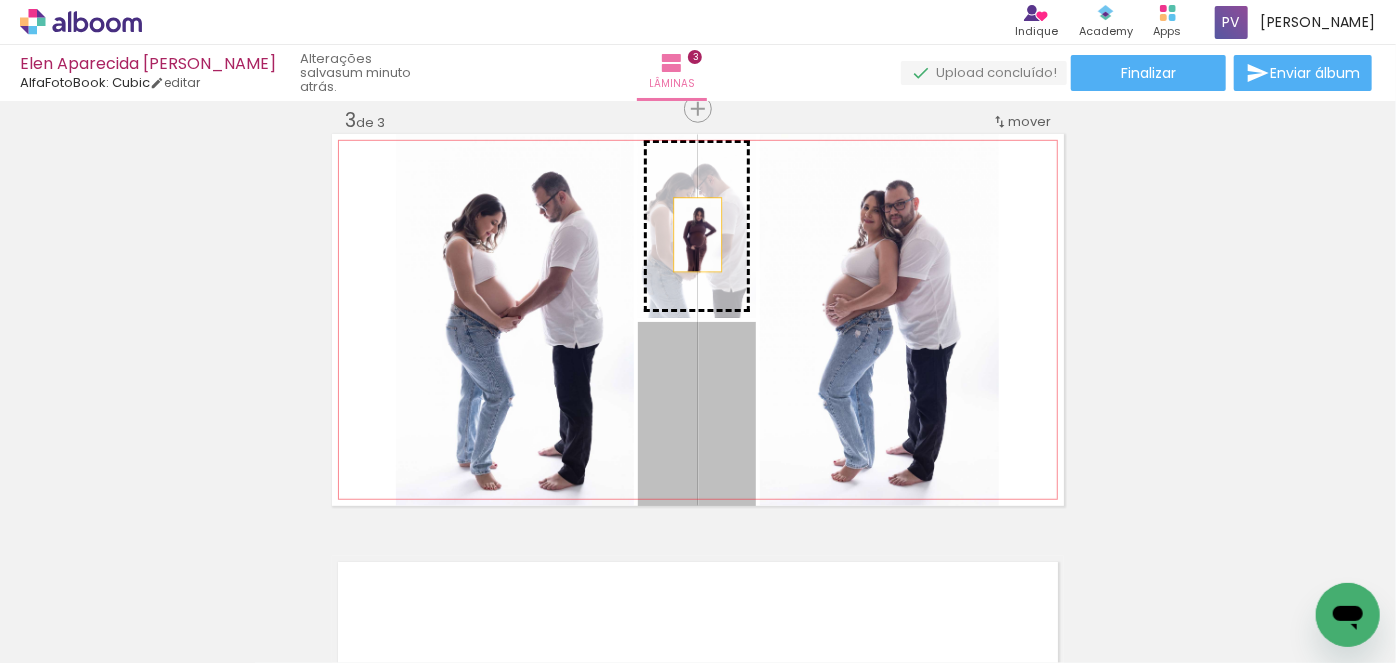drag, startPoint x: 695, startPoint y: 427, endPoint x: 691, endPoint y: 235, distance: 192.04166 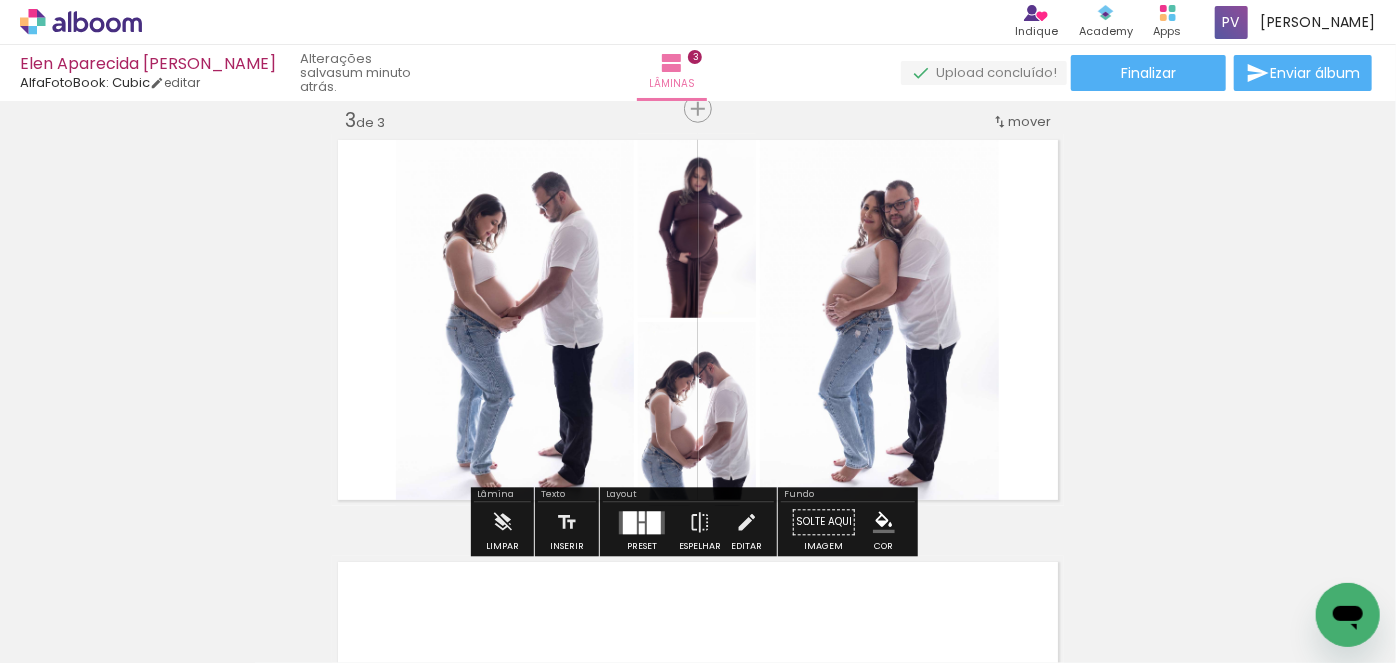 click at bounding box center [654, 522] 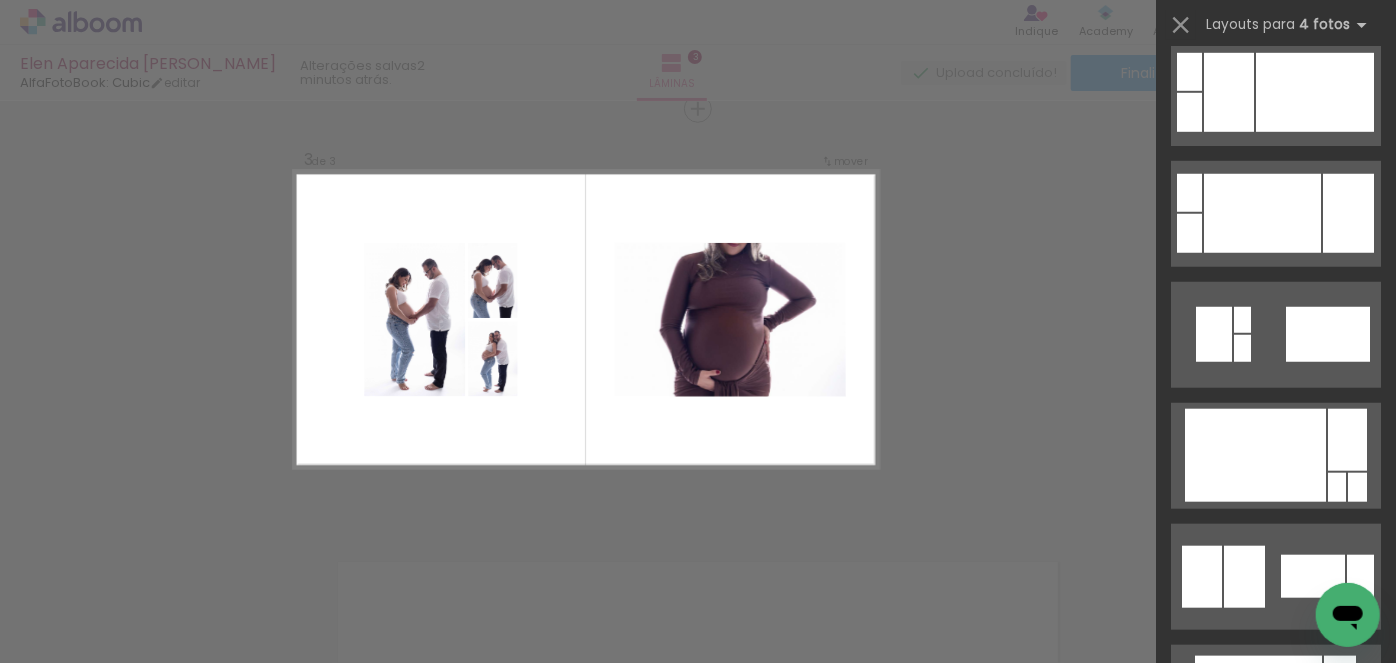 scroll, scrollTop: 12727, scrollLeft: 0, axis: vertical 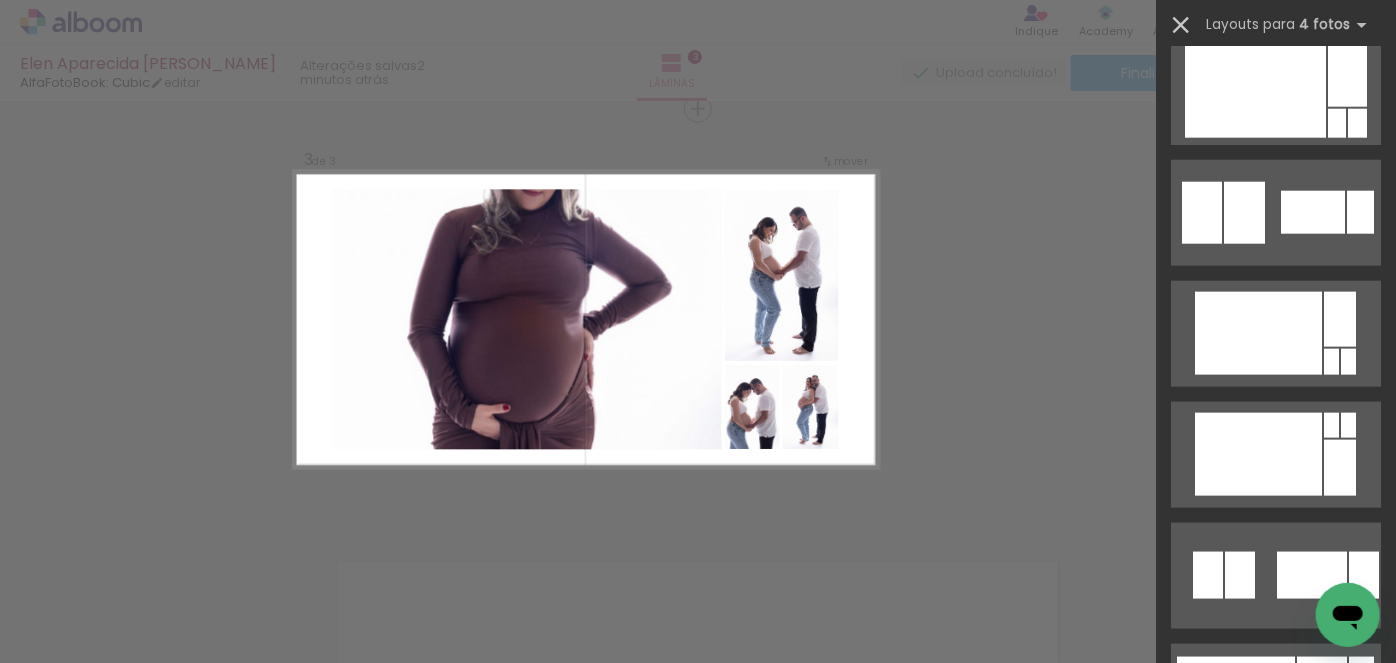 click at bounding box center [1181, 25] 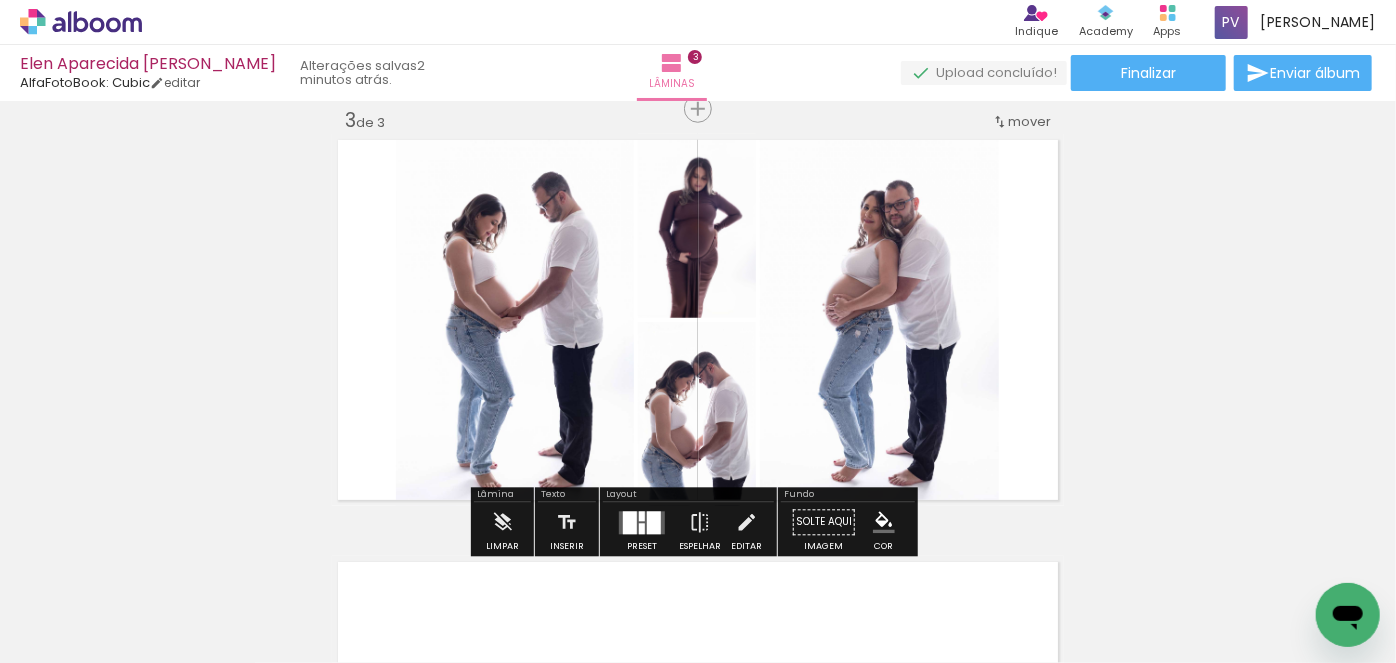 click on "Inserir lâmina 1  de 3  Inserir lâmina 2  de 3  Inserir lâmina 3  de 3" at bounding box center (698, 83) 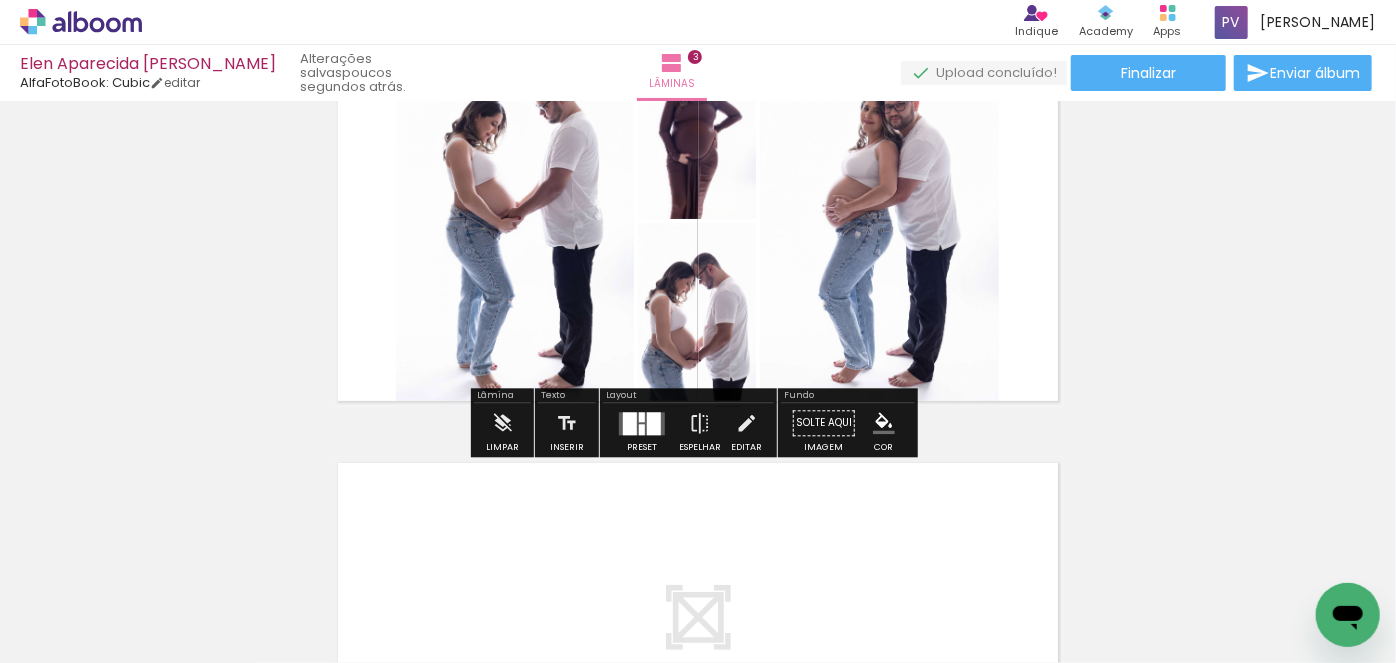 scroll, scrollTop: 869, scrollLeft: 0, axis: vertical 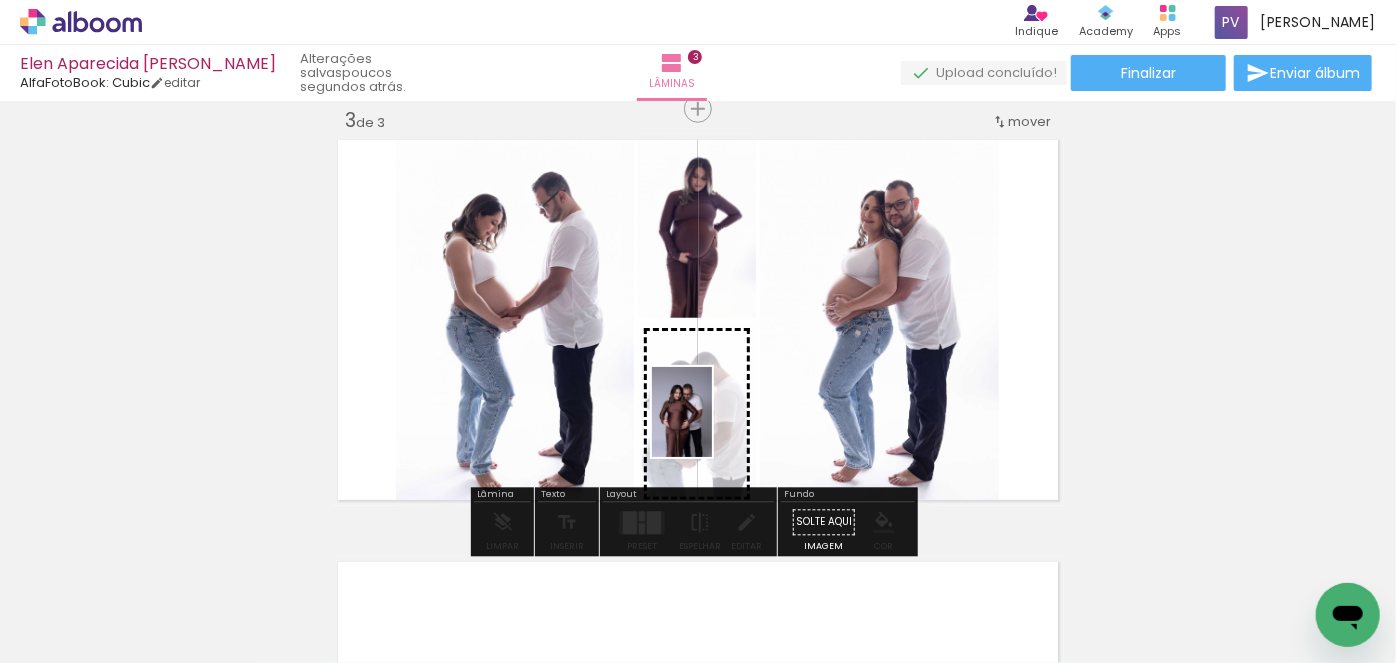 drag, startPoint x: 844, startPoint y: 597, endPoint x: 712, endPoint y: 427, distance: 215.2301 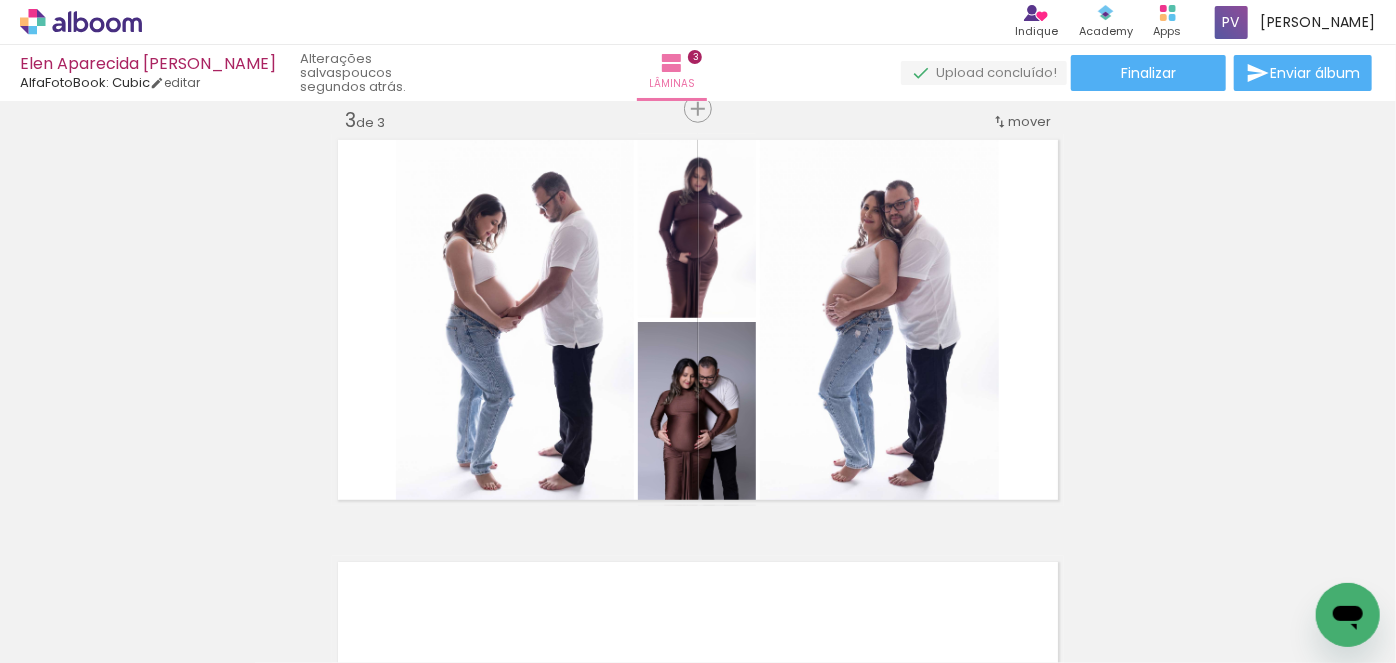 scroll, scrollTop: 0, scrollLeft: 1280, axis: horizontal 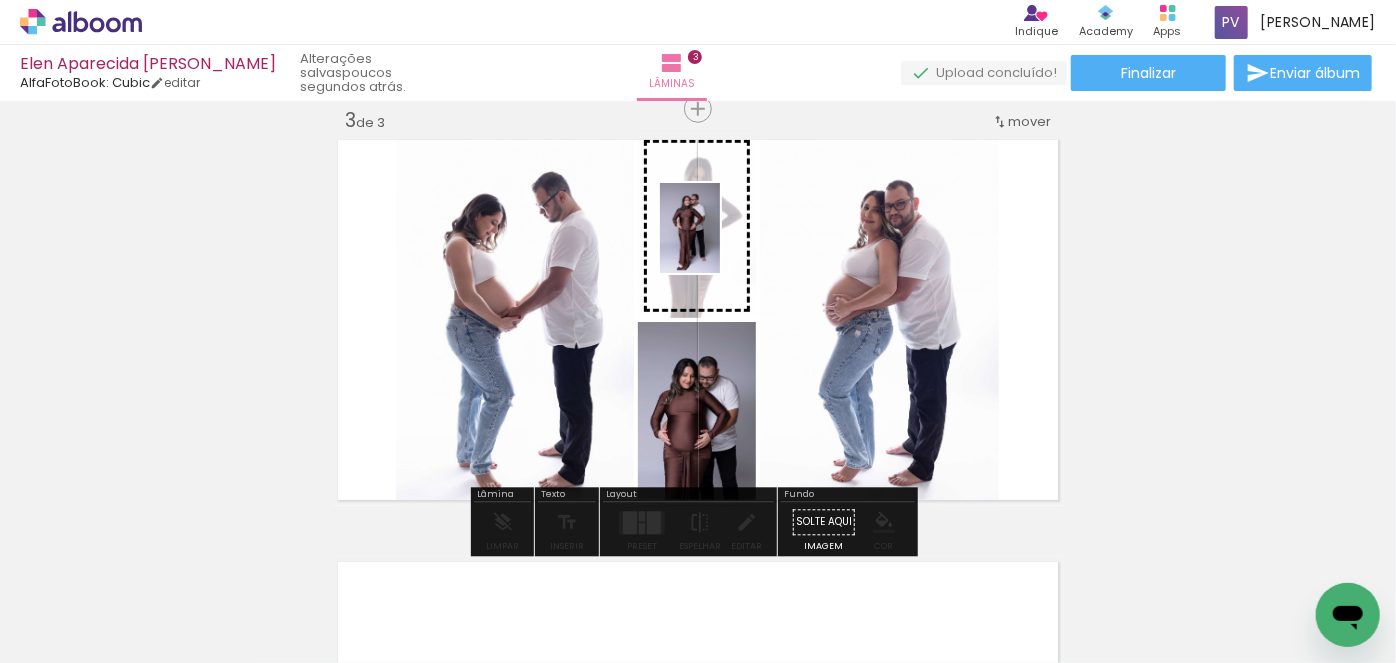 drag, startPoint x: 721, startPoint y: 604, endPoint x: 720, endPoint y: 243, distance: 361.00137 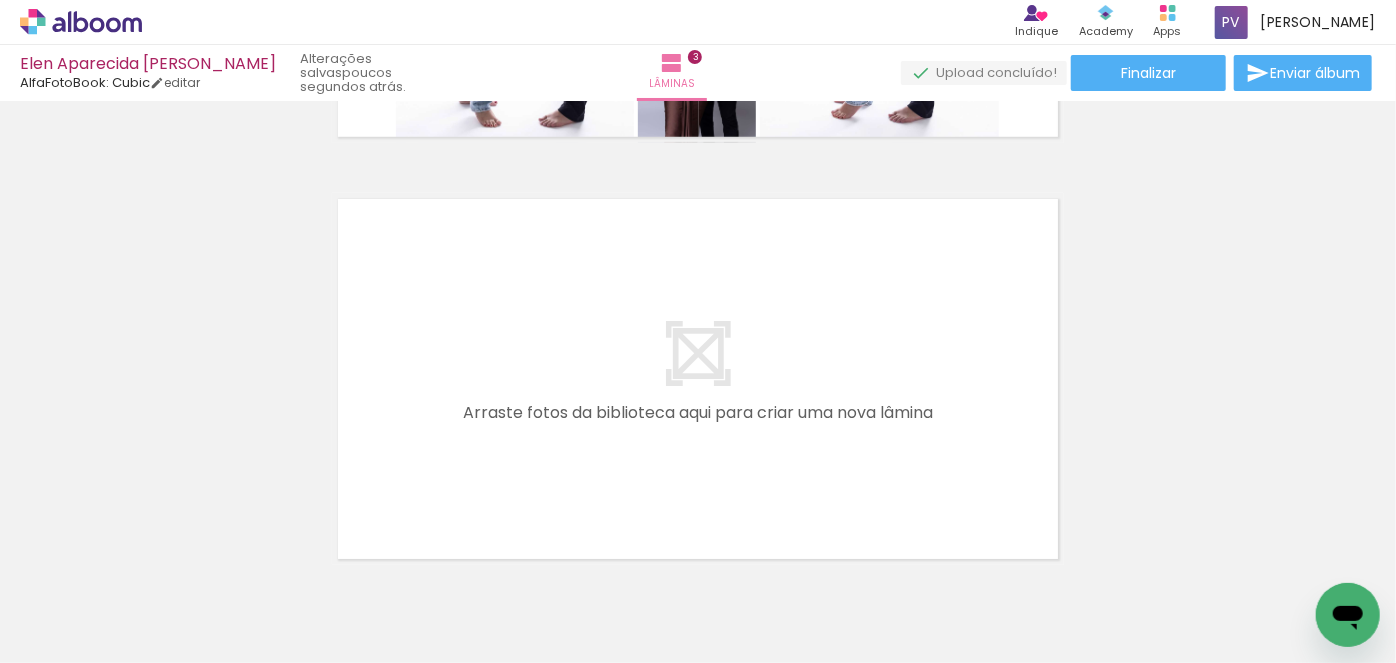 scroll, scrollTop: 1323, scrollLeft: 0, axis: vertical 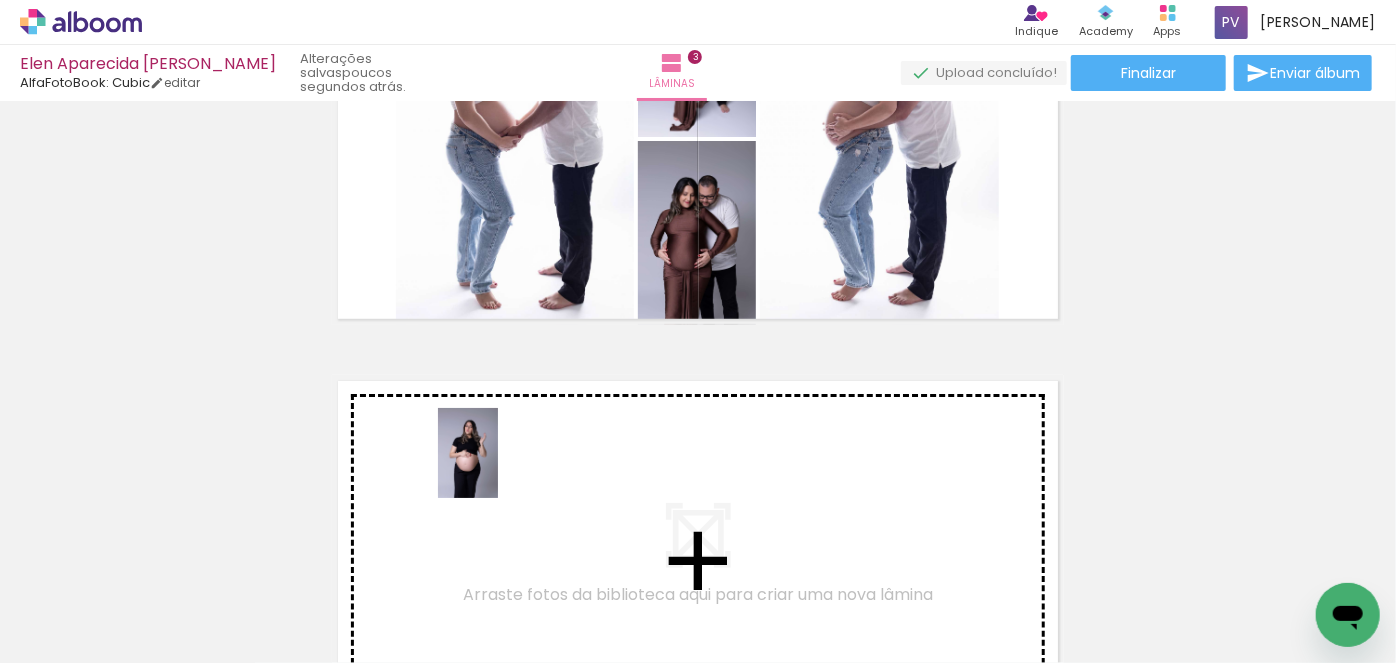 drag, startPoint x: 338, startPoint y: 605, endPoint x: 498, endPoint y: 468, distance: 210.6395 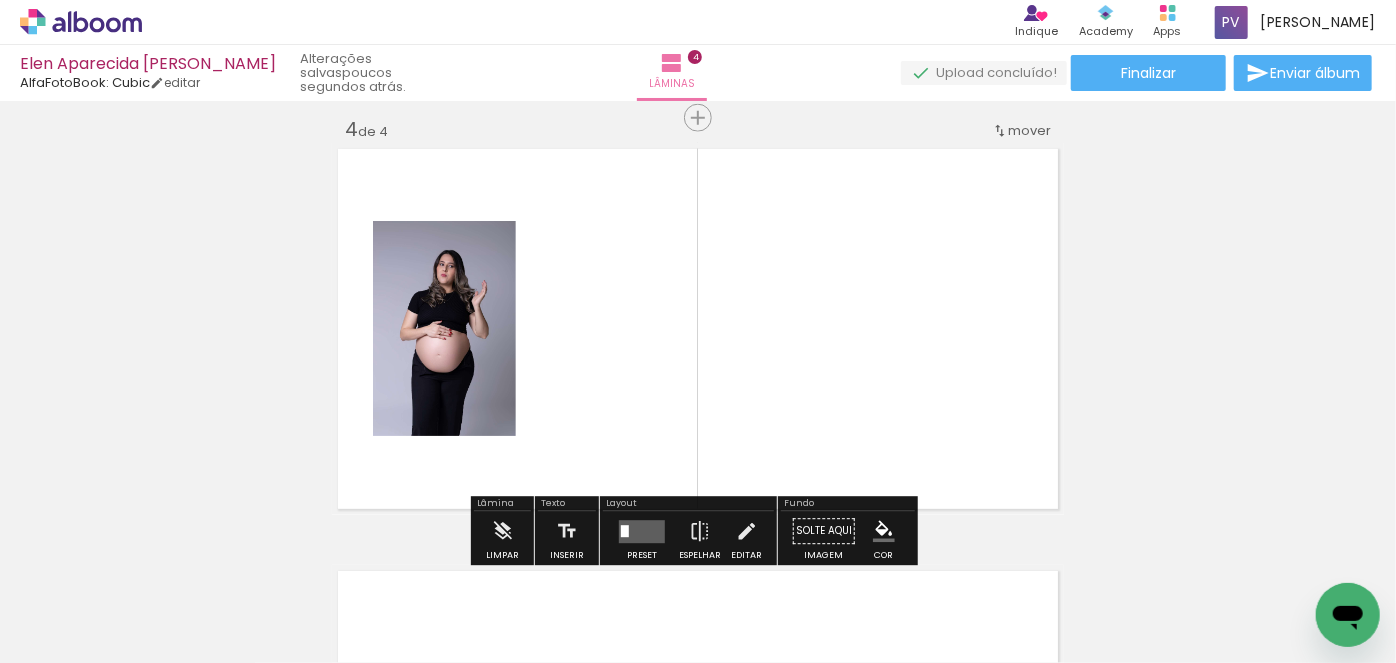 scroll, scrollTop: 1291, scrollLeft: 0, axis: vertical 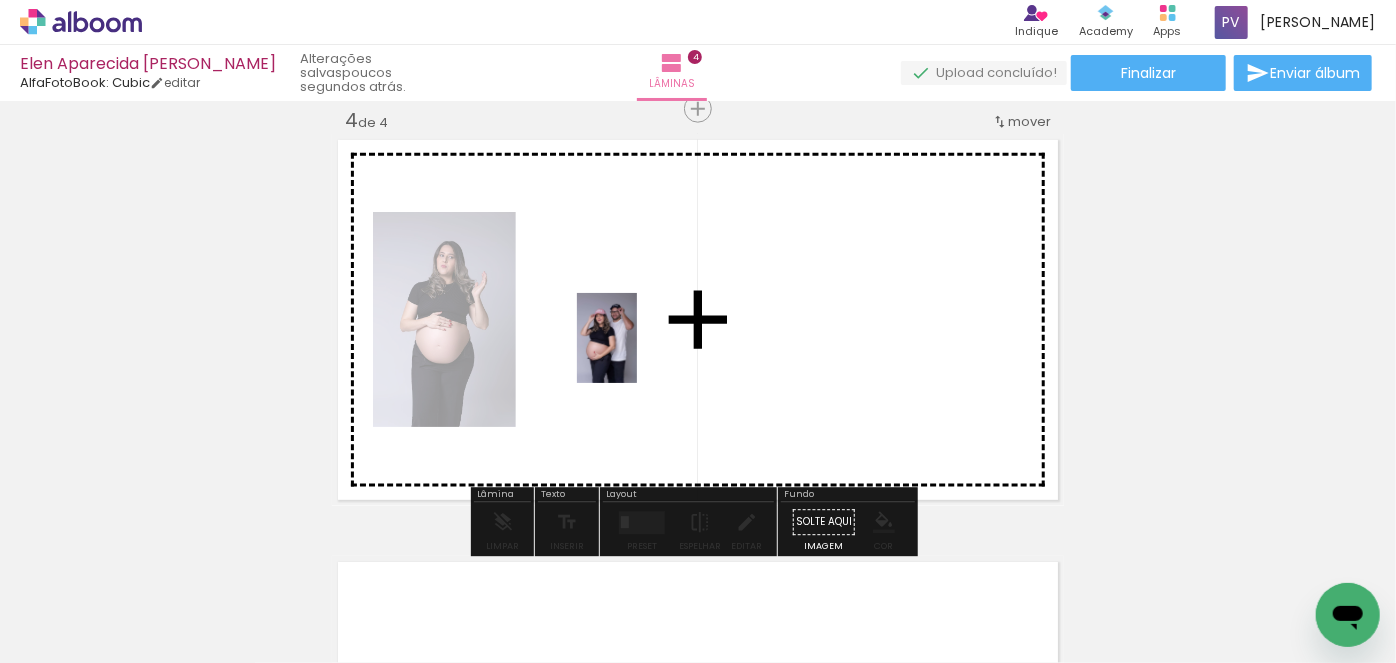 drag, startPoint x: 550, startPoint y: 610, endPoint x: 637, endPoint y: 353, distance: 271.3264 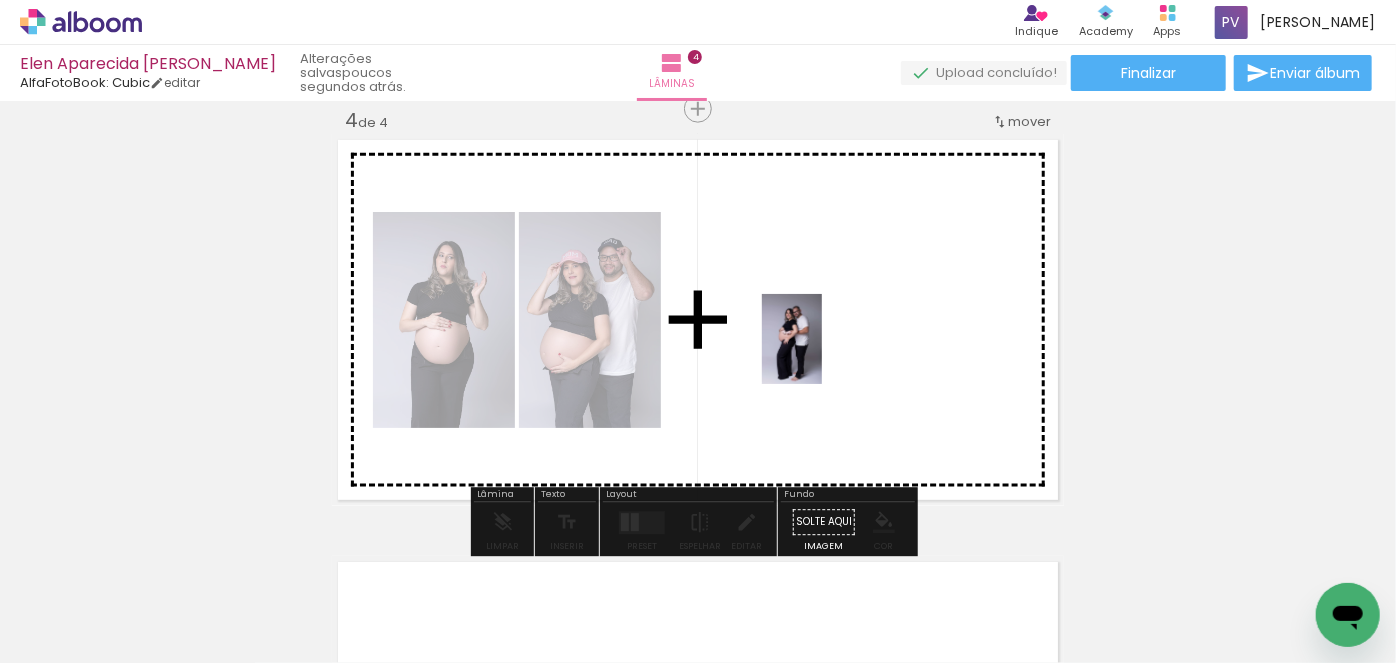 drag, startPoint x: 904, startPoint y: 618, endPoint x: 822, endPoint y: 353, distance: 277.39682 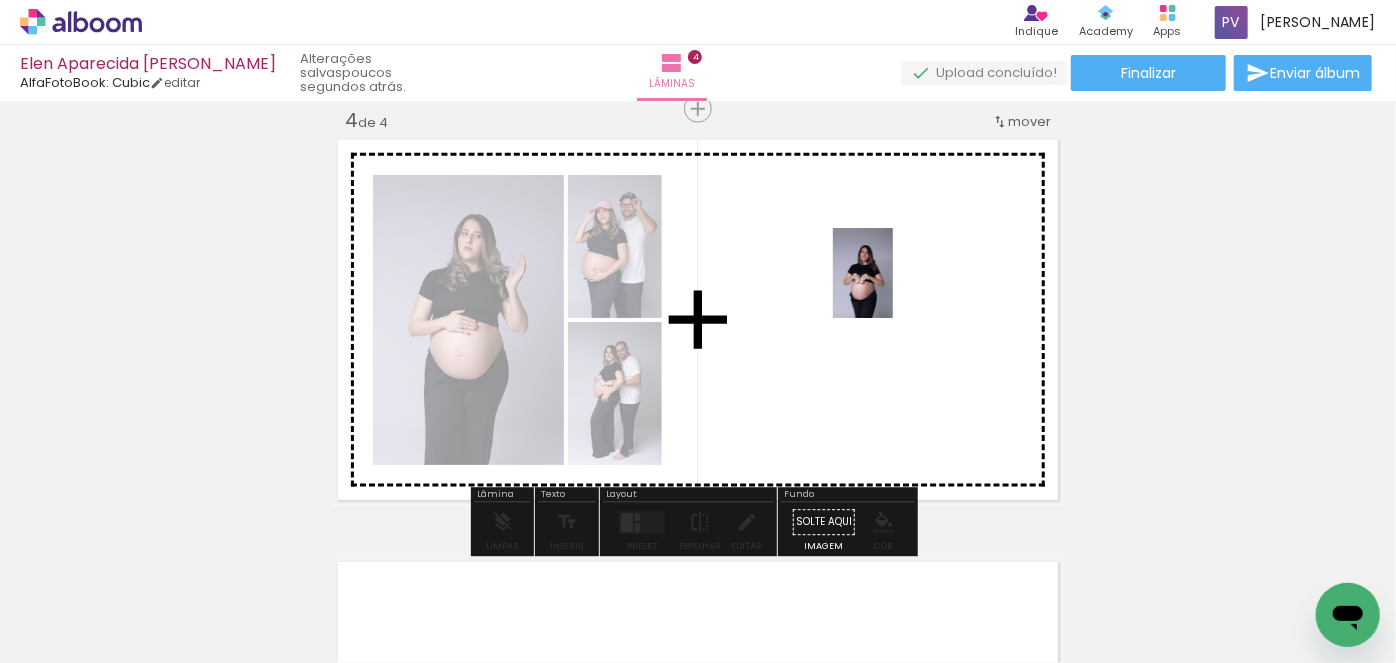 drag, startPoint x: 776, startPoint y: 615, endPoint x: 893, endPoint y: 288, distance: 347.30103 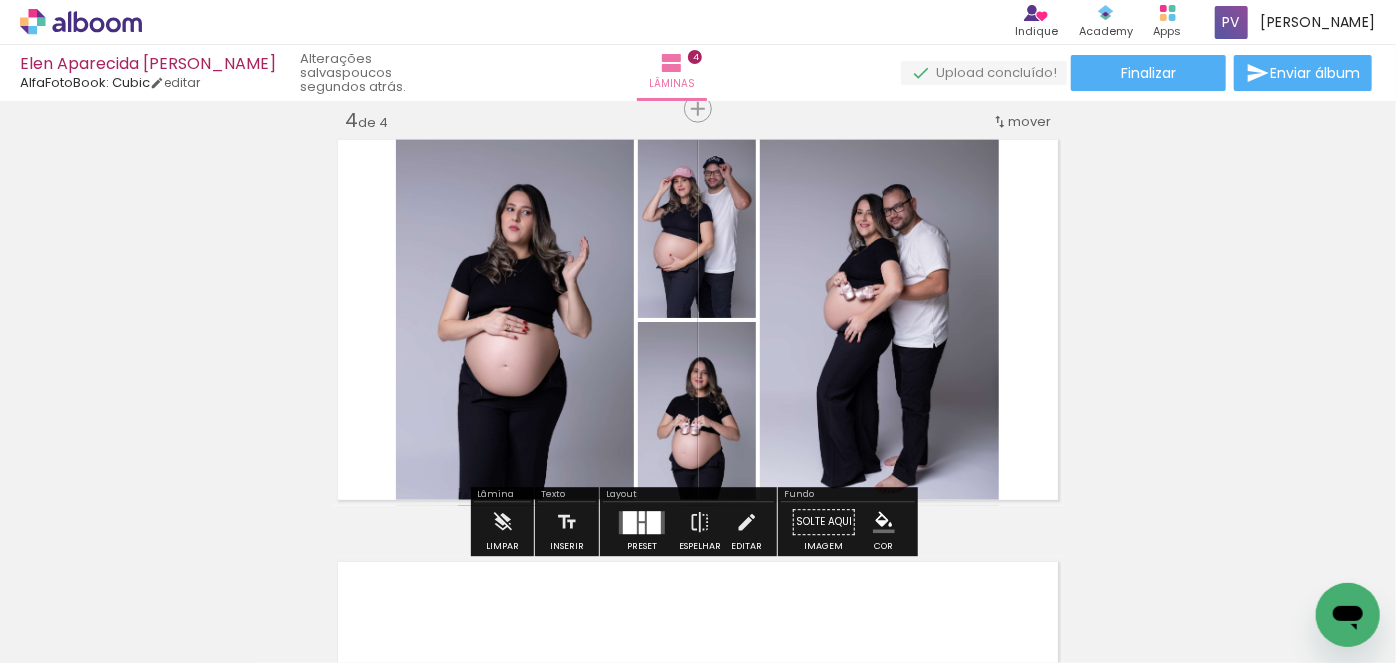 click at bounding box center (642, 516) 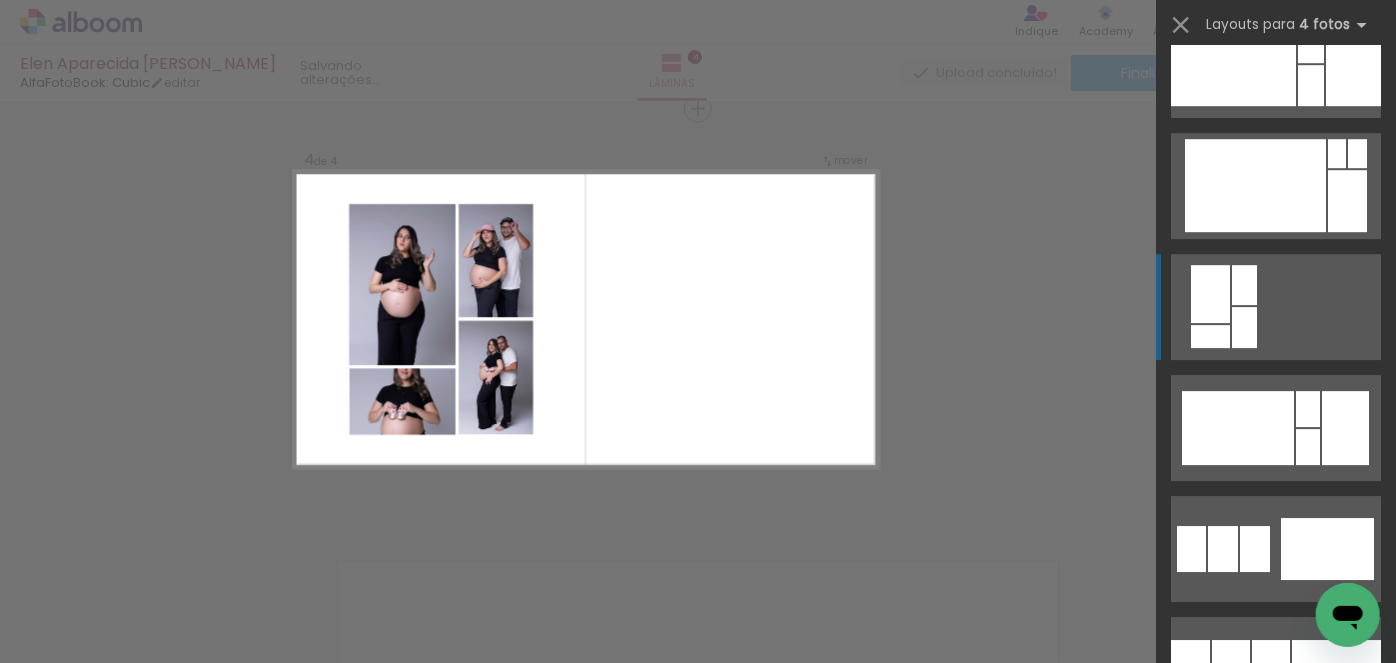 scroll, scrollTop: 10879, scrollLeft: 0, axis: vertical 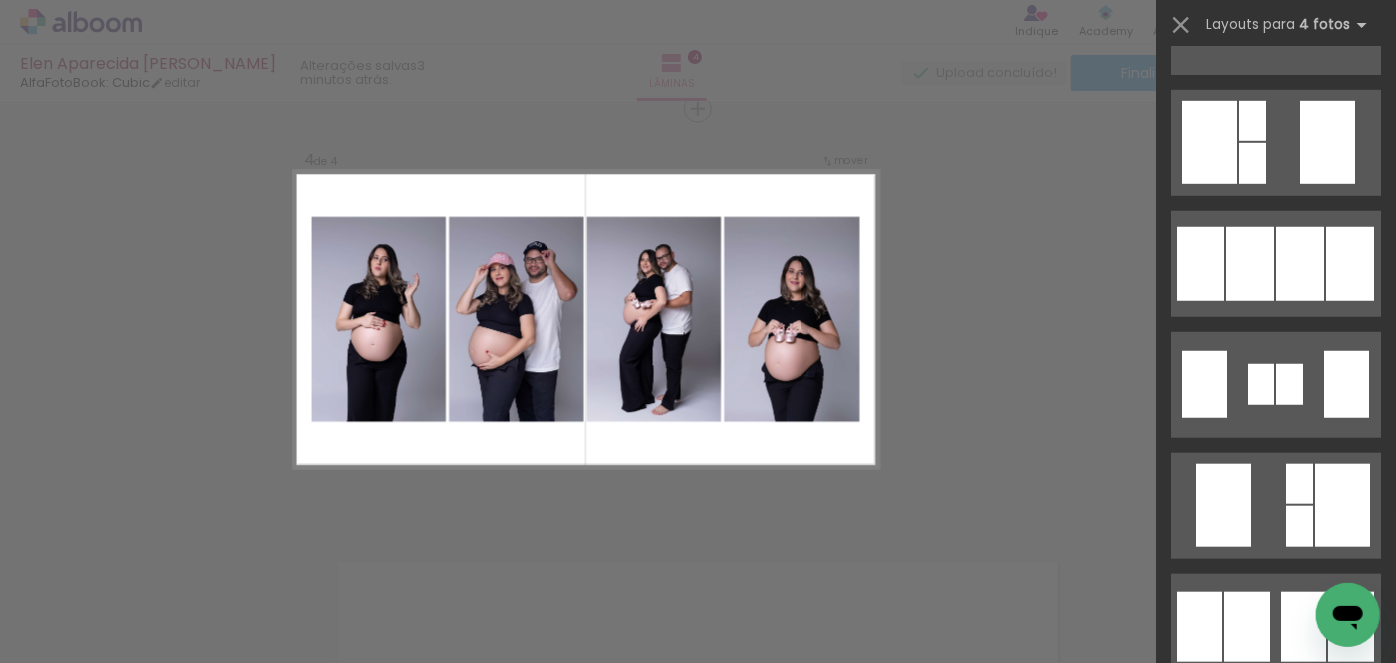 click at bounding box center [1289, 384] 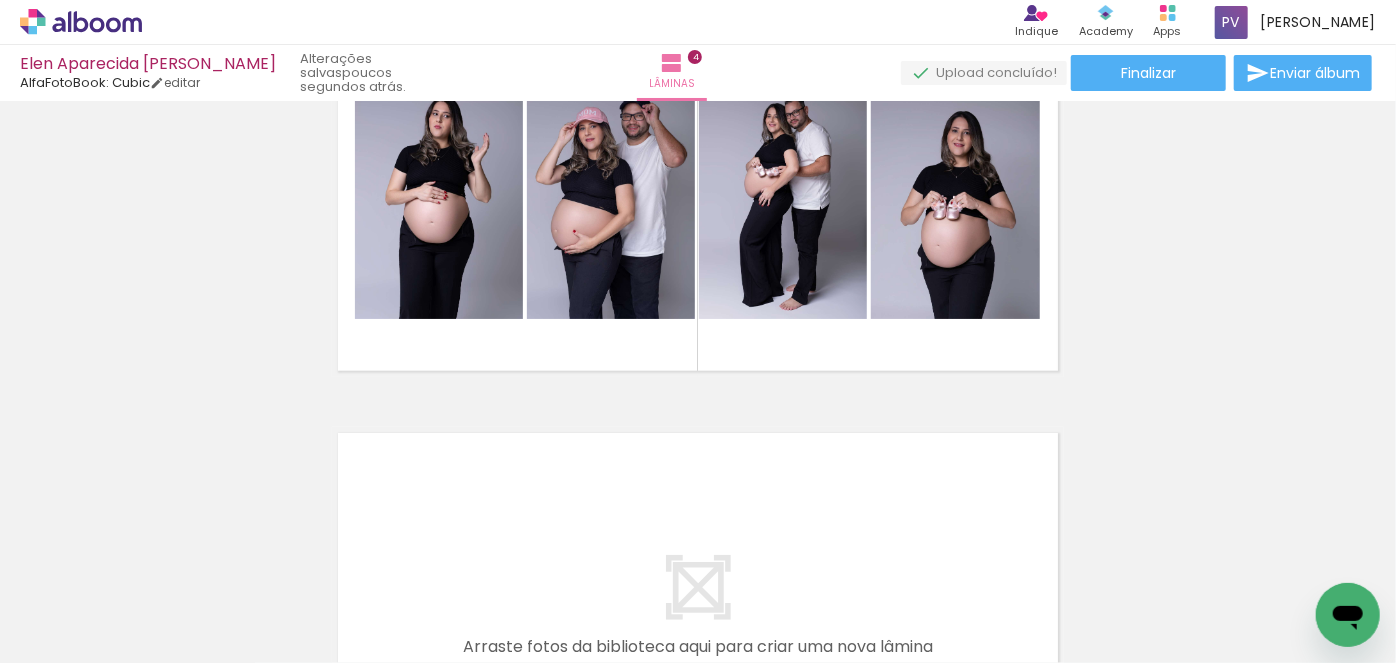 scroll, scrollTop: 1454, scrollLeft: 0, axis: vertical 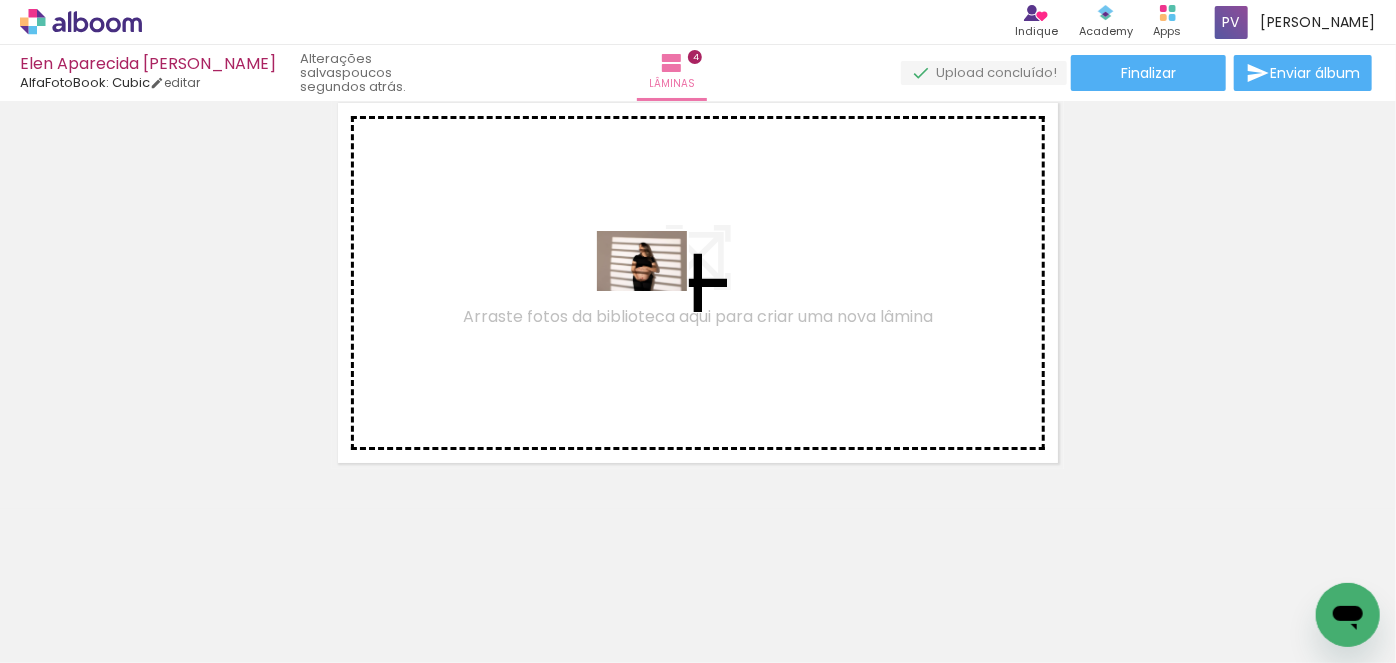 drag, startPoint x: 882, startPoint y: 608, endPoint x: 657, endPoint y: 291, distance: 388.73386 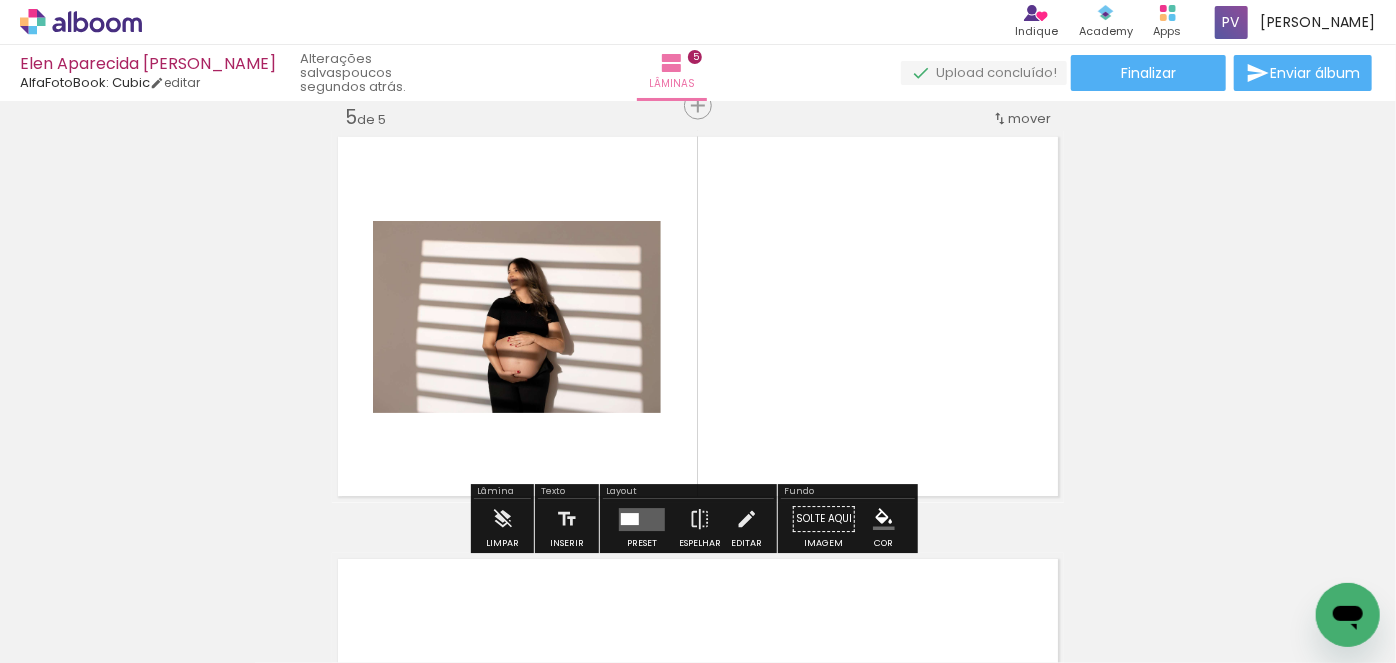 scroll, scrollTop: 1713, scrollLeft: 0, axis: vertical 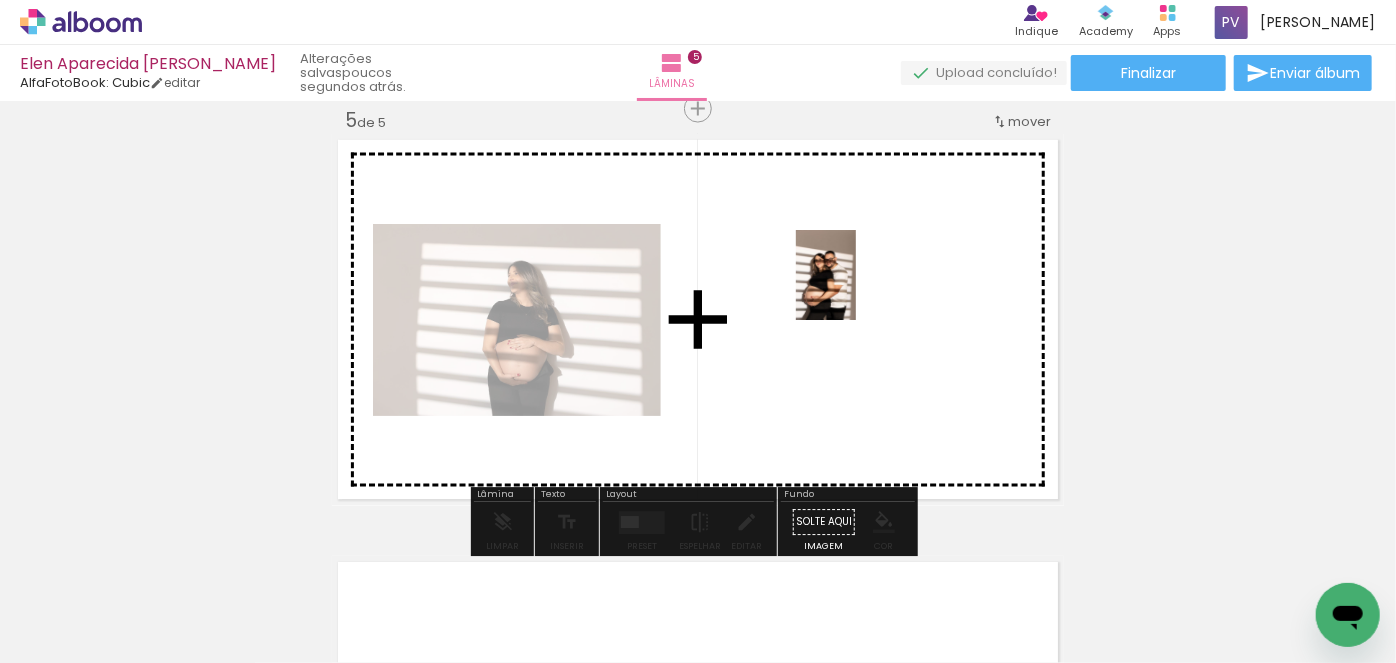 drag, startPoint x: 1318, startPoint y: 581, endPoint x: 856, endPoint y: 290, distance: 546.00824 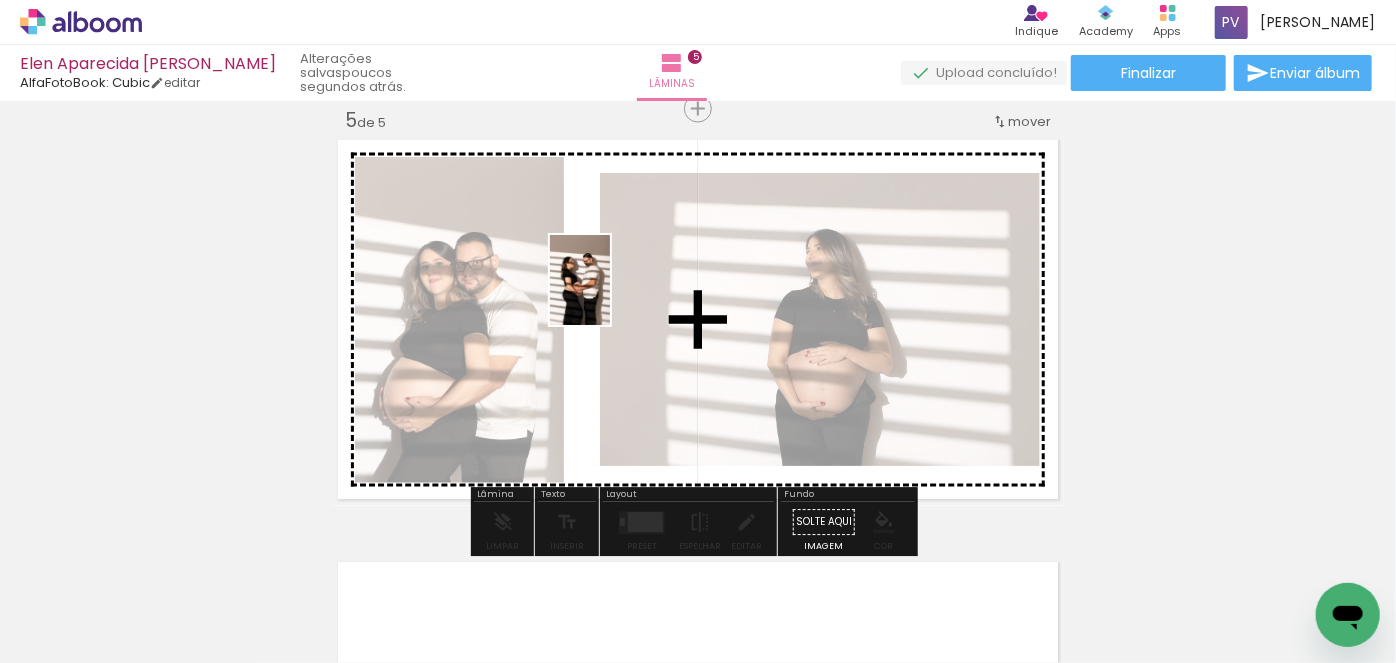 drag, startPoint x: 1107, startPoint y: 602, endPoint x: 610, endPoint y: 295, distance: 584.1729 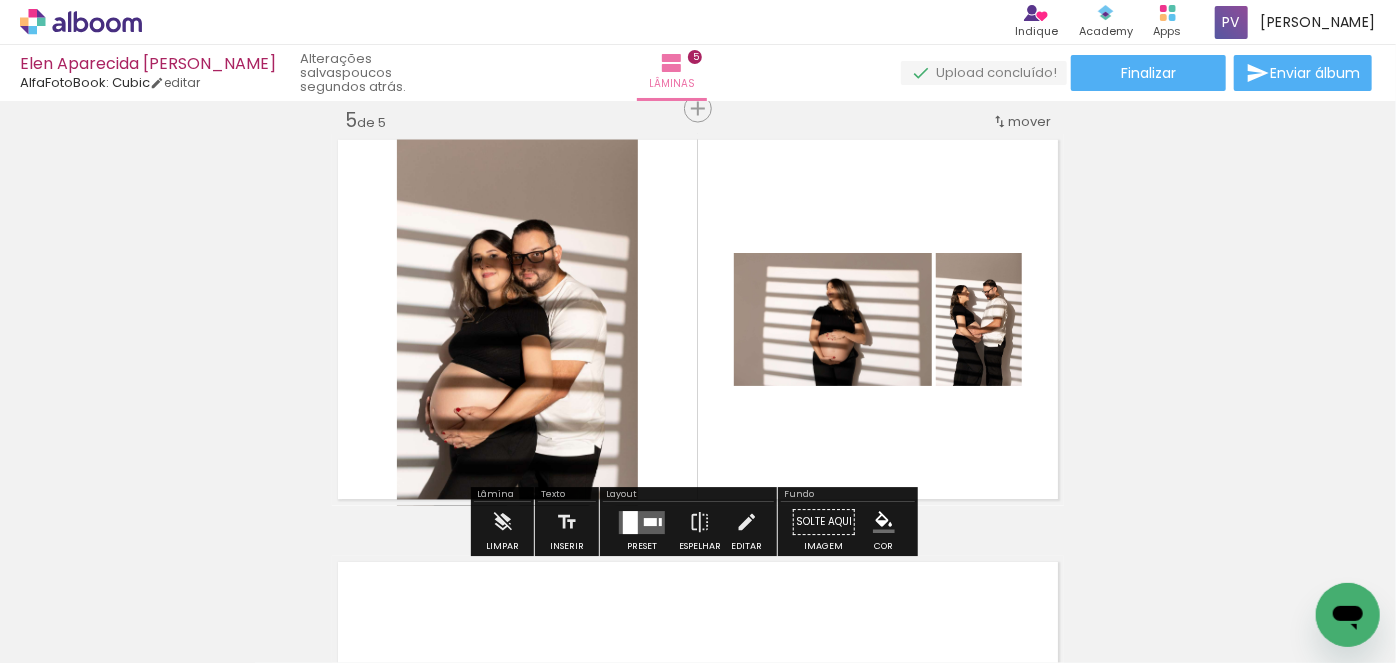 click at bounding box center [630, 522] 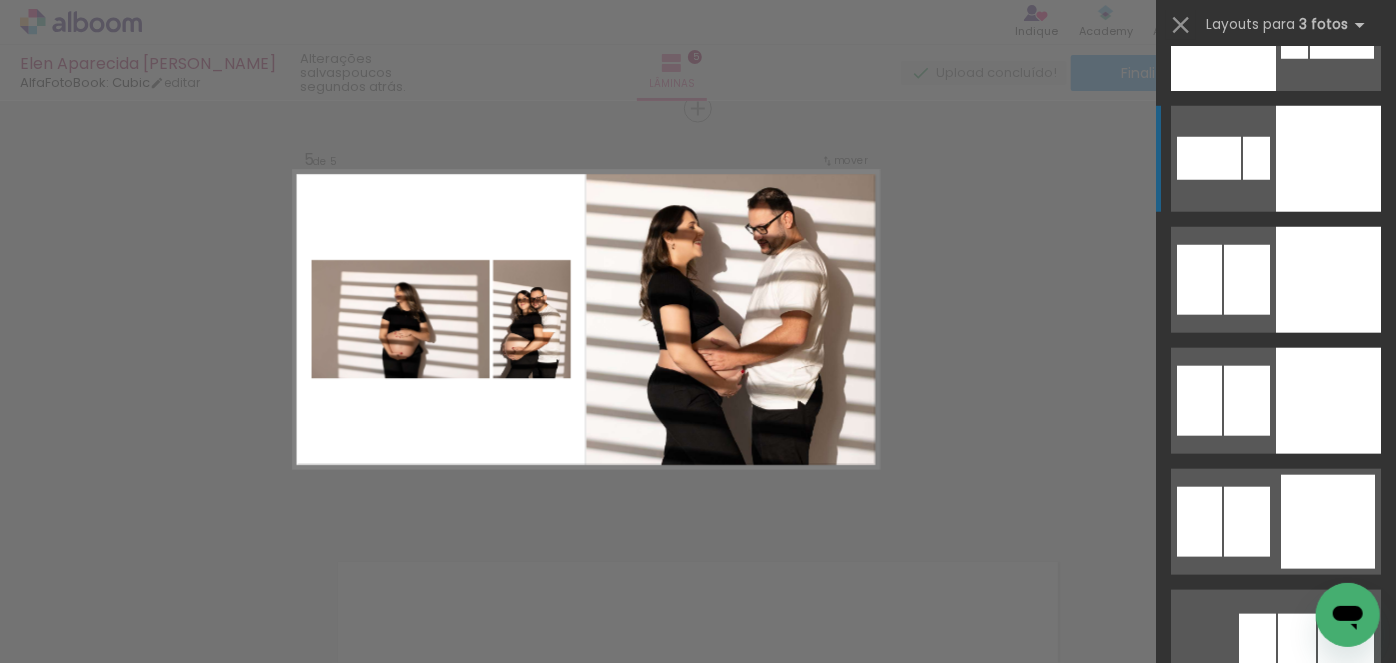scroll, scrollTop: 4909, scrollLeft: 0, axis: vertical 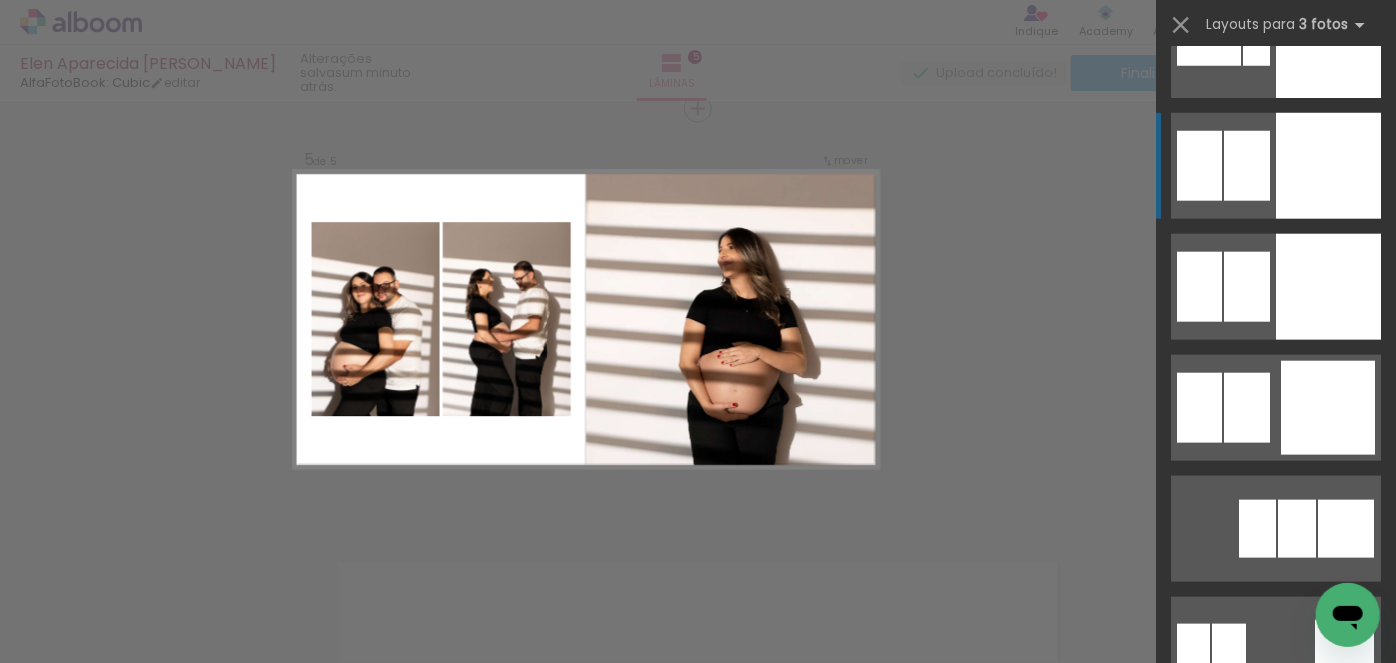 click at bounding box center [1328, 45] 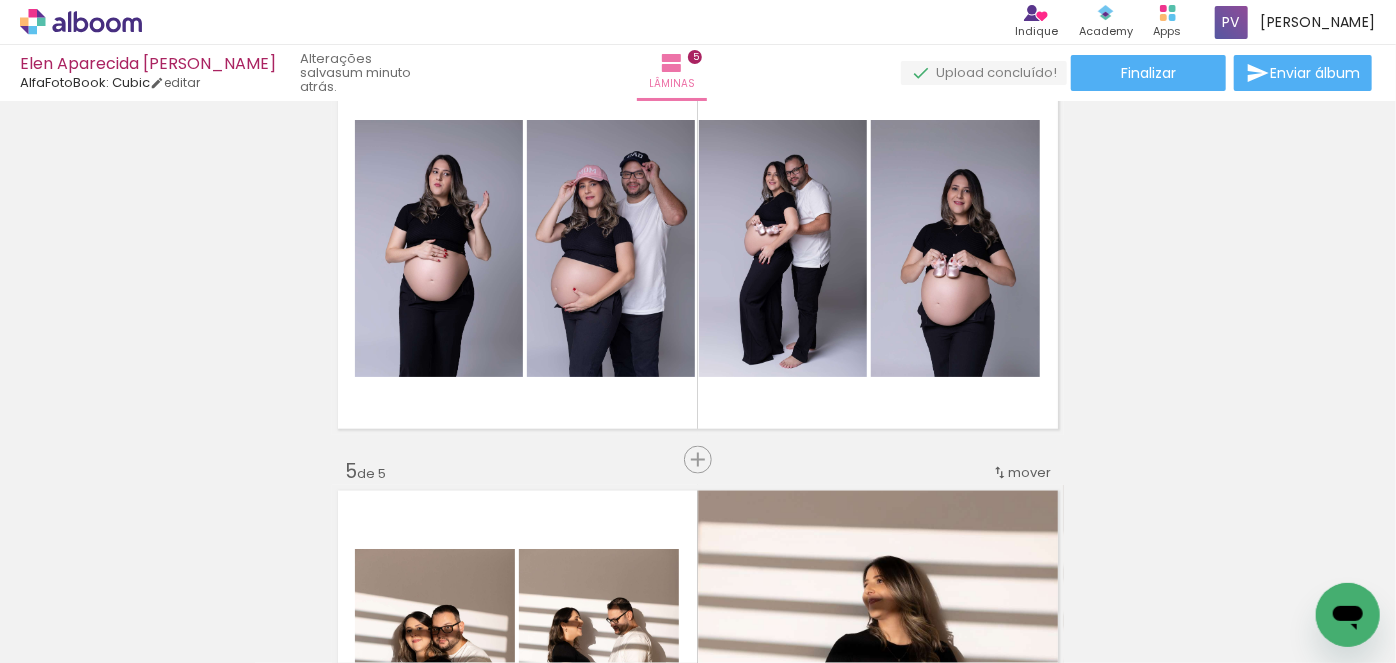 scroll, scrollTop: 1363, scrollLeft: 0, axis: vertical 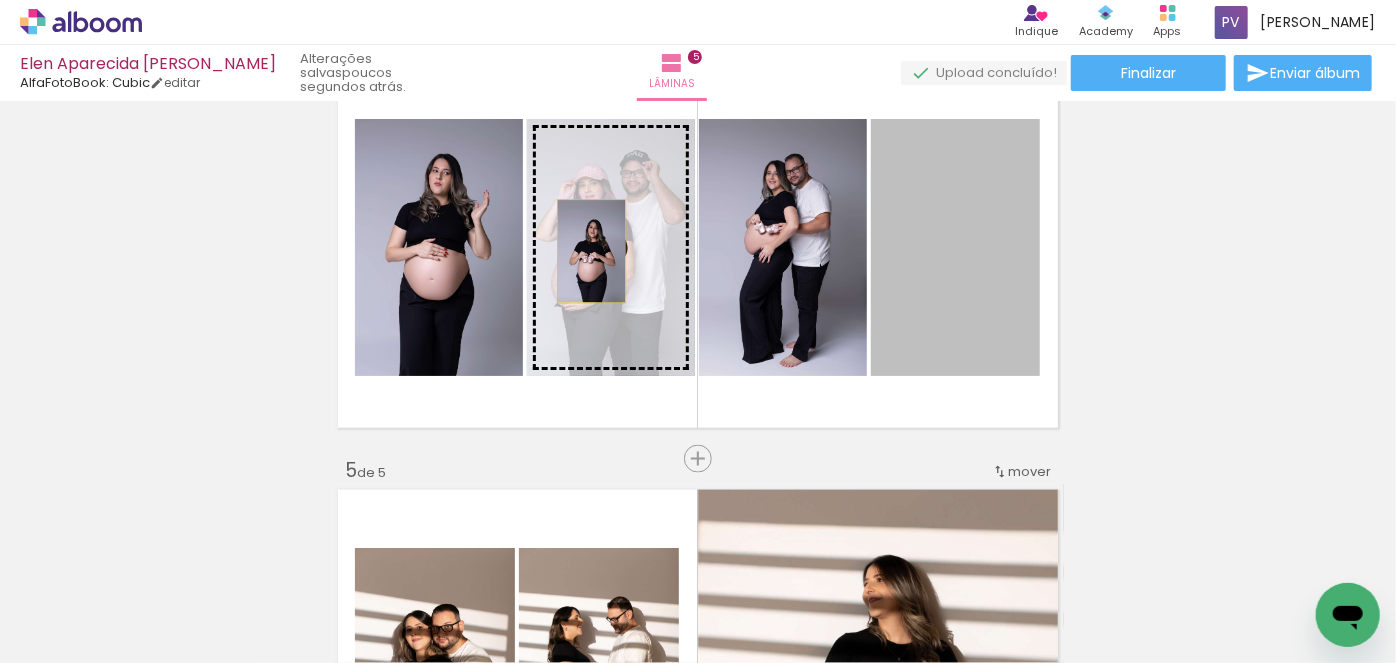 drag, startPoint x: 969, startPoint y: 272, endPoint x: 585, endPoint y: 251, distance: 384.5738 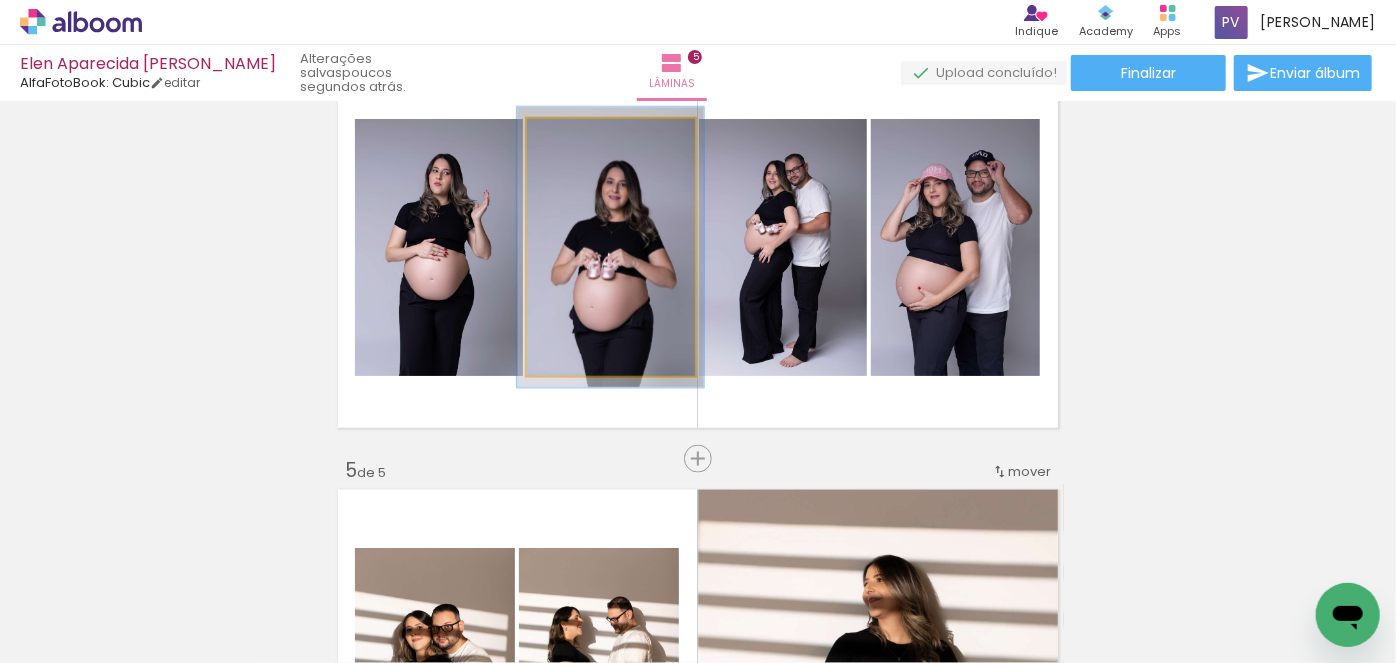 type on "109" 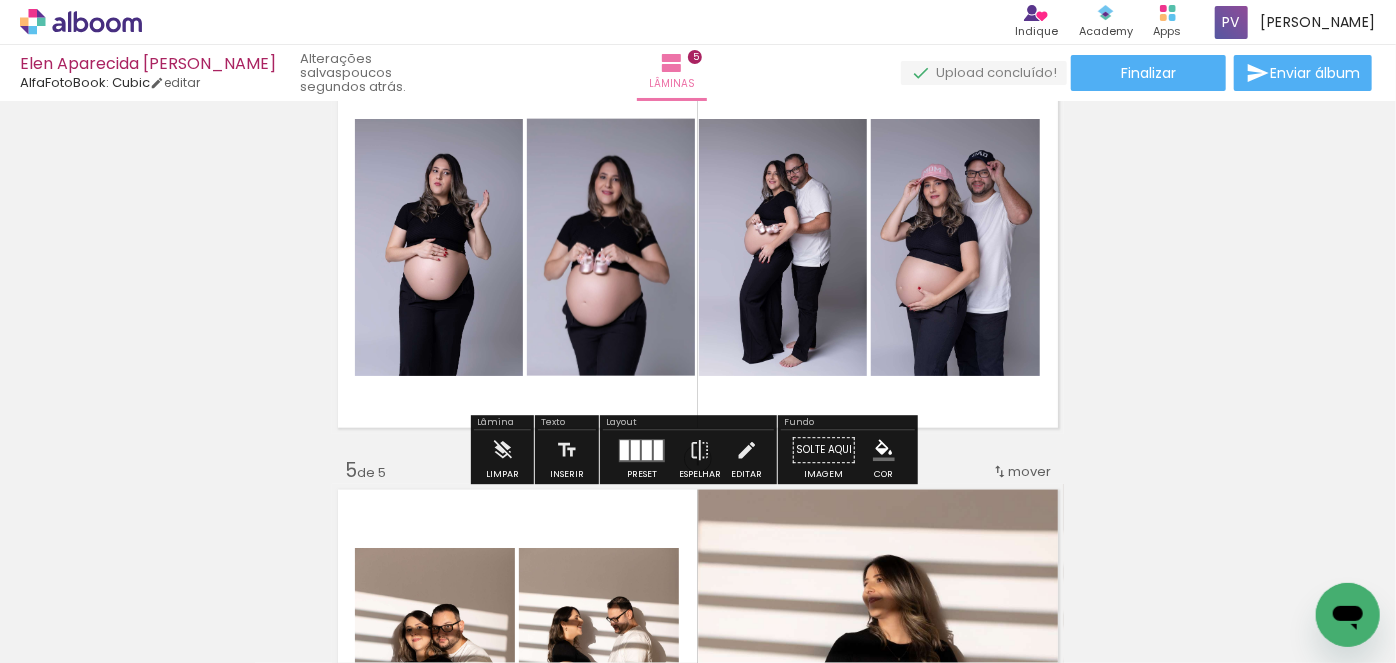 click on "Inserir lâmina 1  de 5  Inserir lâmina 2  de 5  Inserir lâmina 3  de 5  Inserir lâmina 4  de 5  Inserir lâmina 5  de 5" at bounding box center (698, 11) 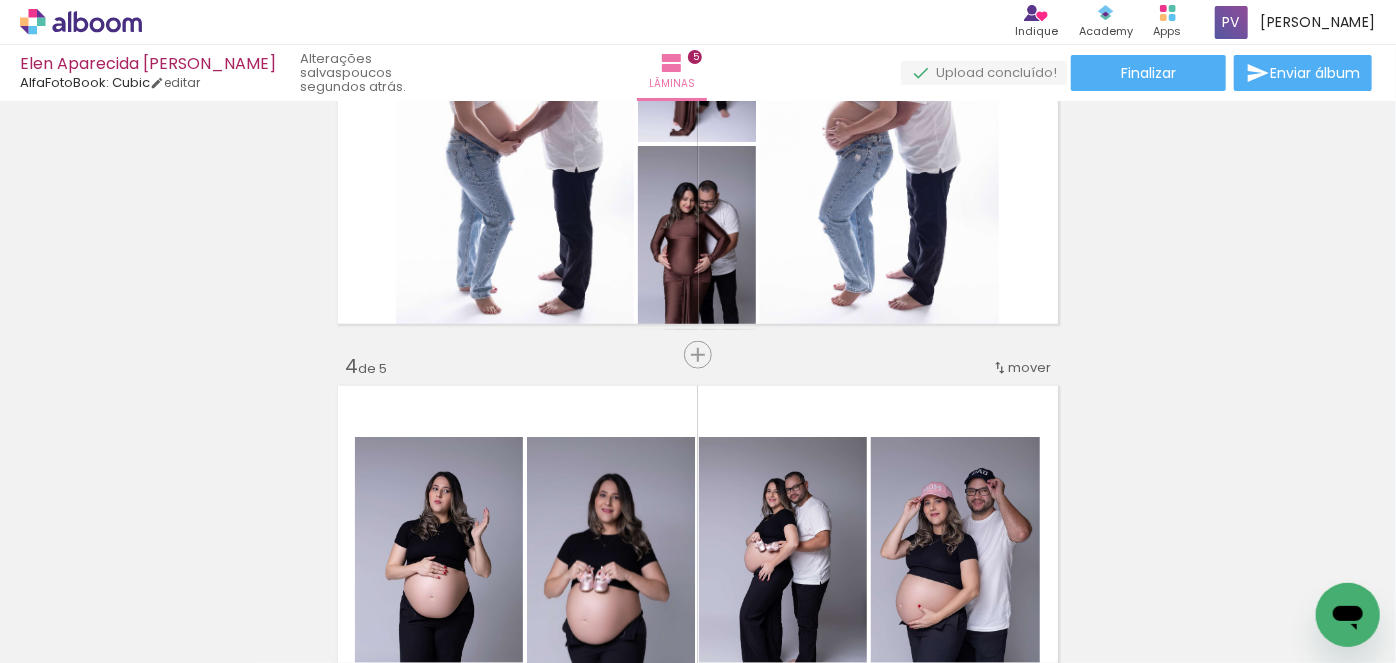 scroll, scrollTop: 1090, scrollLeft: 0, axis: vertical 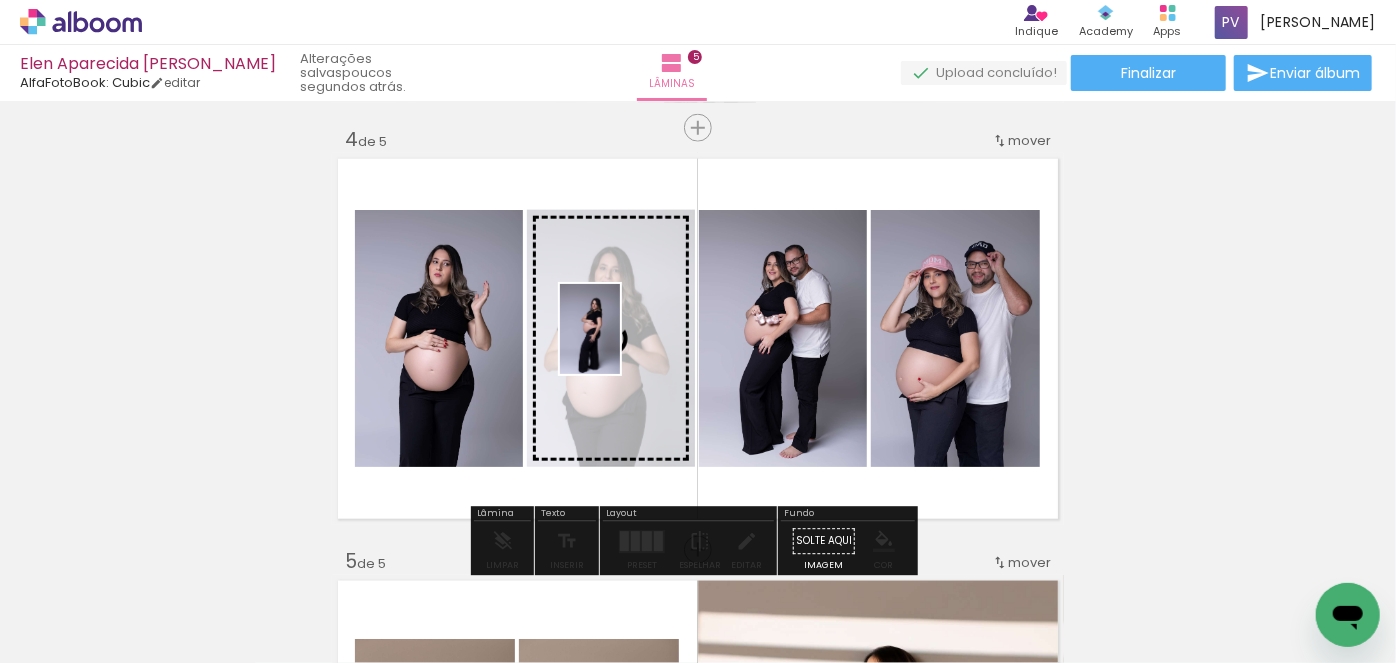 drag, startPoint x: 773, startPoint y: 607, endPoint x: 620, endPoint y: 344, distance: 304.26633 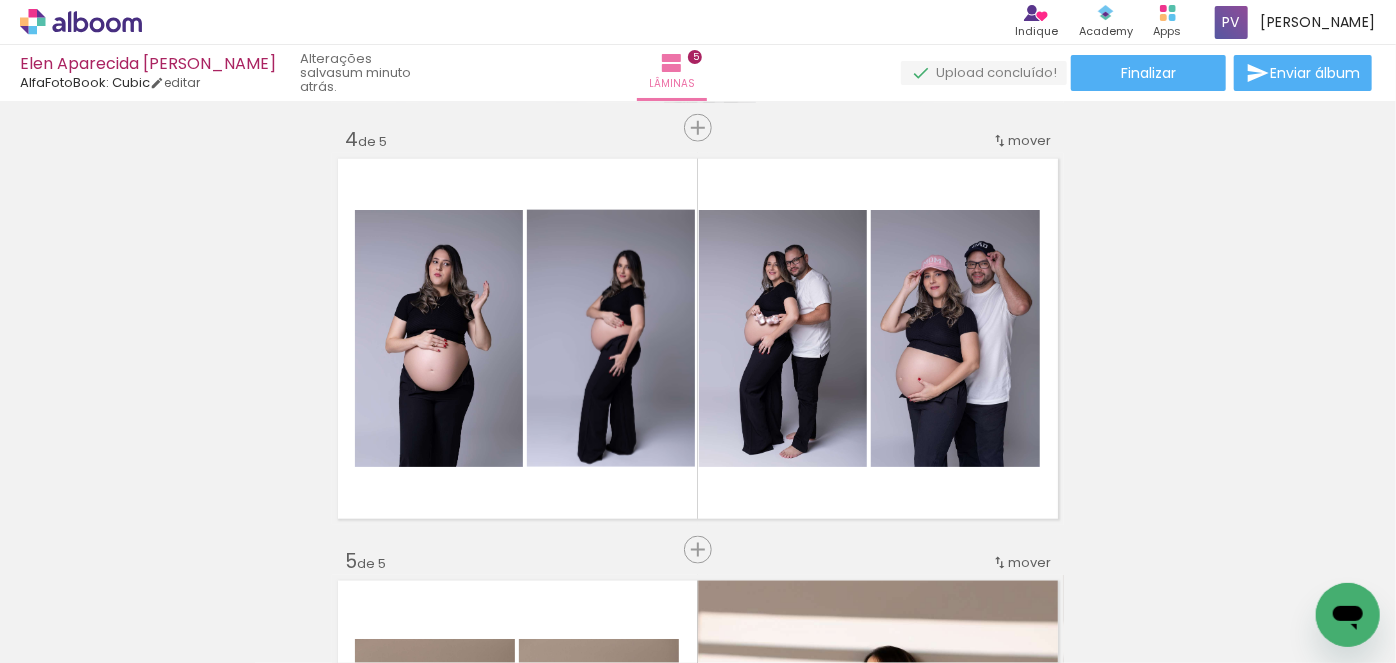 scroll, scrollTop: 0, scrollLeft: 637, axis: horizontal 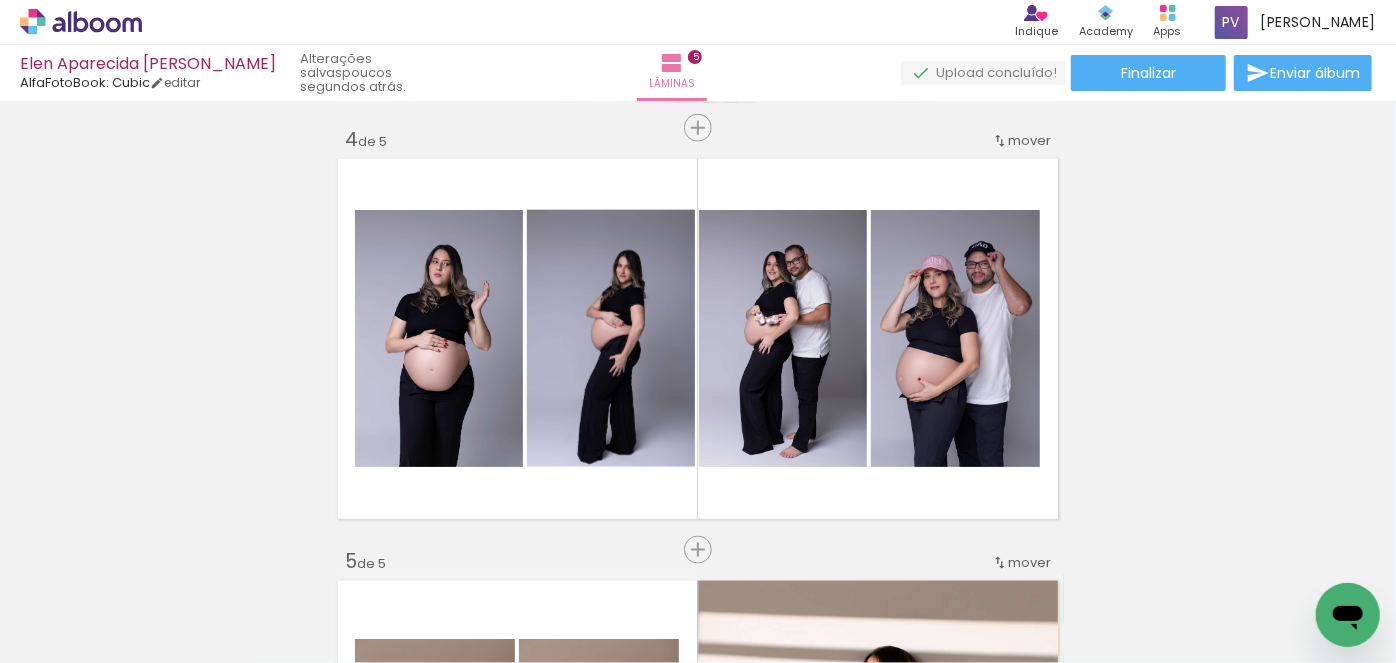 click at bounding box center [-369, 555] 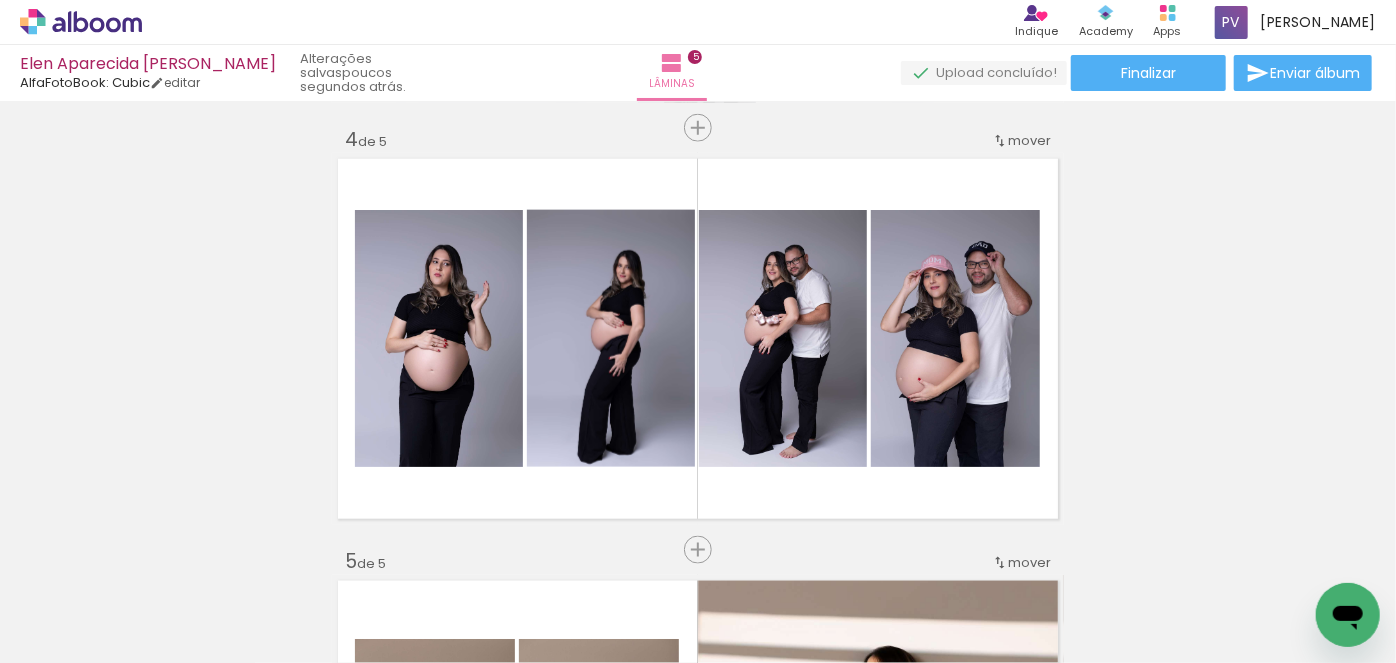 click at bounding box center [-369, 555] 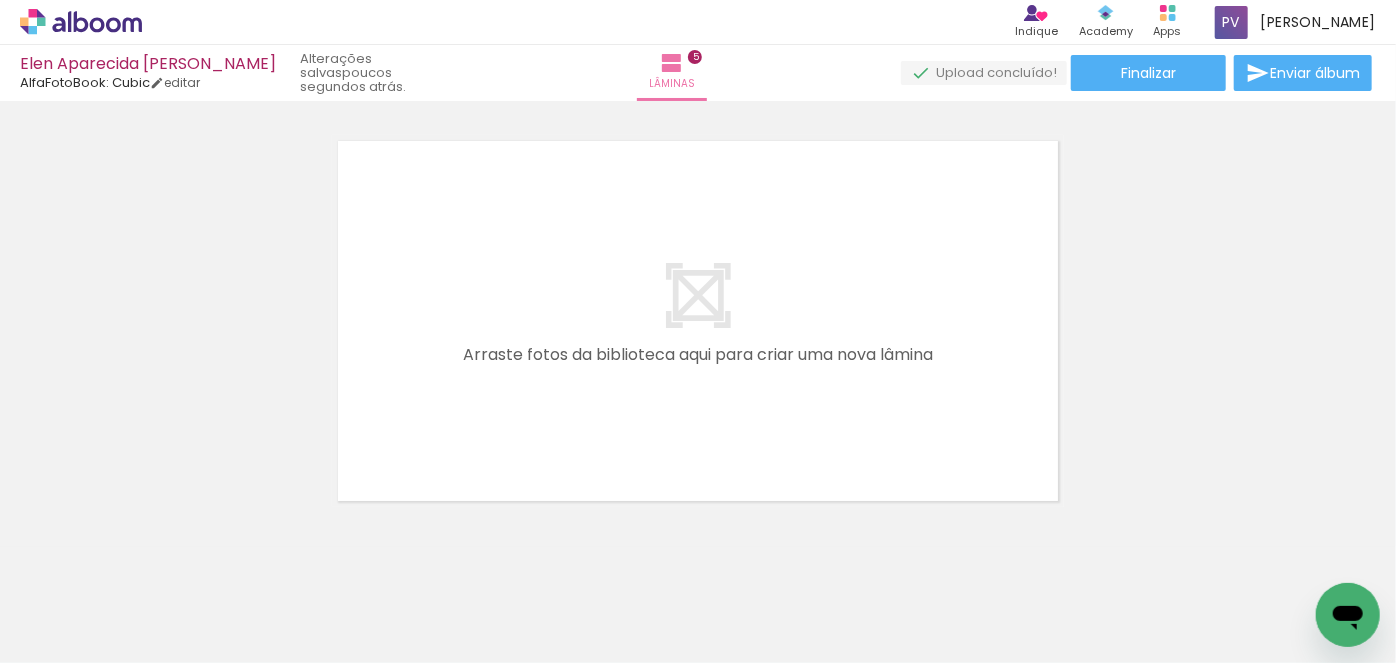 scroll, scrollTop: 2173, scrollLeft: 0, axis: vertical 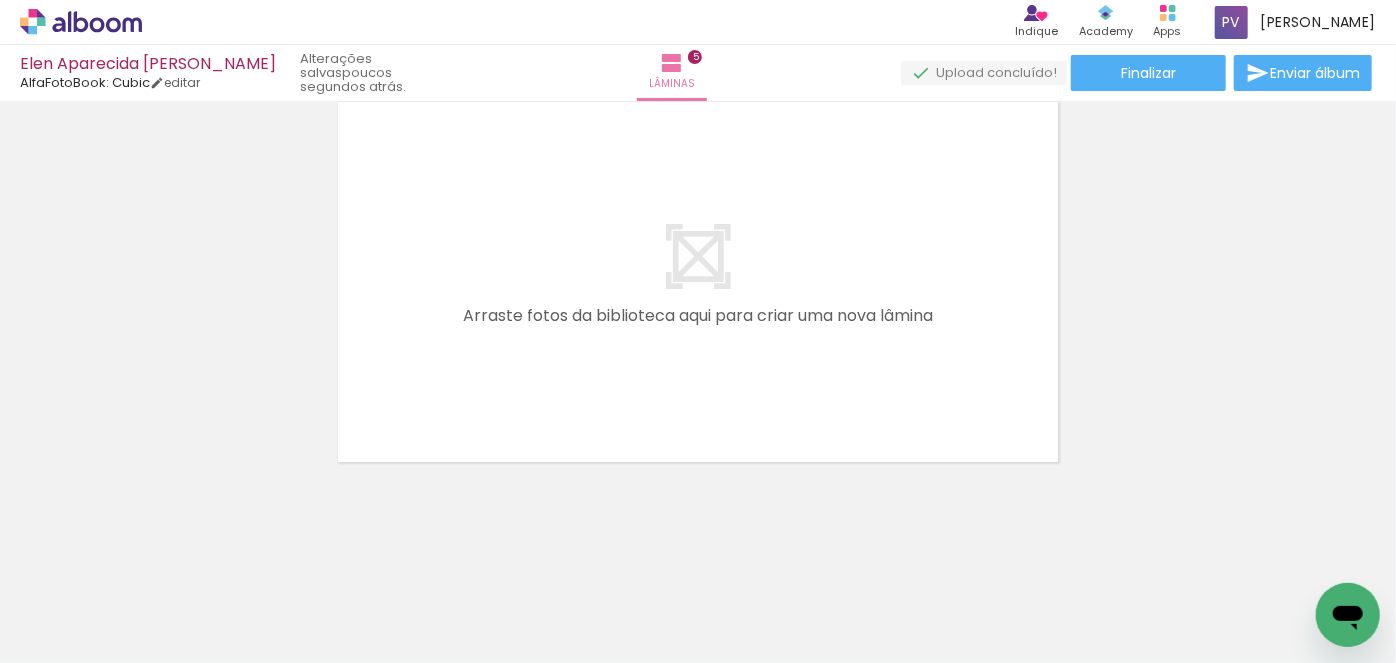 click on "Adicionar
Fotos" at bounding box center [71, 636] 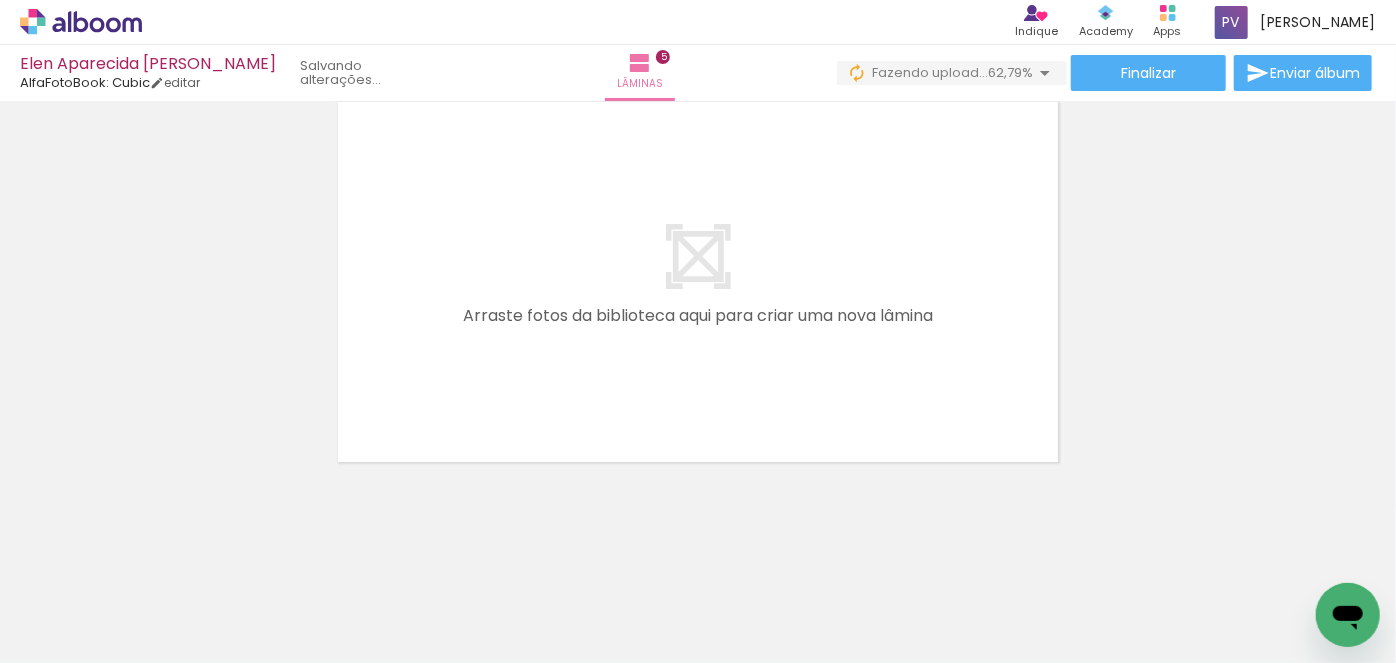 scroll, scrollTop: 0, scrollLeft: 3570, axis: horizontal 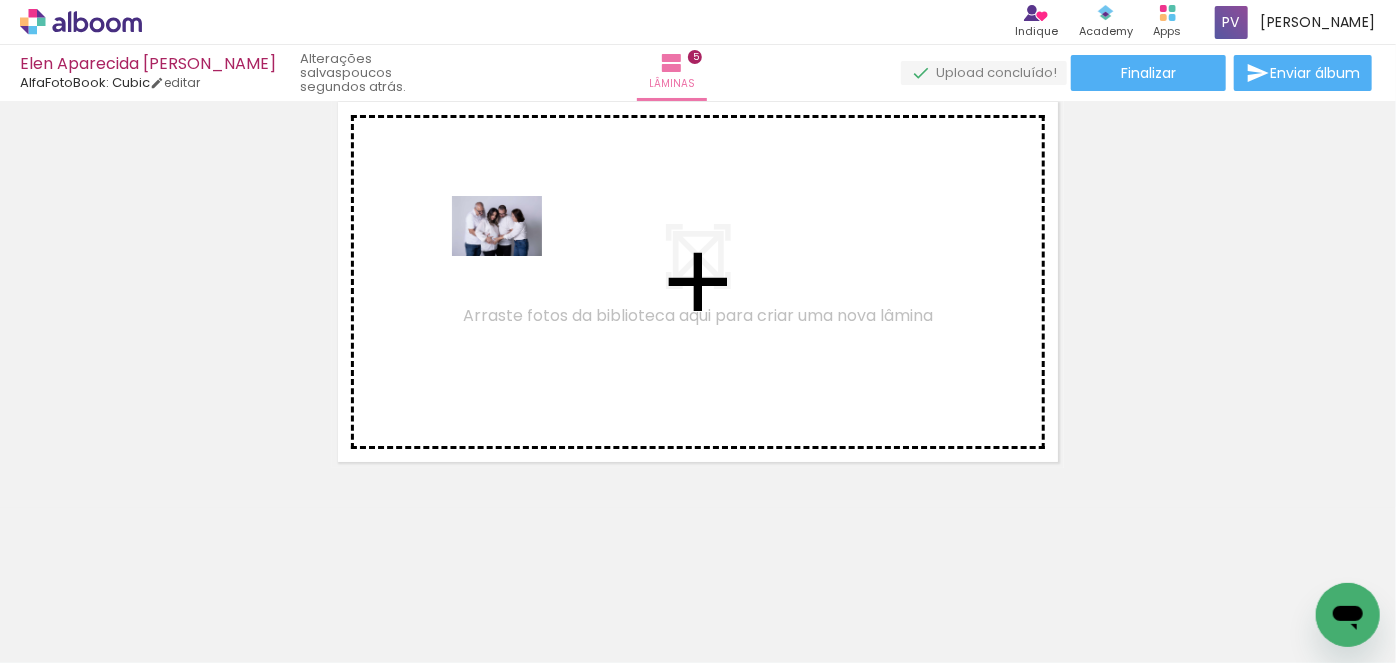 drag, startPoint x: 1010, startPoint y: 619, endPoint x: 512, endPoint y: 256, distance: 616.25726 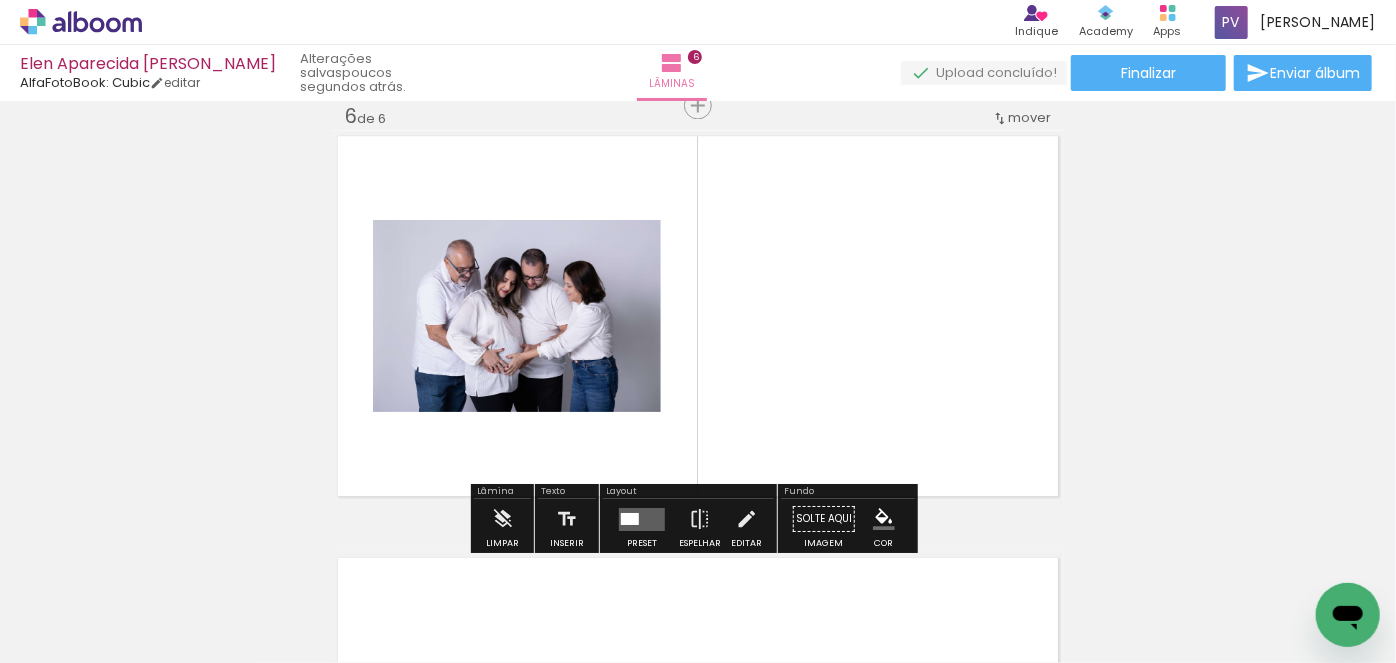 scroll, scrollTop: 2135, scrollLeft: 0, axis: vertical 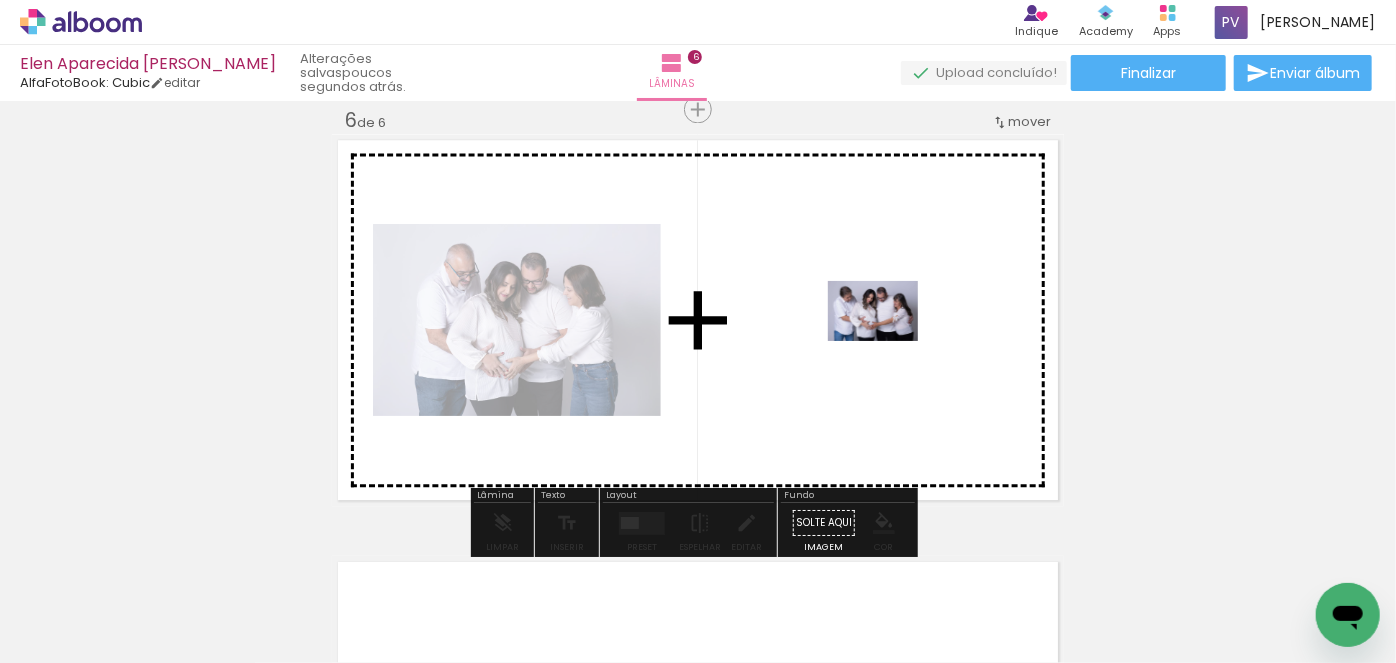 drag, startPoint x: 786, startPoint y: 611, endPoint x: 888, endPoint y: 341, distance: 288.62433 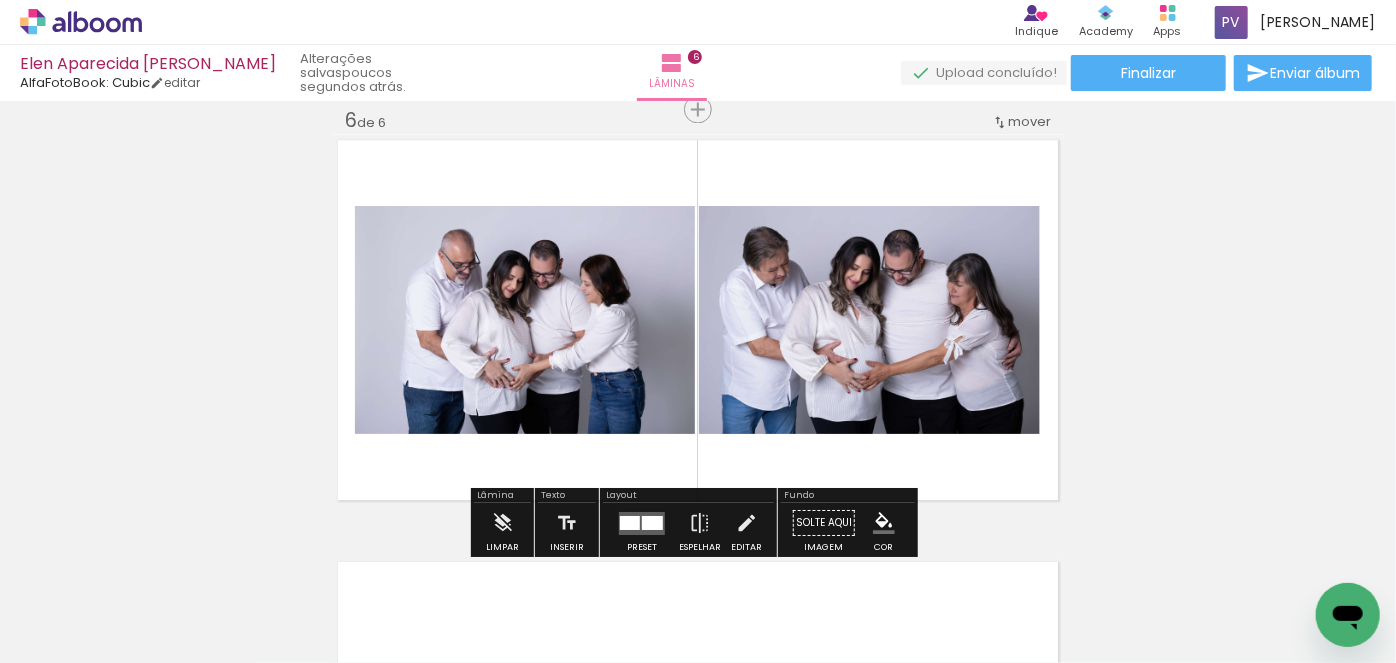 click at bounding box center (630, 522) 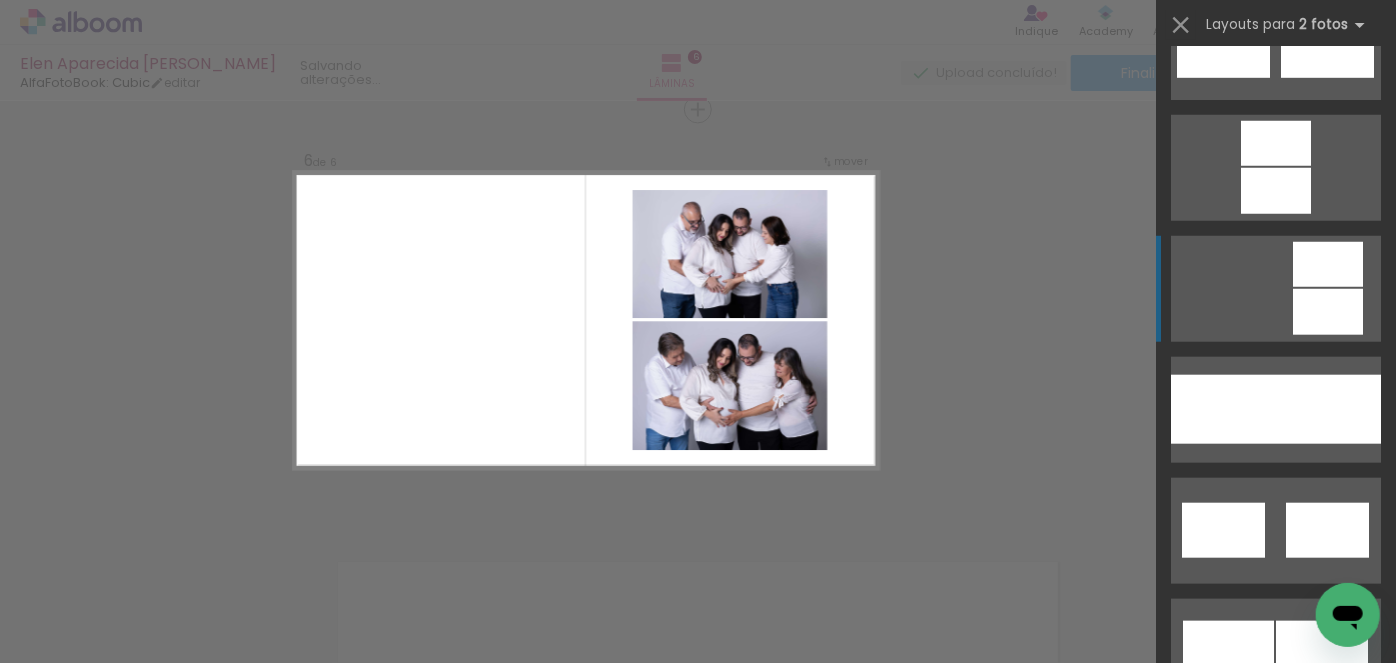scroll, scrollTop: 1000, scrollLeft: 0, axis: vertical 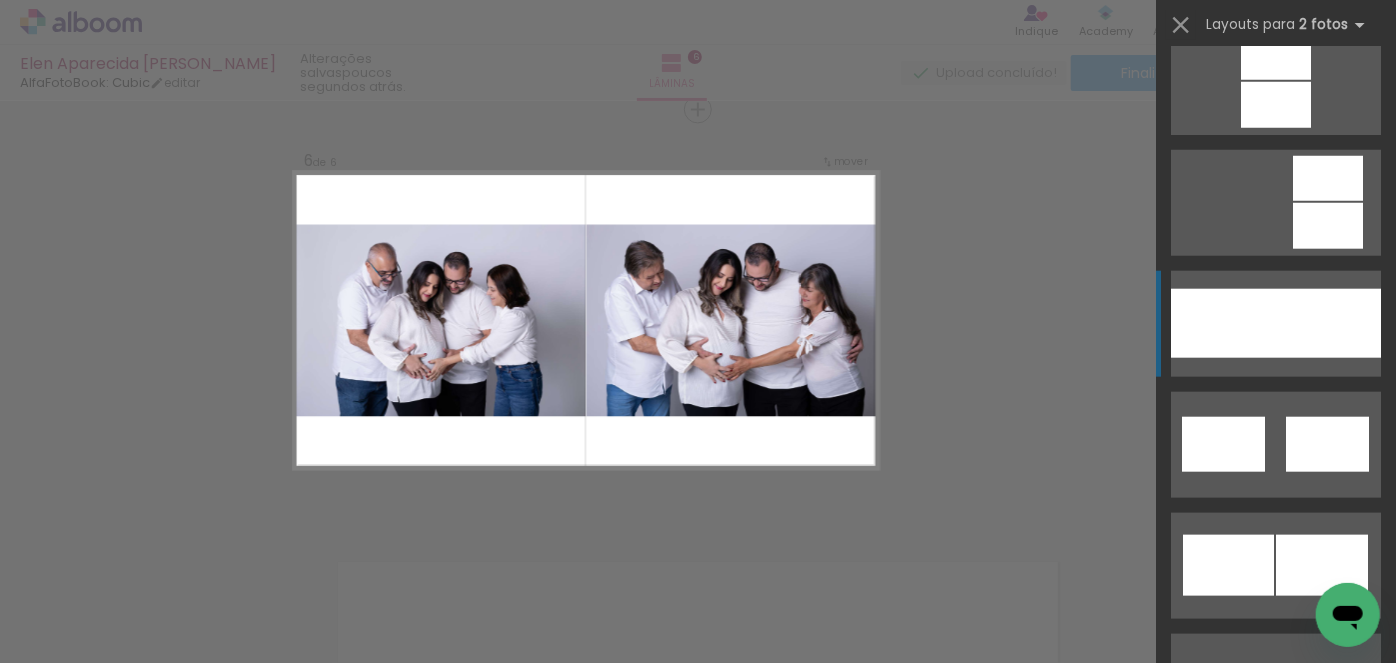 click at bounding box center (1328, 323) 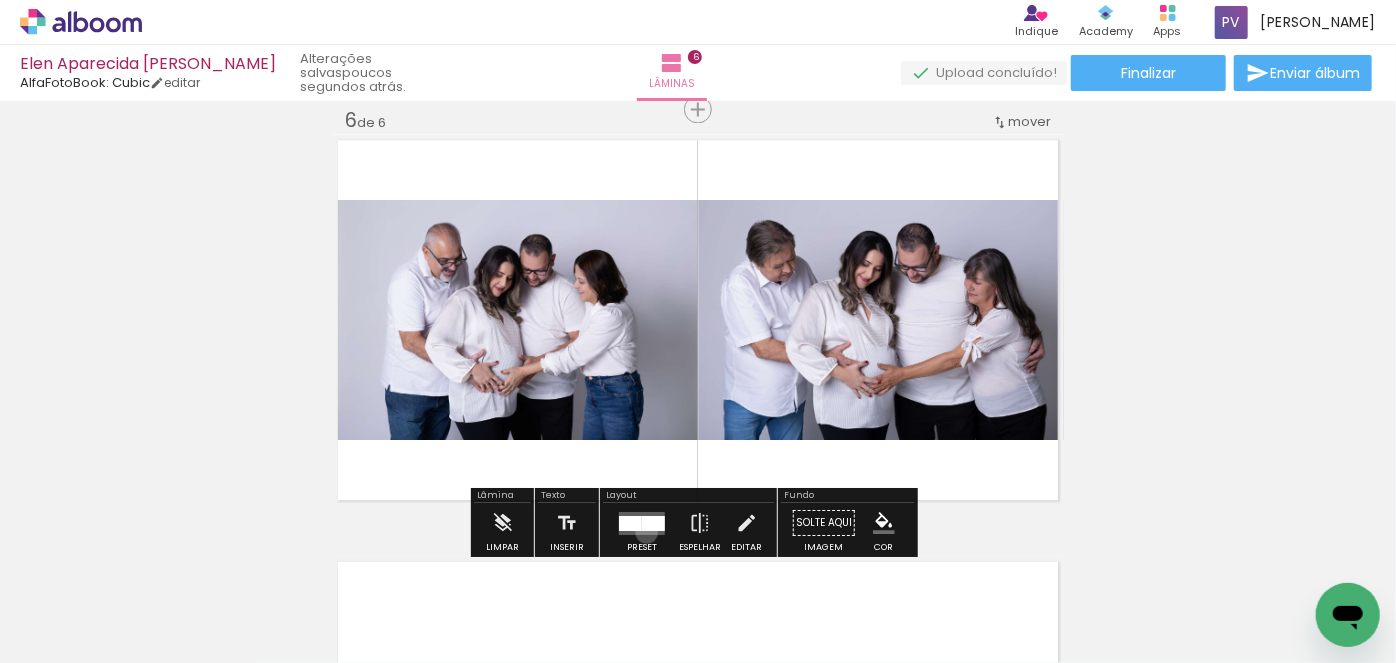 click at bounding box center [642, 522] 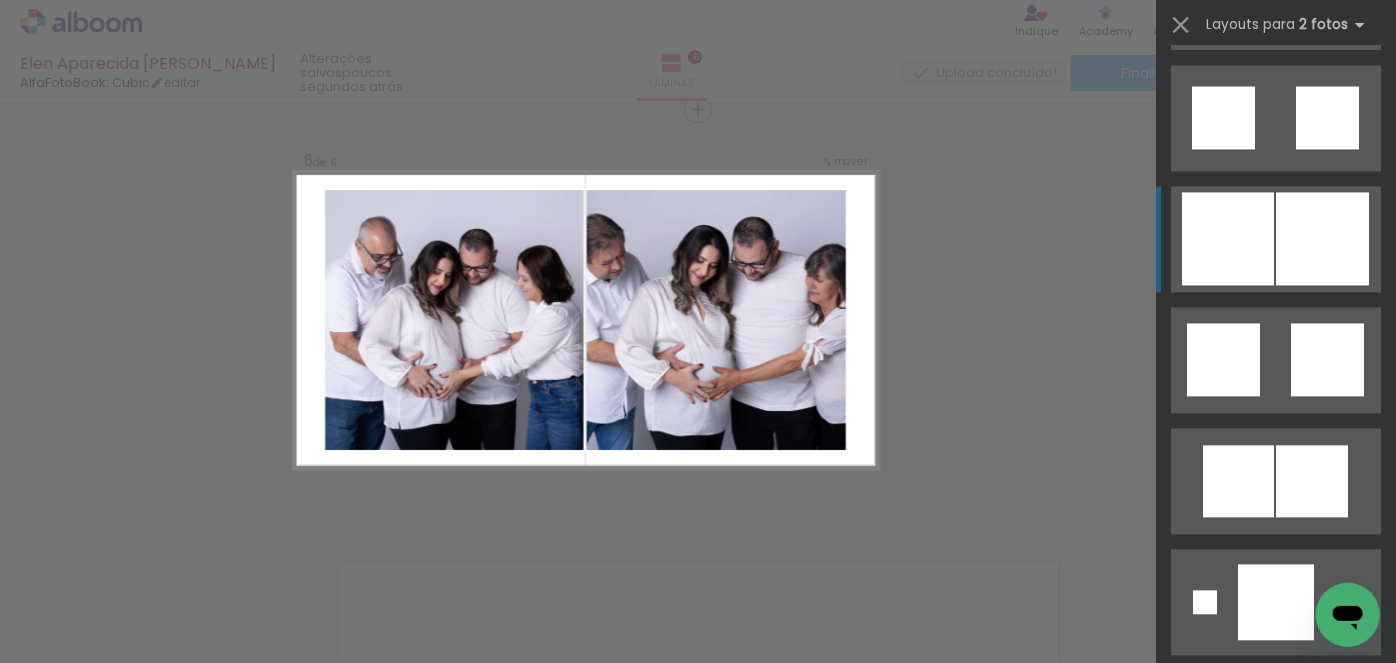 scroll, scrollTop: 6119, scrollLeft: 0, axis: vertical 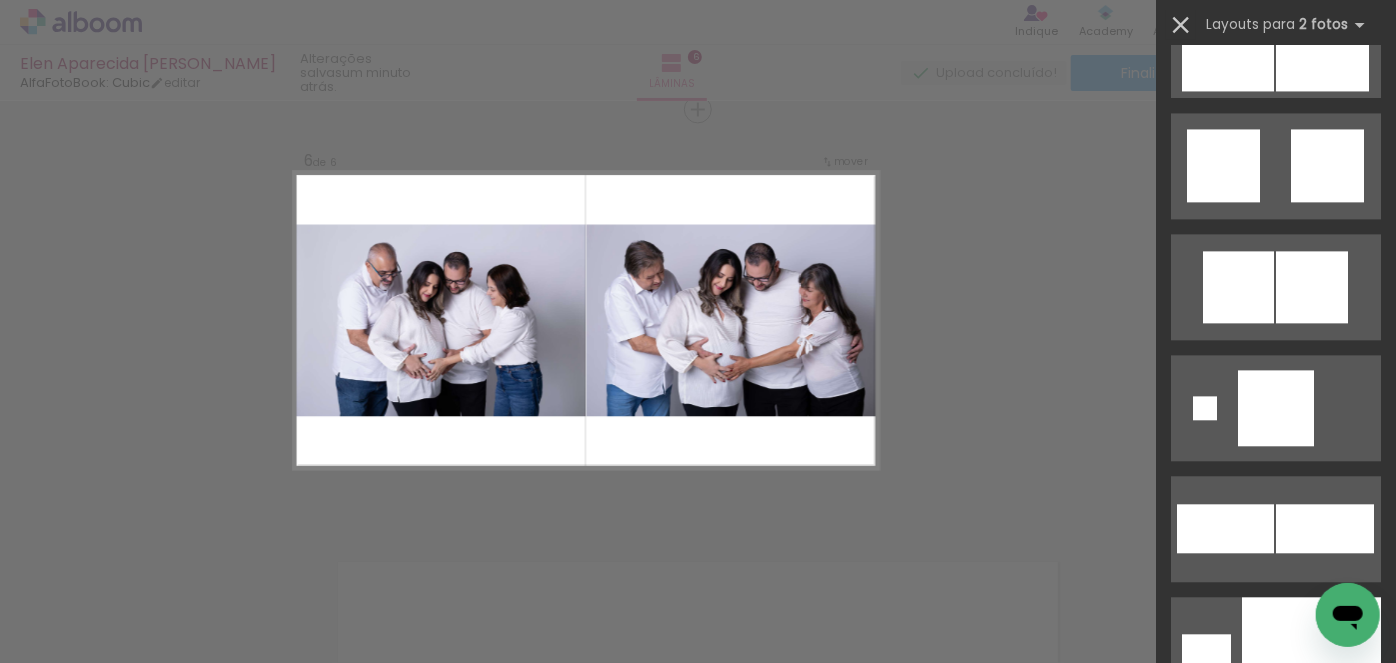 click at bounding box center [1181, 25] 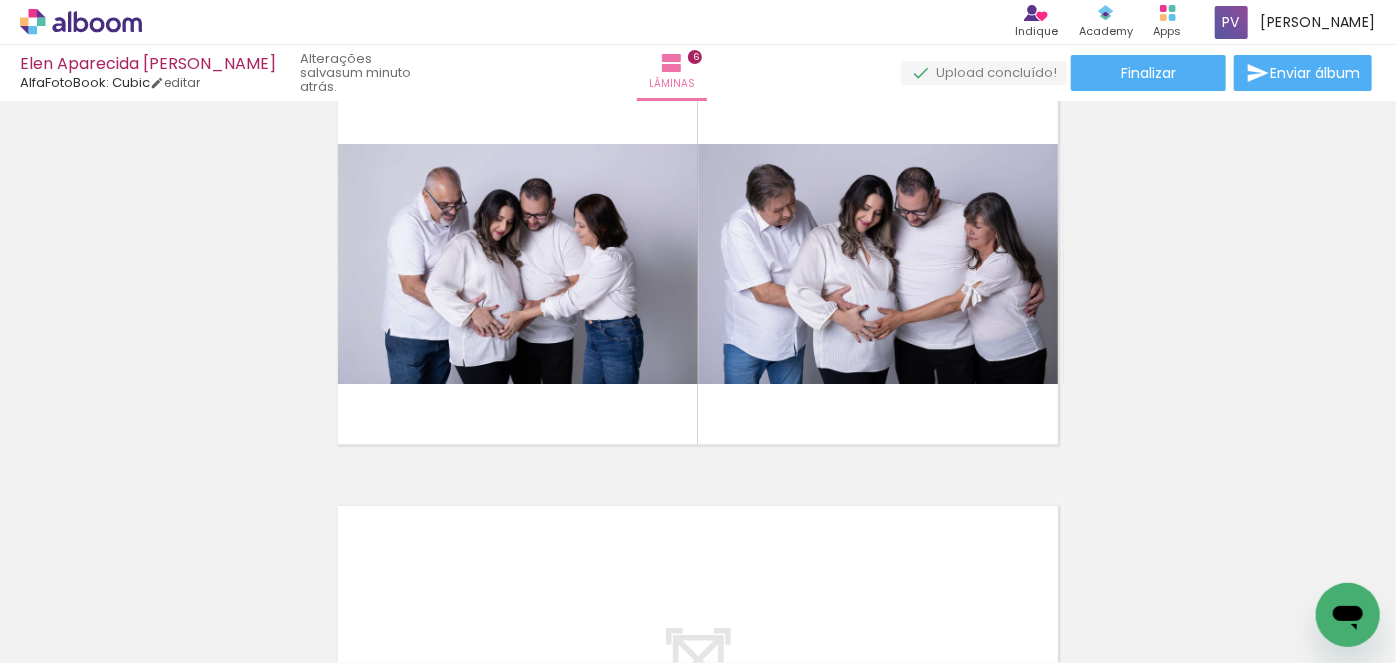 scroll, scrollTop: 2135, scrollLeft: 0, axis: vertical 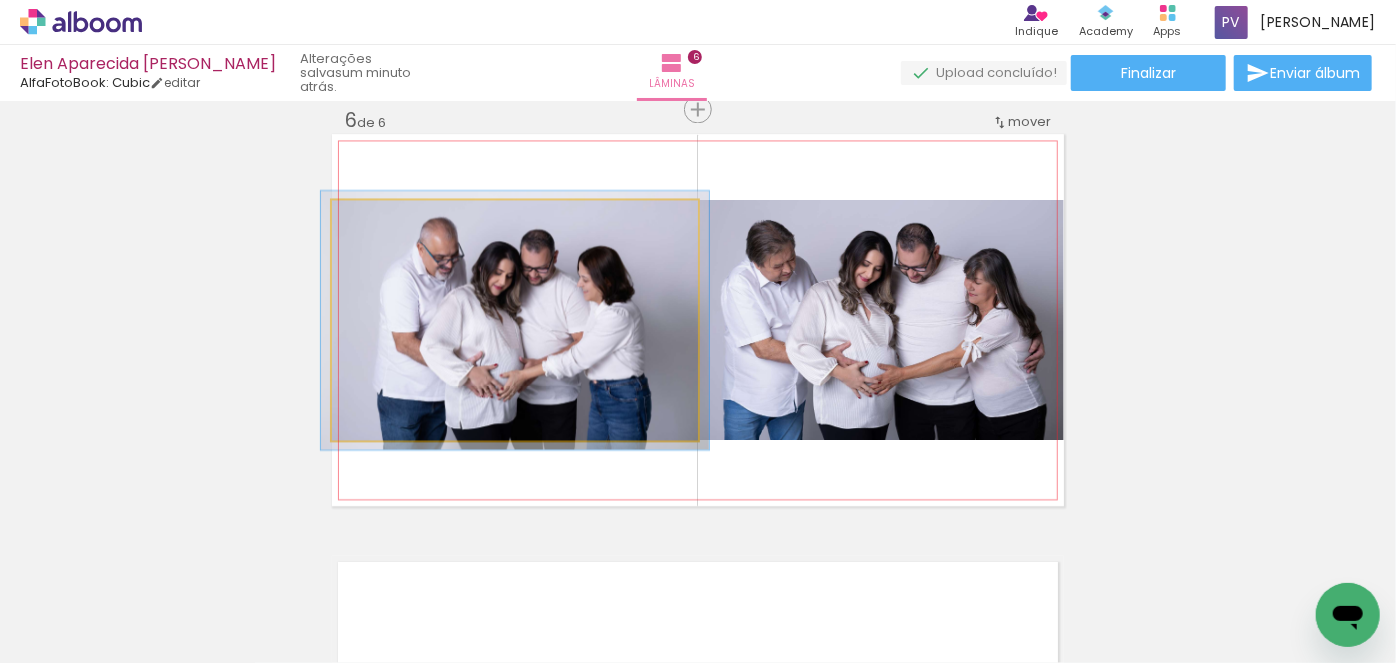 click at bounding box center (383, 221) 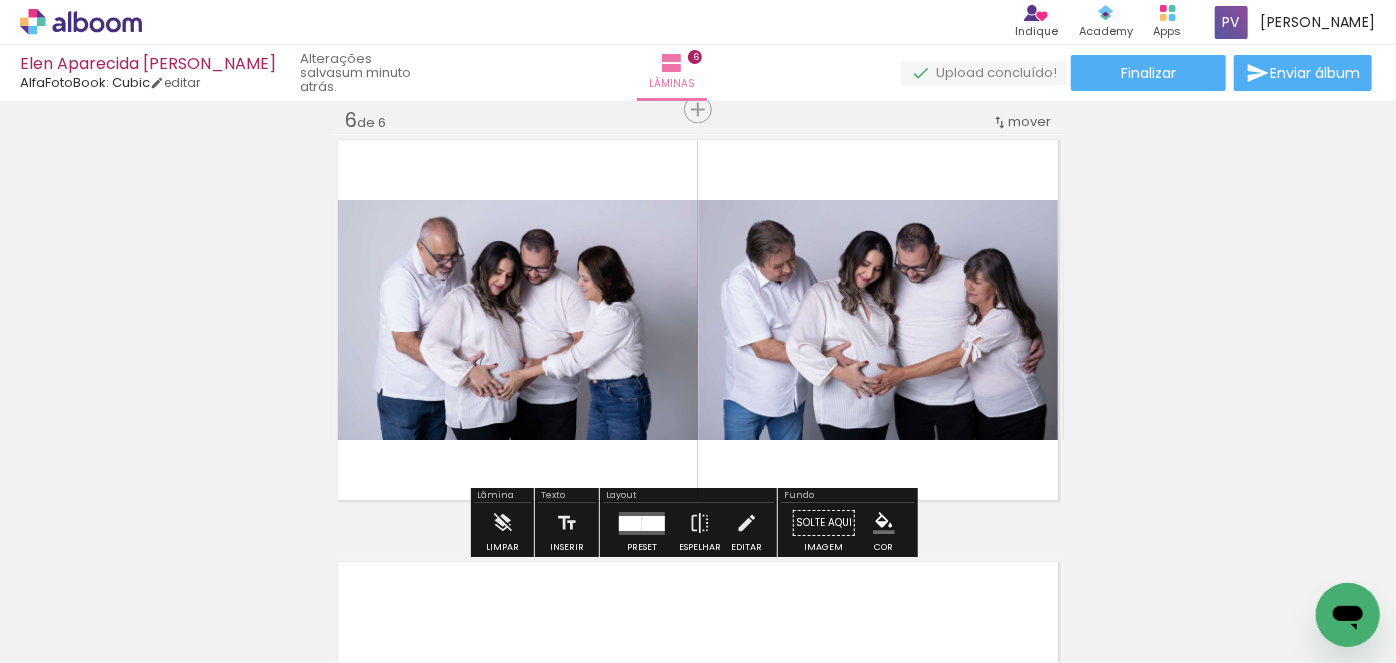 click on "Inserir lâmina 1  de 6  Inserir lâmina 2  de 6  Inserir lâmina 3  de 6  Inserir lâmina 4  de 6  Inserir lâmina 5  de 6  Inserir lâmina 6  de 6" at bounding box center [698, -550] 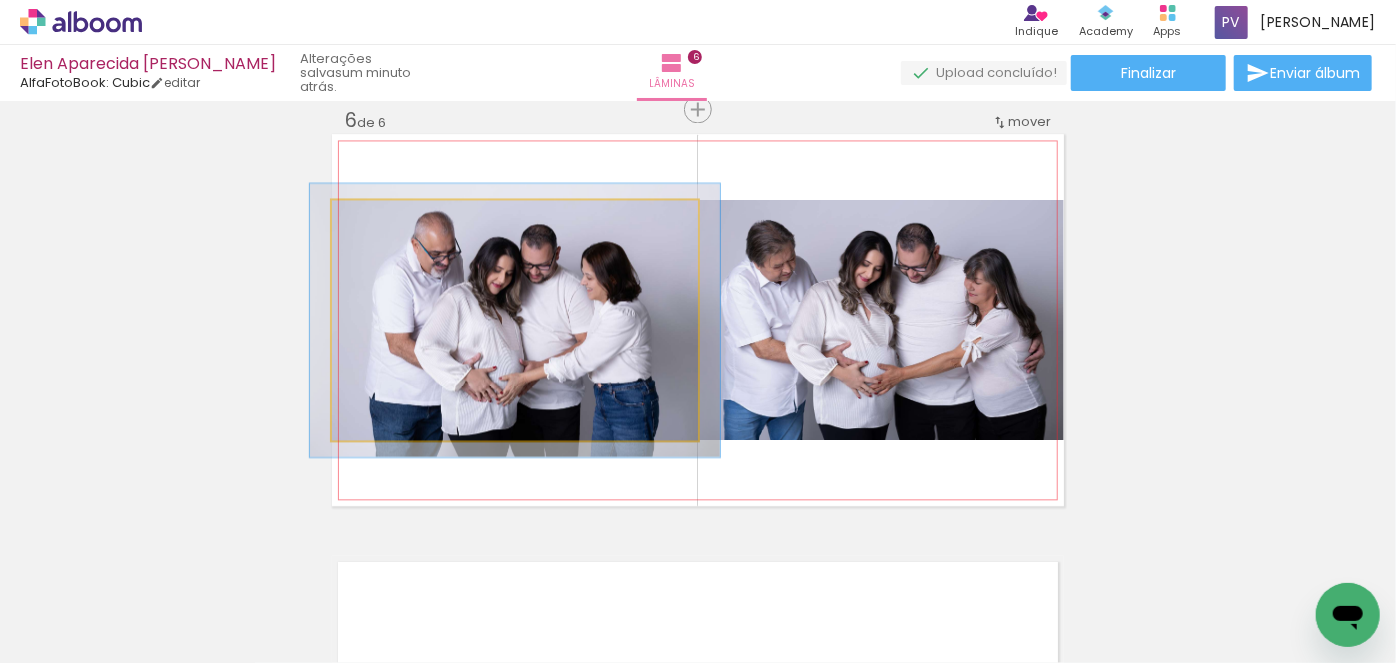 type on "112" 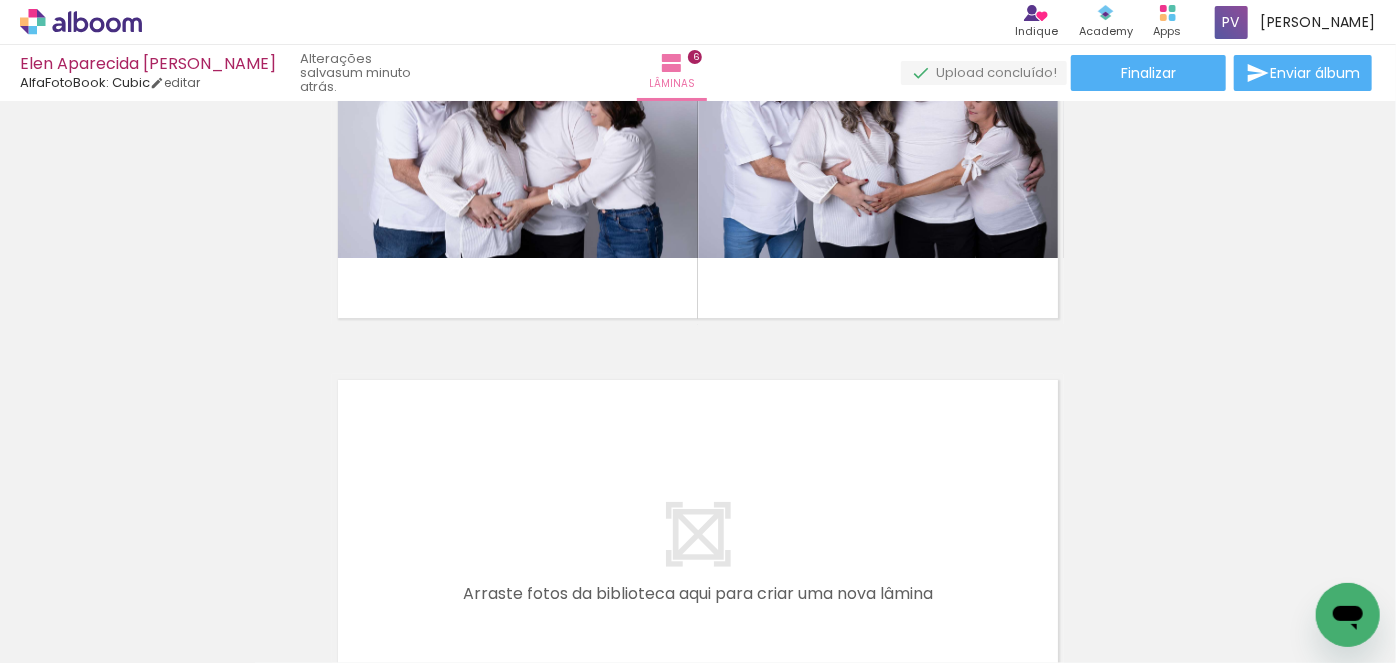 scroll, scrollTop: 2408, scrollLeft: 0, axis: vertical 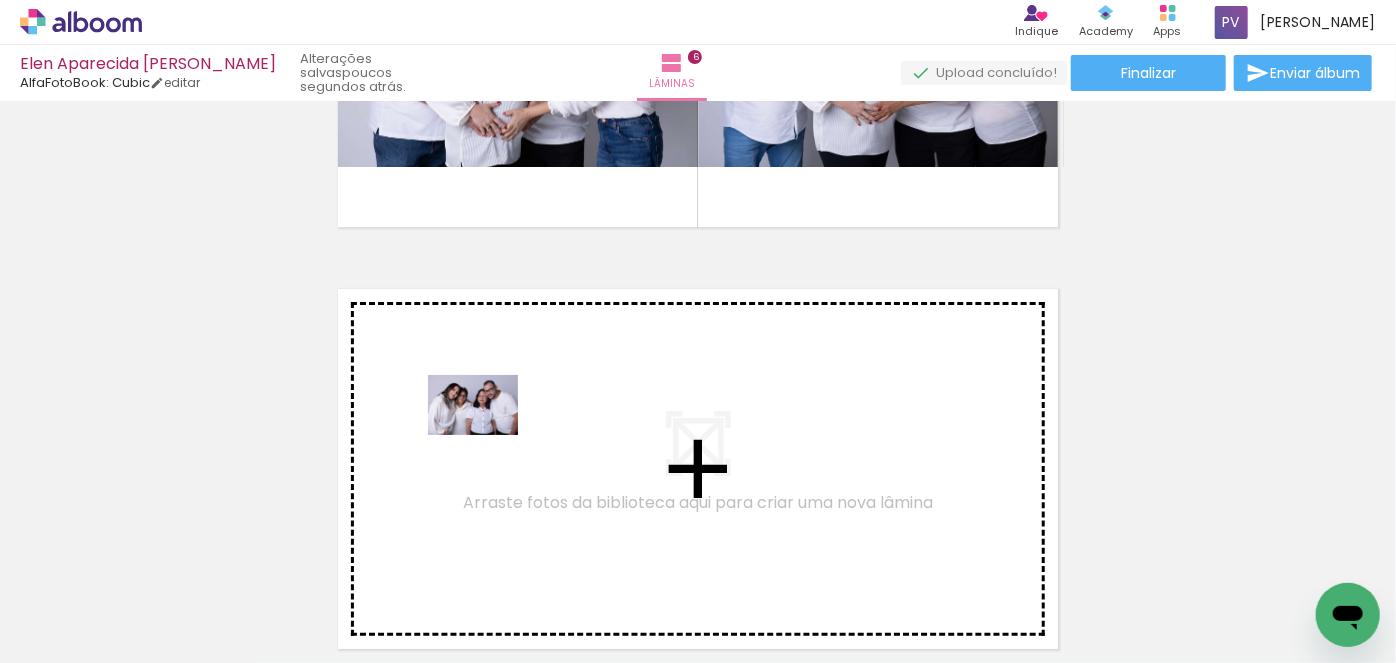 drag, startPoint x: 782, startPoint y: 604, endPoint x: 488, endPoint y: 435, distance: 339.1121 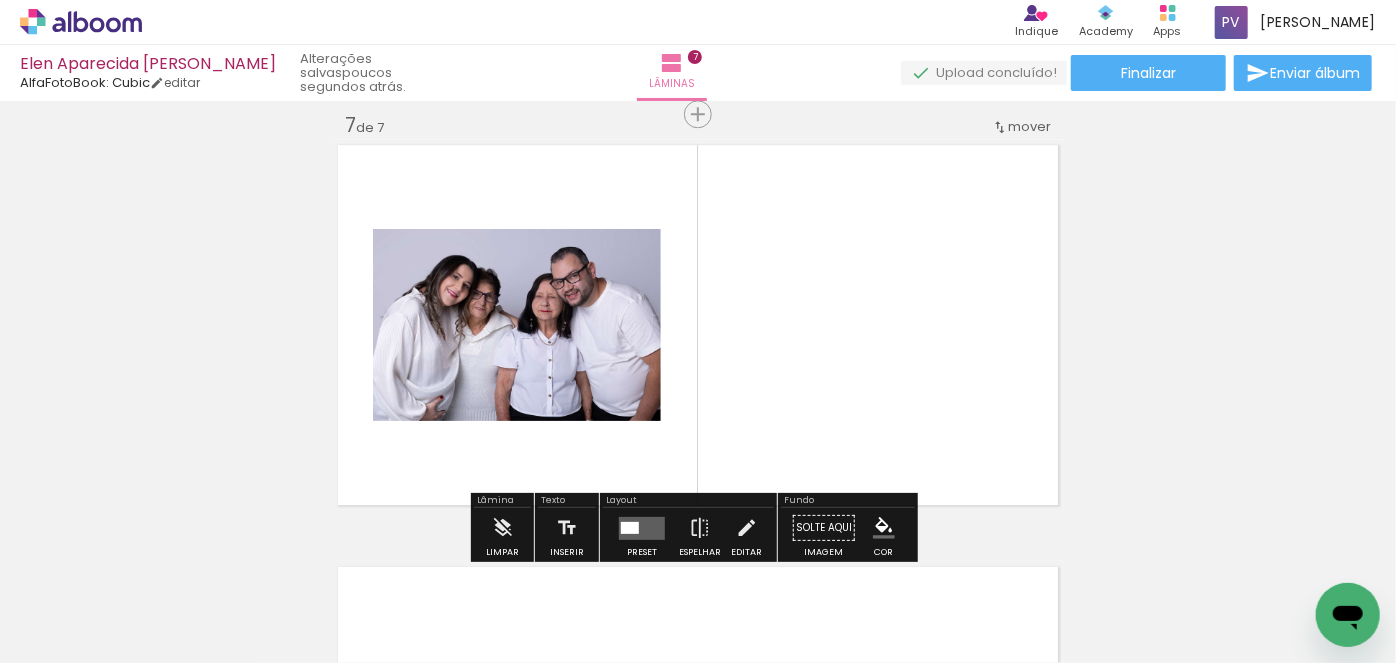 scroll, scrollTop: 2557, scrollLeft: 0, axis: vertical 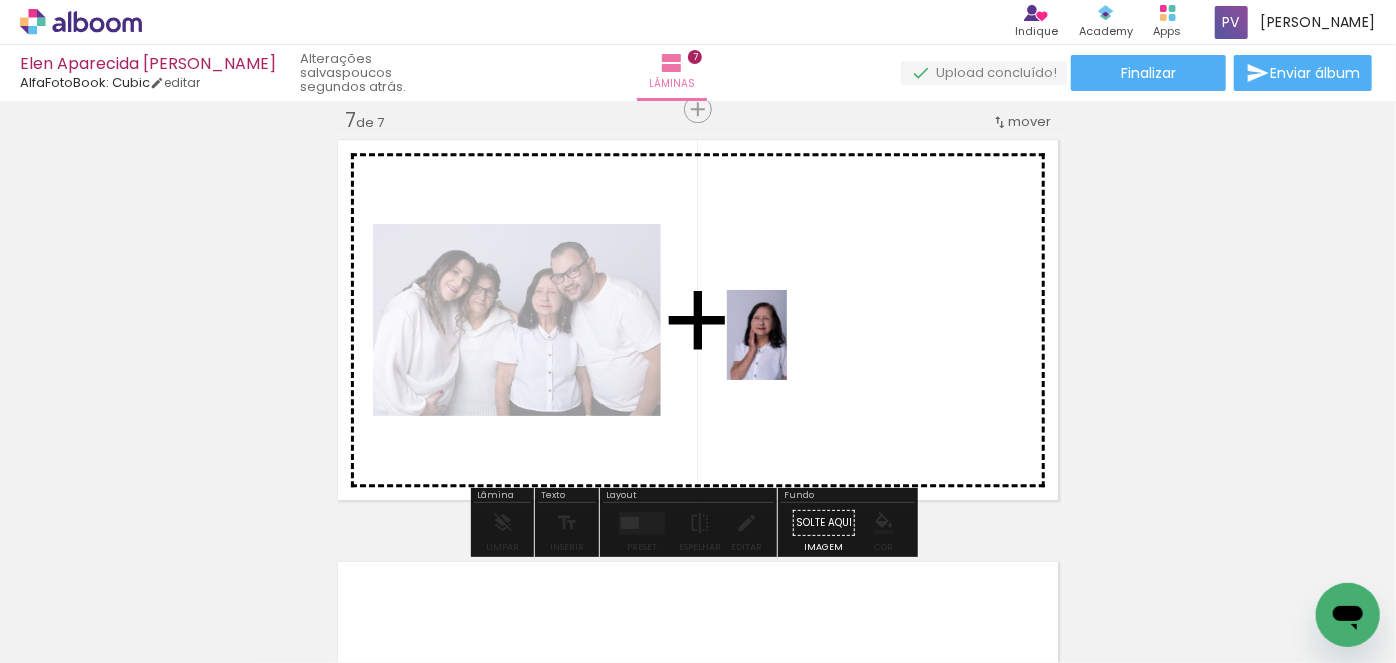 drag, startPoint x: 881, startPoint y: 619, endPoint x: 920, endPoint y: 432, distance: 191.02356 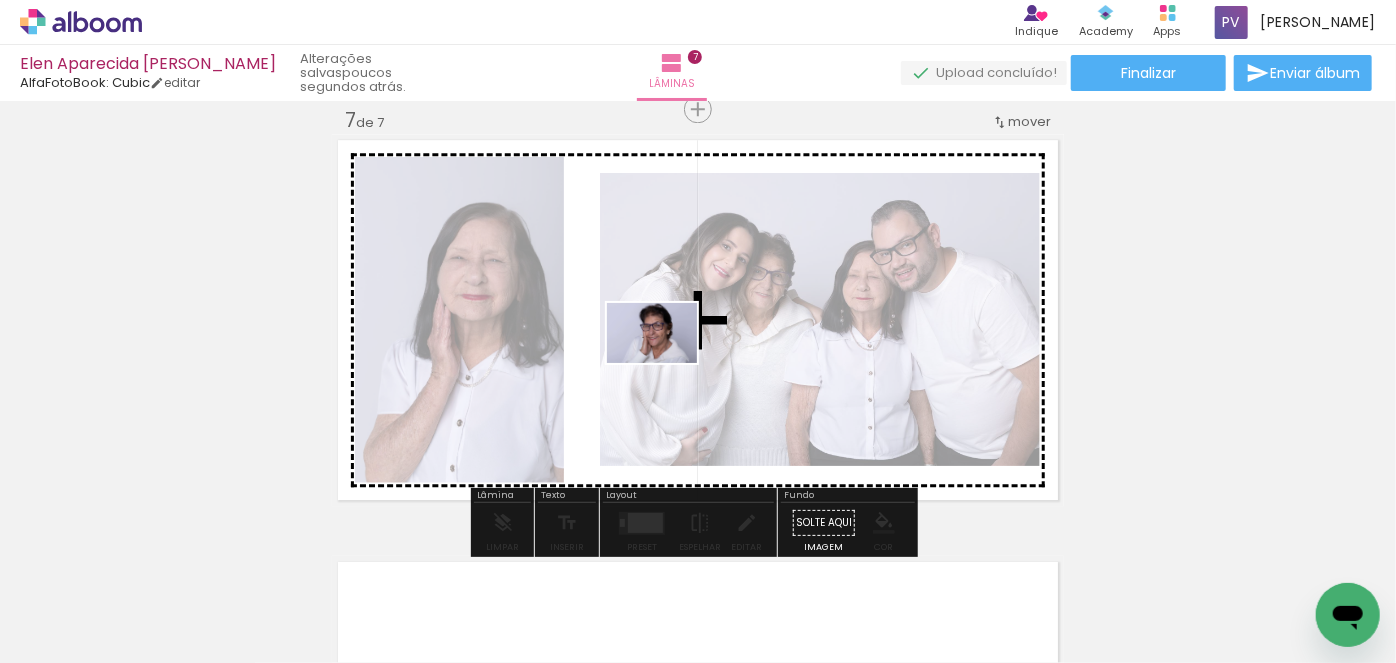 drag, startPoint x: 998, startPoint y: 613, endPoint x: 667, endPoint y: 363, distance: 414.80237 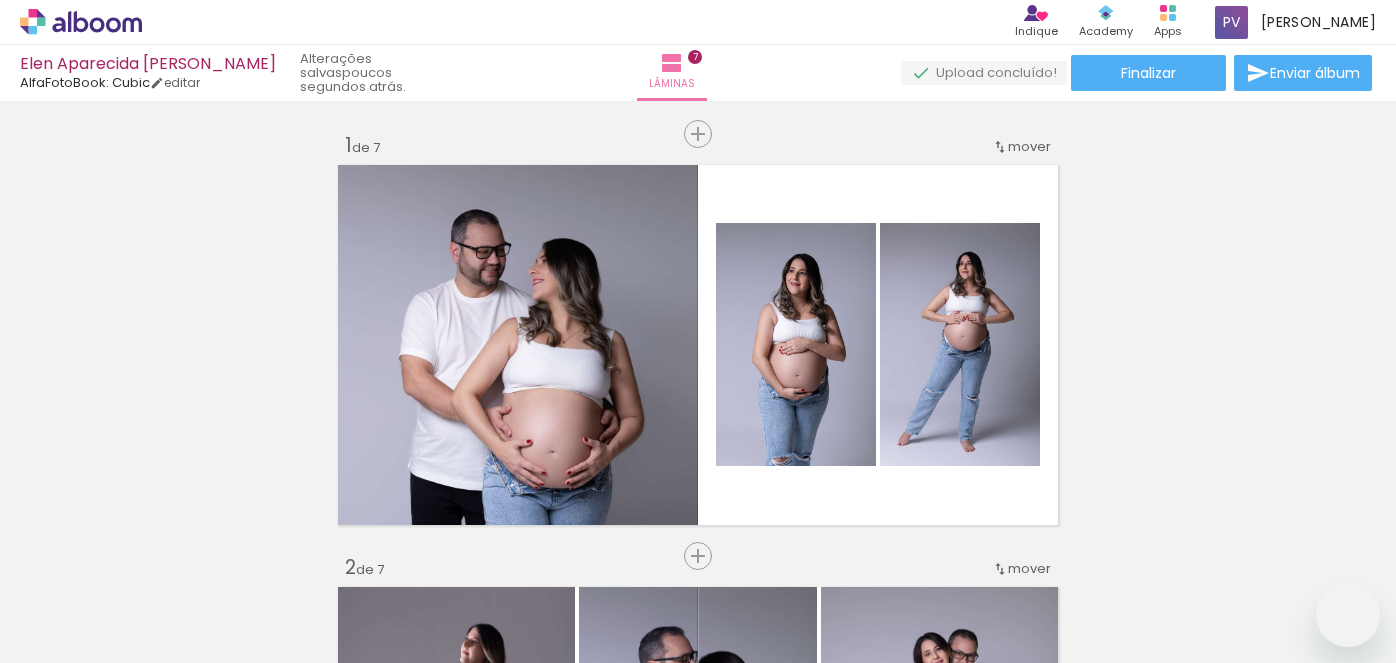 scroll, scrollTop: 0, scrollLeft: 0, axis: both 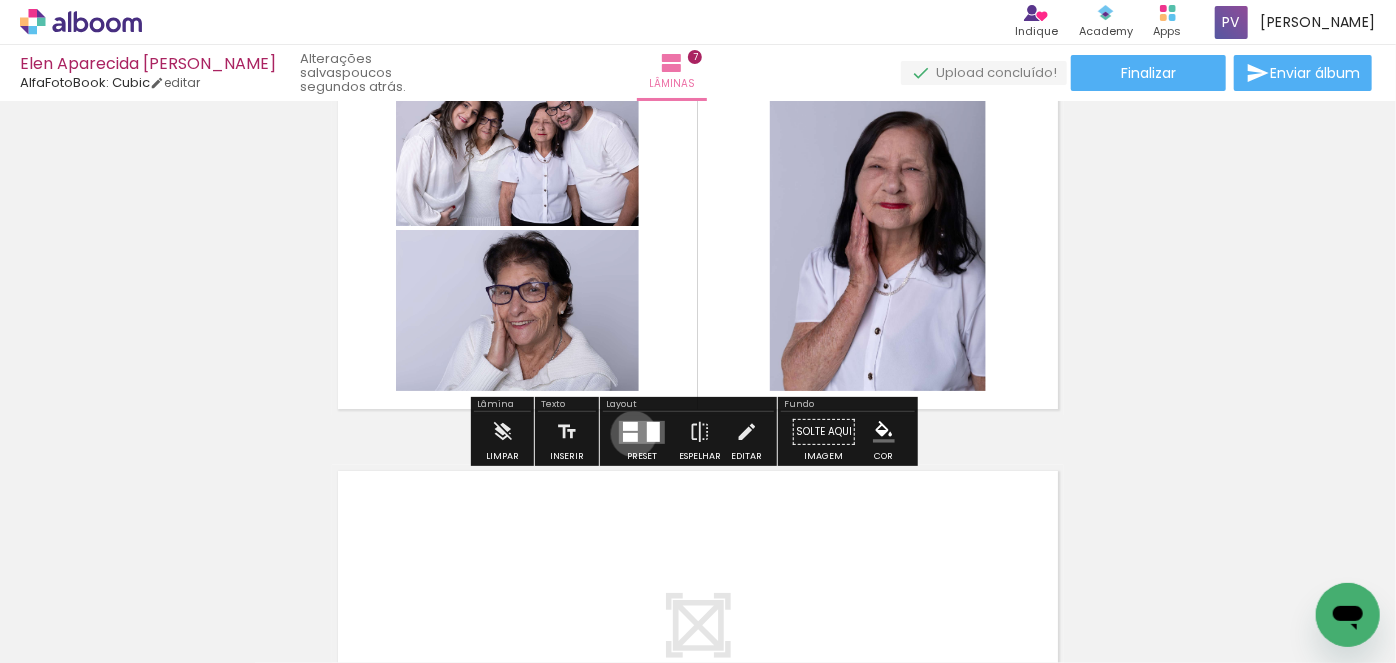click at bounding box center (630, 436) 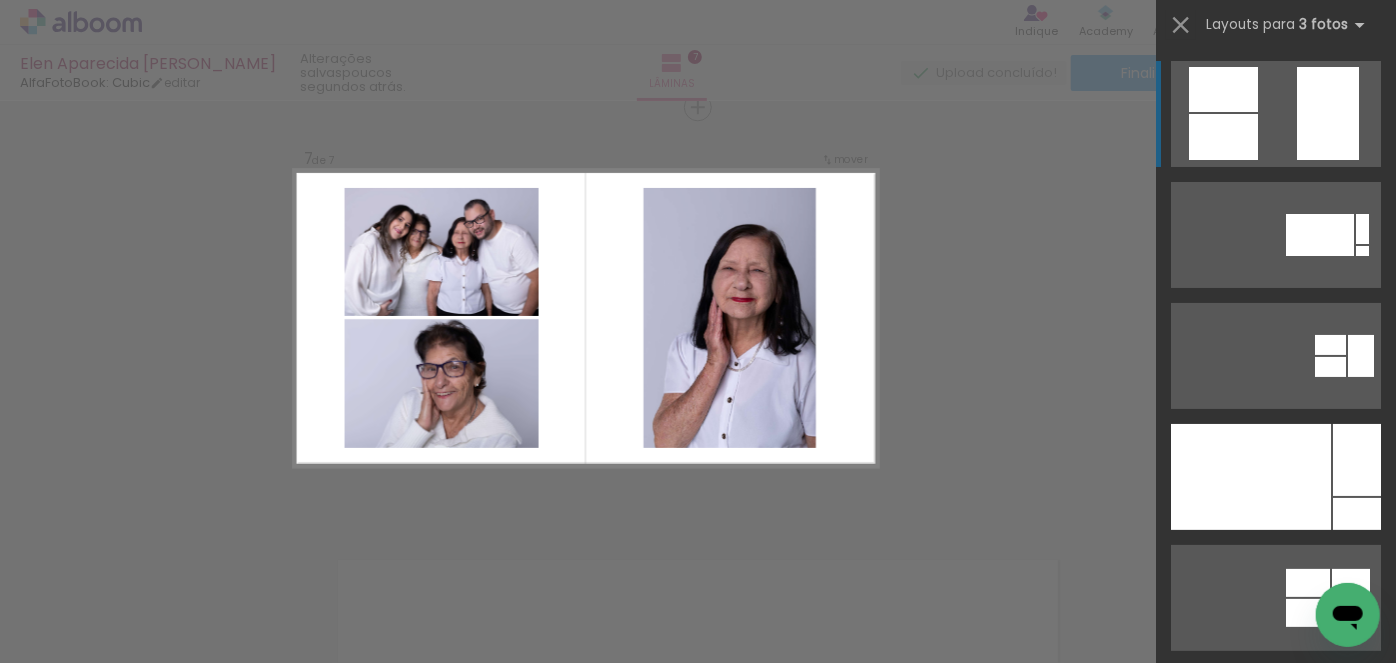 scroll, scrollTop: 2557, scrollLeft: 0, axis: vertical 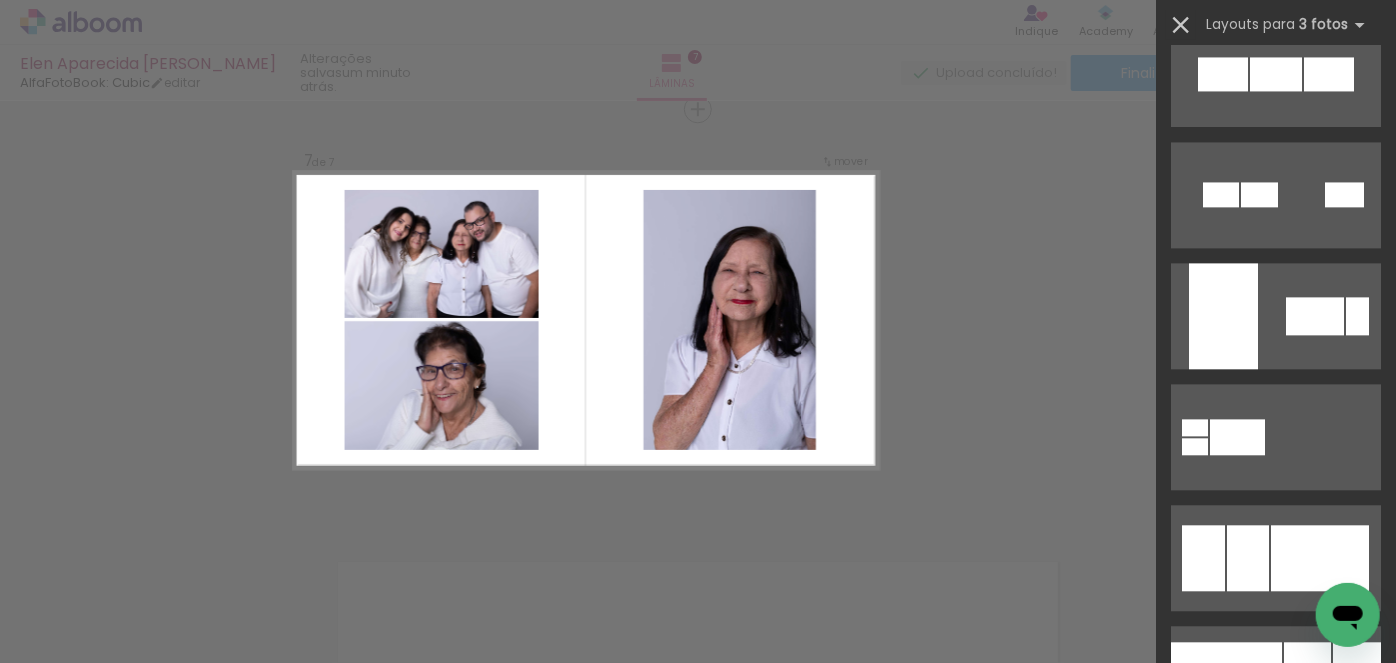 click at bounding box center [1181, 25] 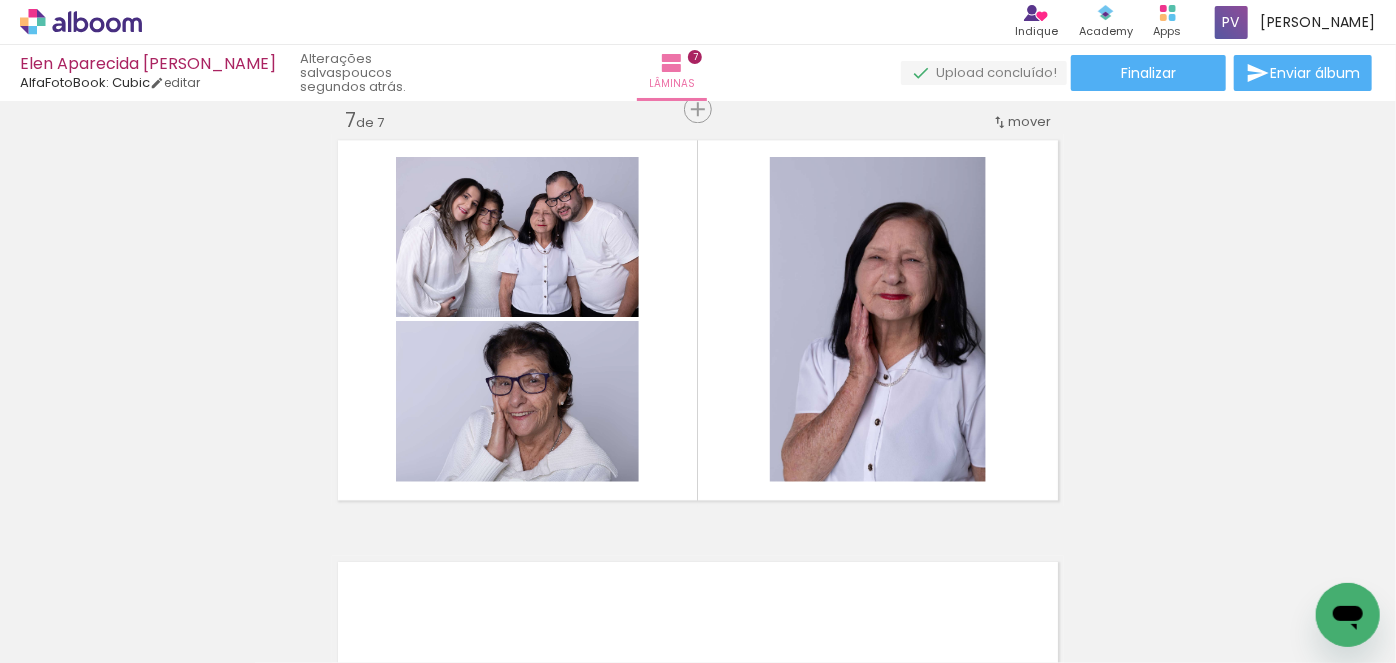 scroll, scrollTop: 0, scrollLeft: 2538, axis: horizontal 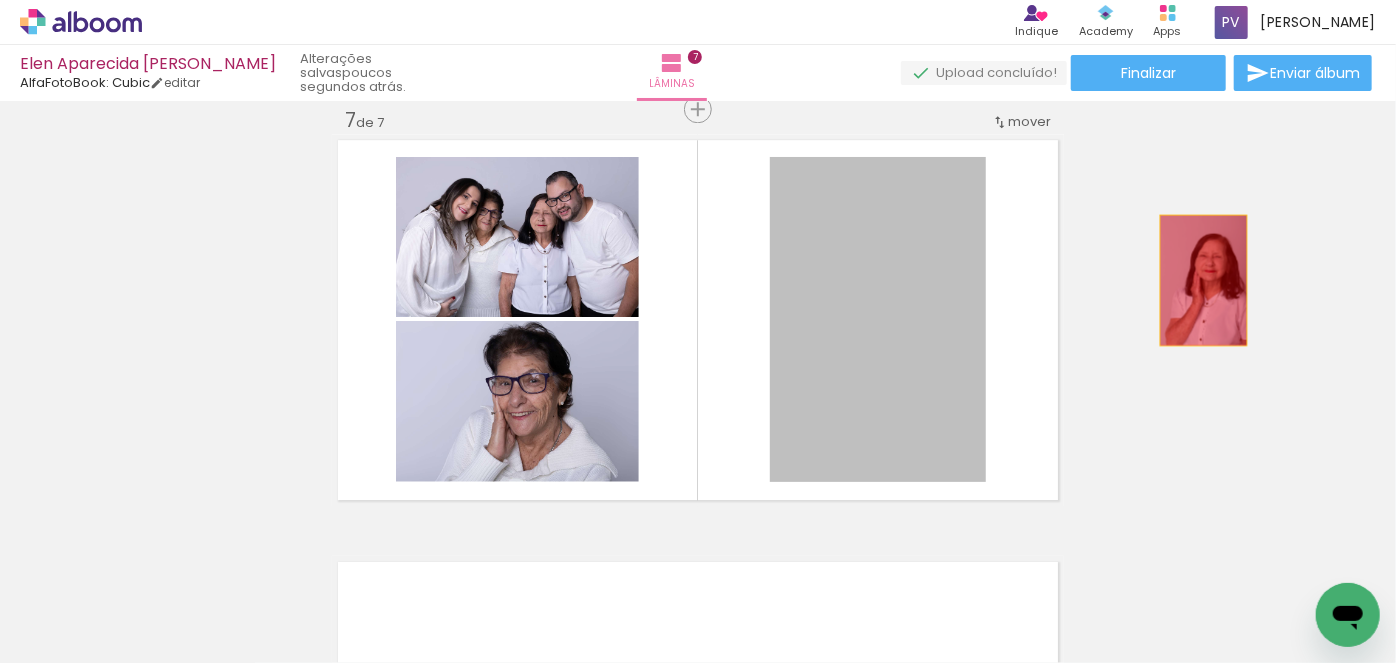drag, startPoint x: 890, startPoint y: 324, endPoint x: 1198, endPoint y: 278, distance: 311.4161 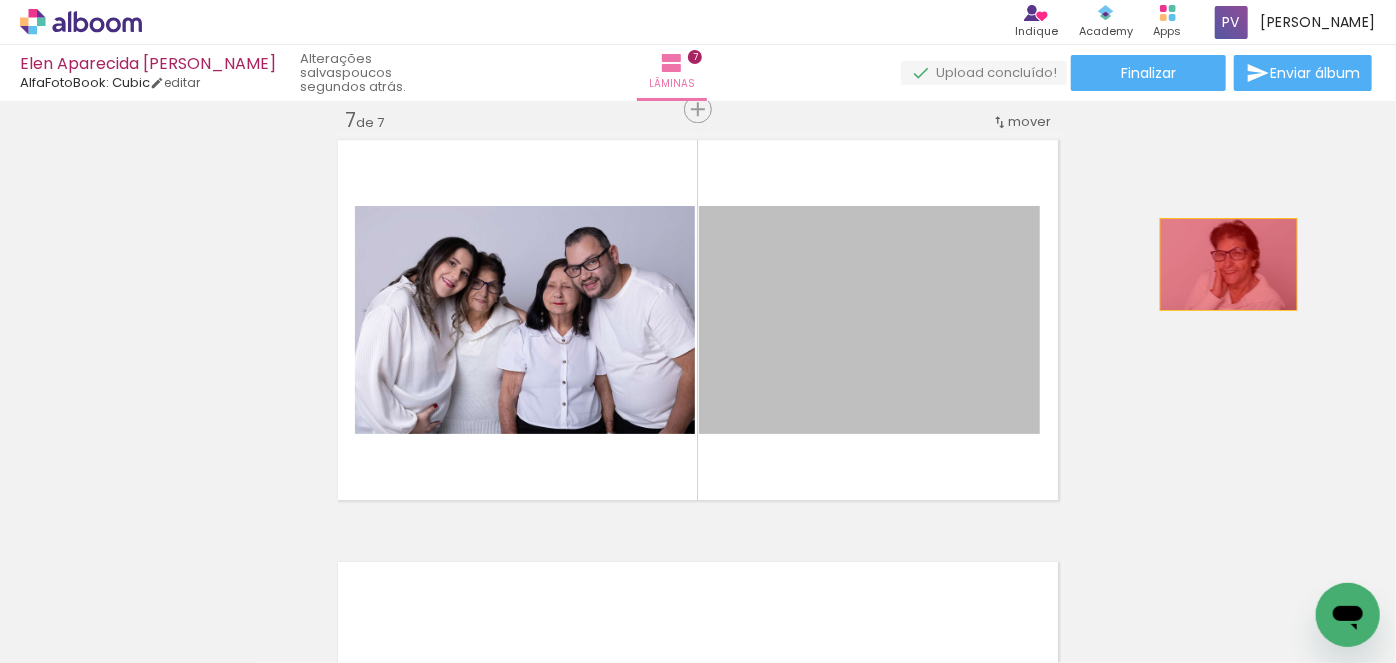 drag, startPoint x: 818, startPoint y: 310, endPoint x: 1224, endPoint y: 259, distance: 409.19067 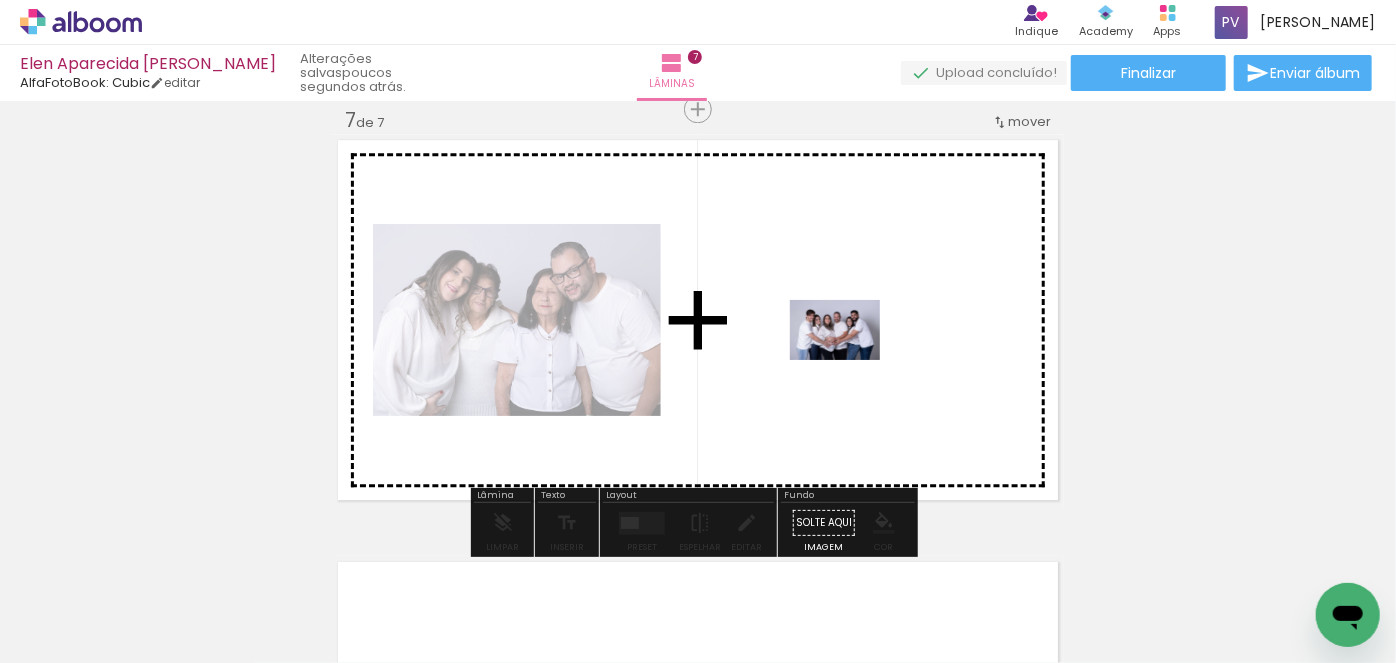 drag, startPoint x: 565, startPoint y: 595, endPoint x: 850, endPoint y: 360, distance: 369.3914 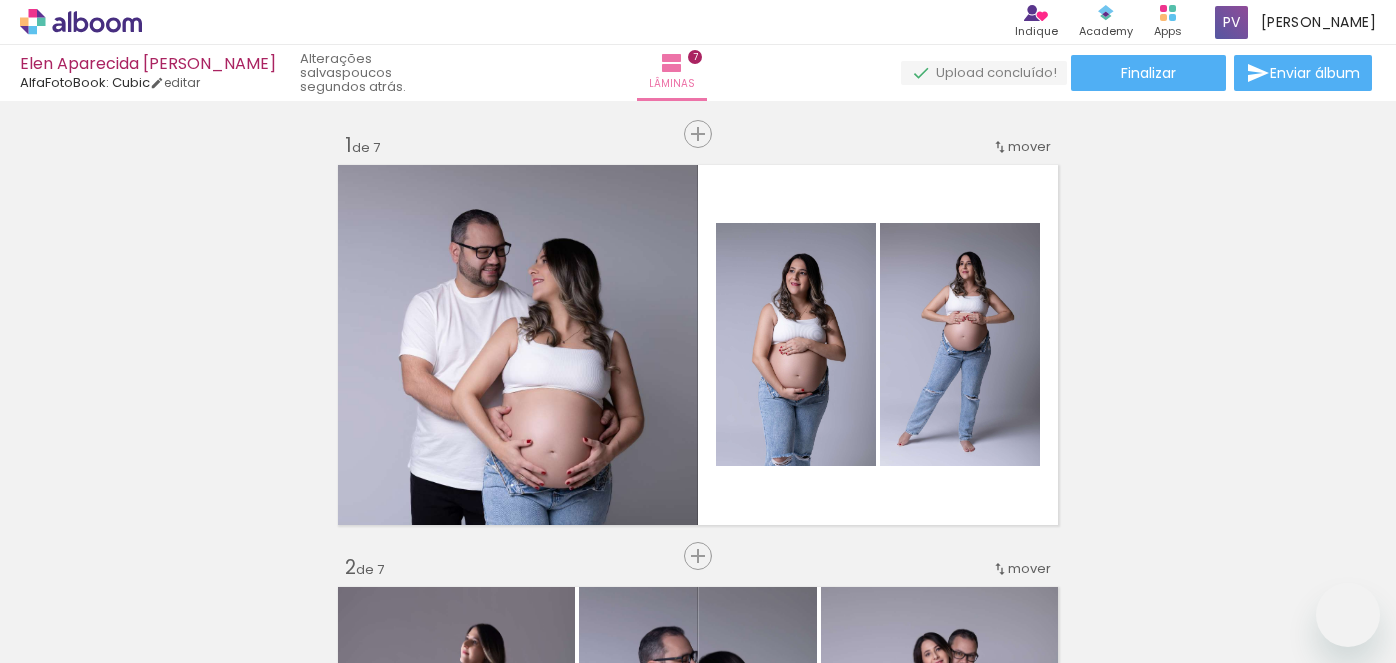scroll, scrollTop: 0, scrollLeft: 0, axis: both 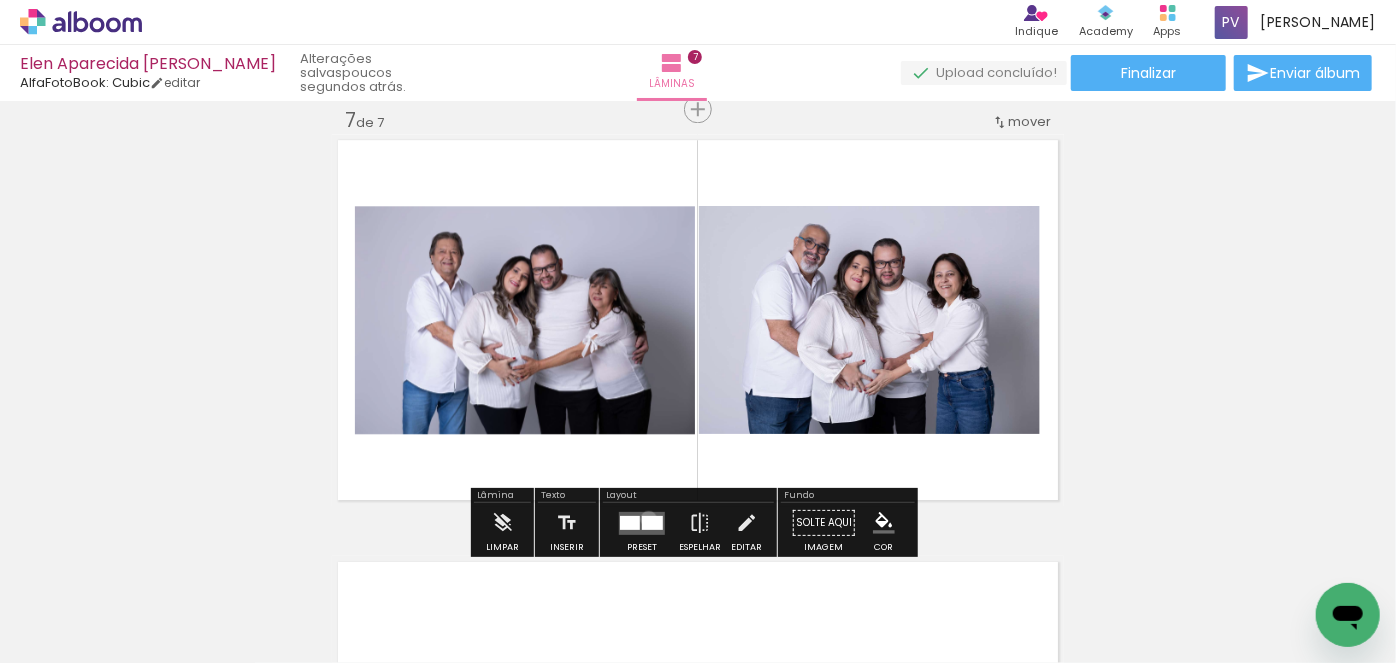 click at bounding box center (652, 522) 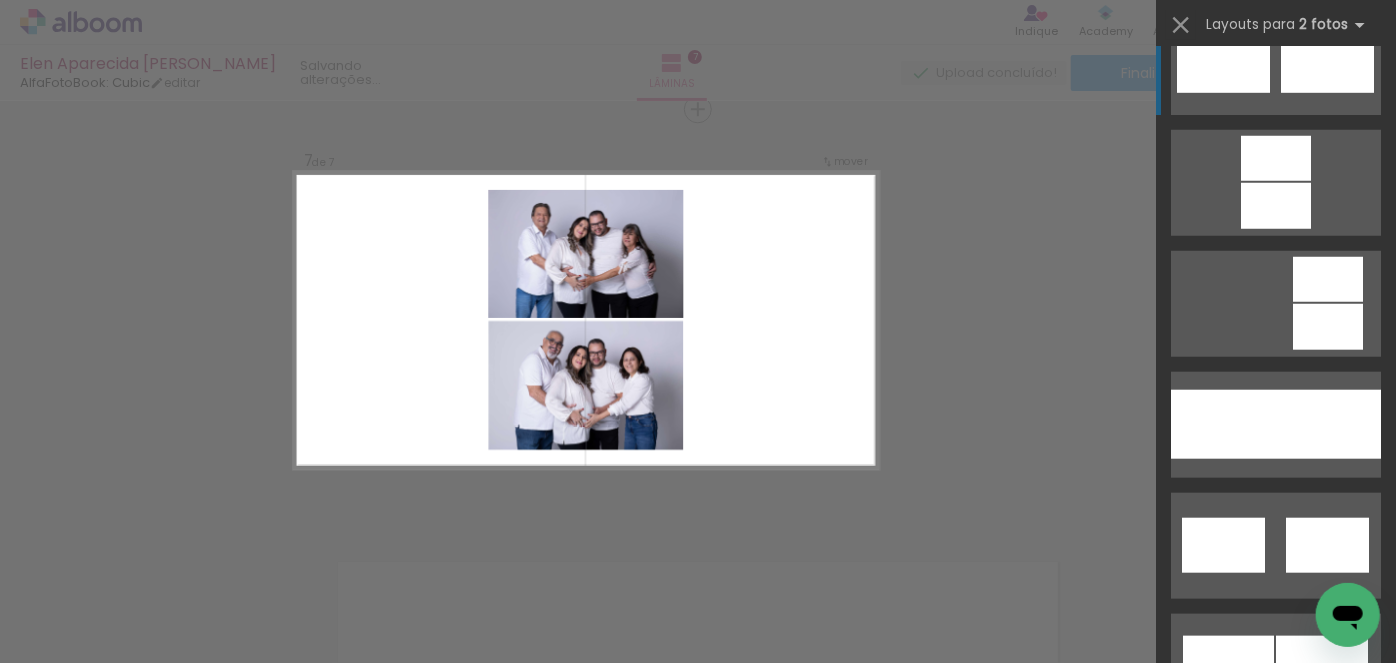 scroll, scrollTop: 909, scrollLeft: 0, axis: vertical 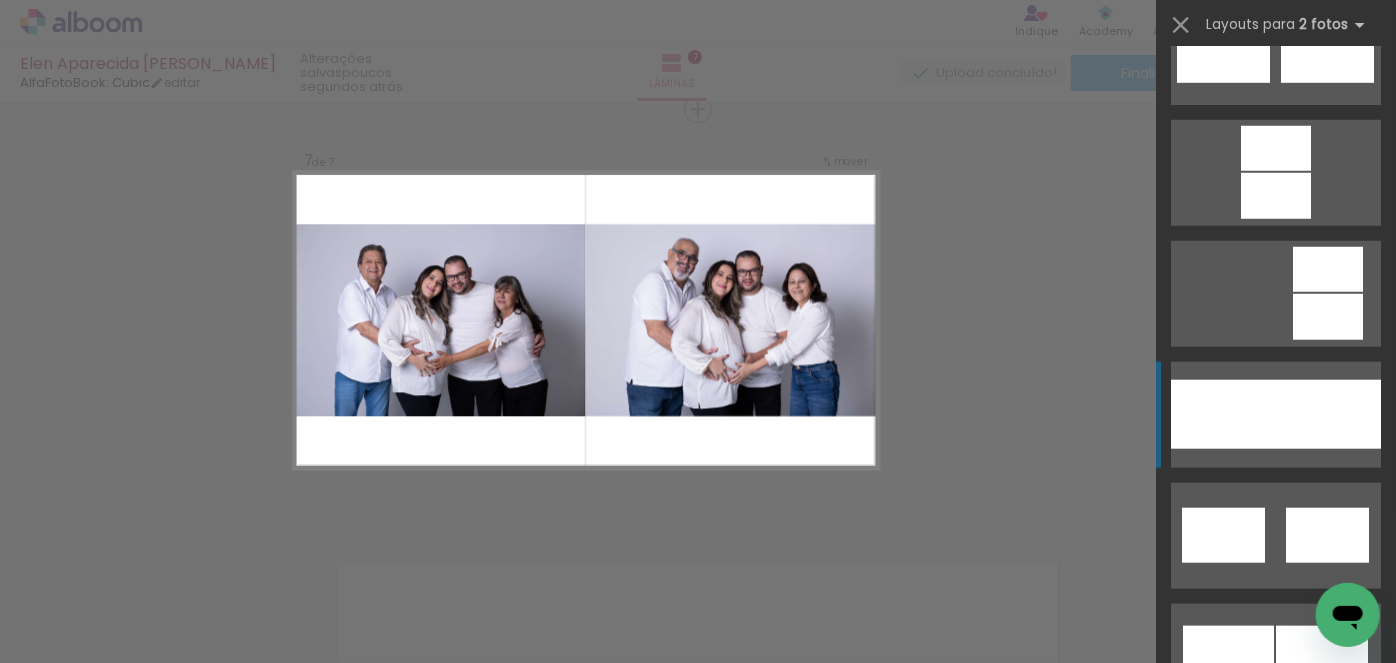 click at bounding box center (1328, 414) 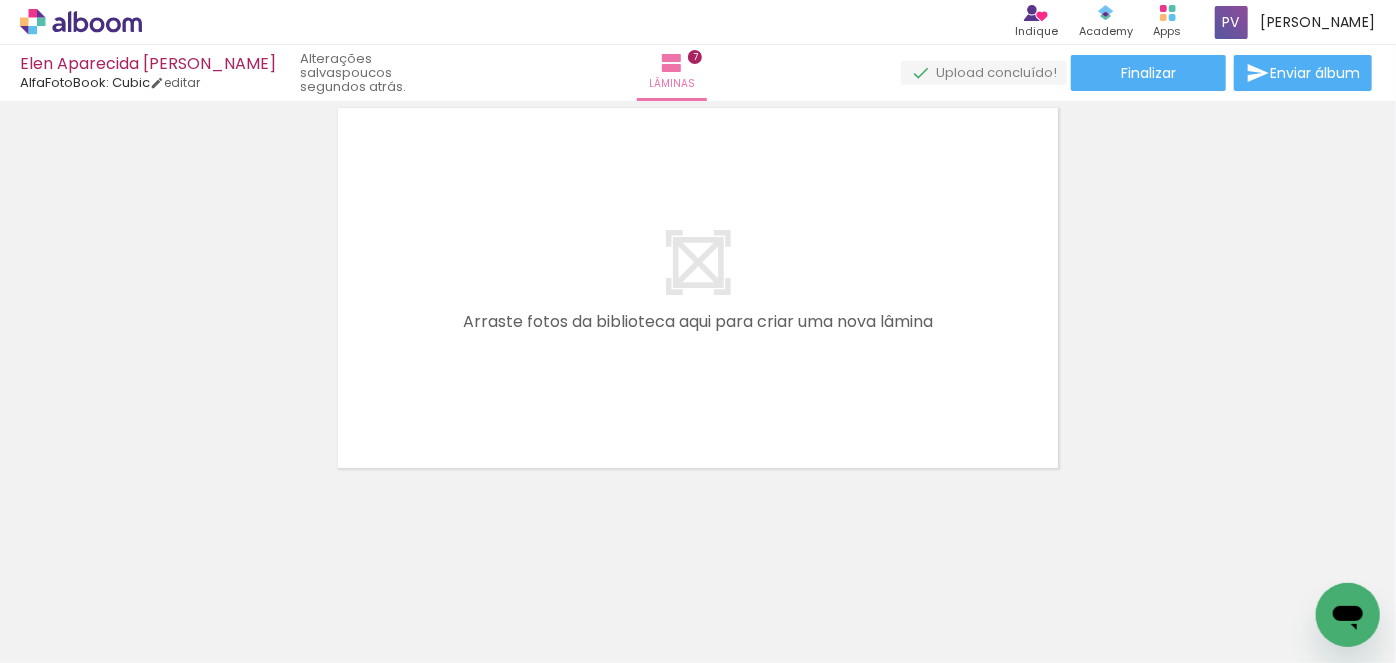 scroll, scrollTop: 3016, scrollLeft: 0, axis: vertical 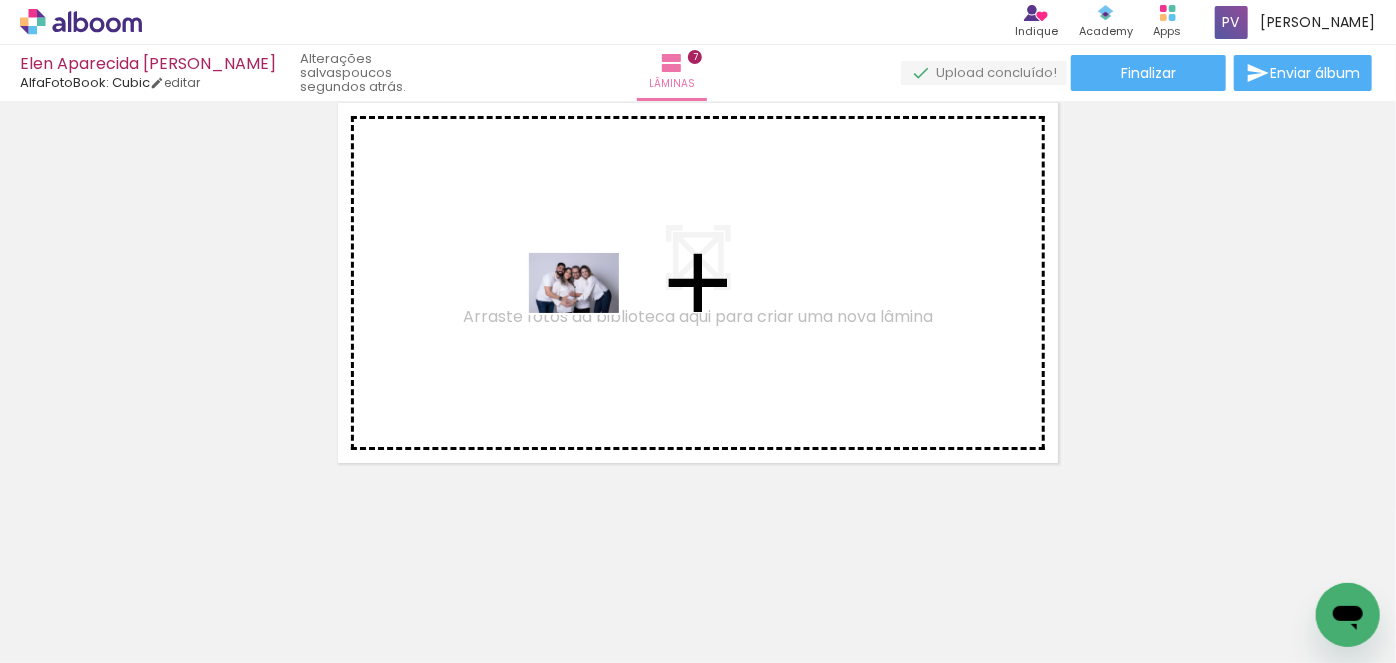 drag, startPoint x: 729, startPoint y: 606, endPoint x: 589, endPoint y: 313, distance: 324.72913 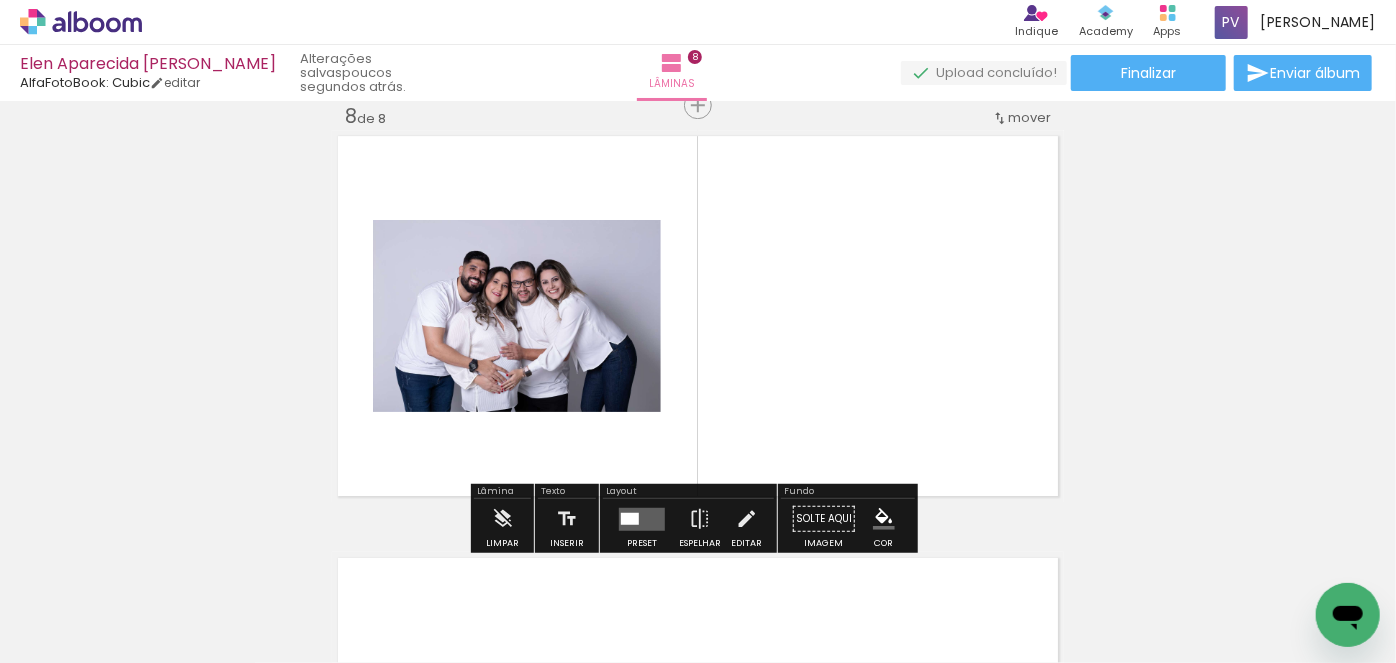 scroll, scrollTop: 2979, scrollLeft: 0, axis: vertical 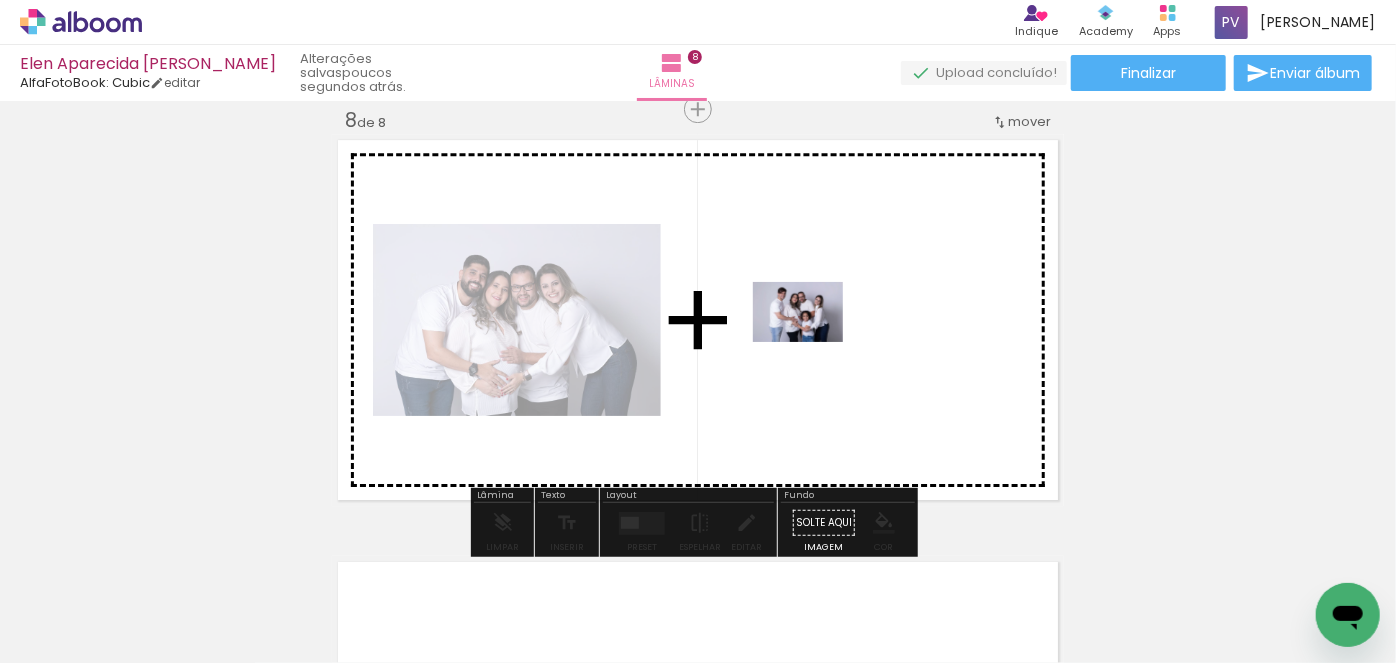 drag, startPoint x: 825, startPoint y: 544, endPoint x: 813, endPoint y: 342, distance: 202.35612 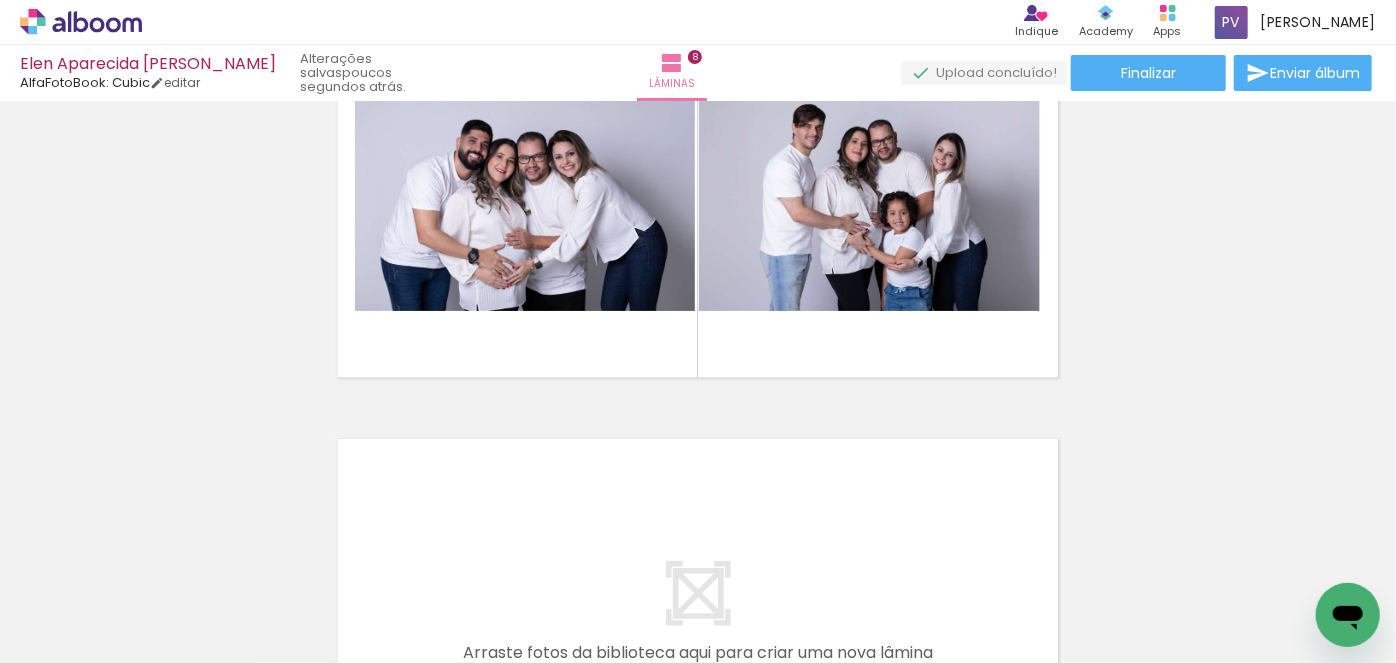 scroll, scrollTop: 3070, scrollLeft: 0, axis: vertical 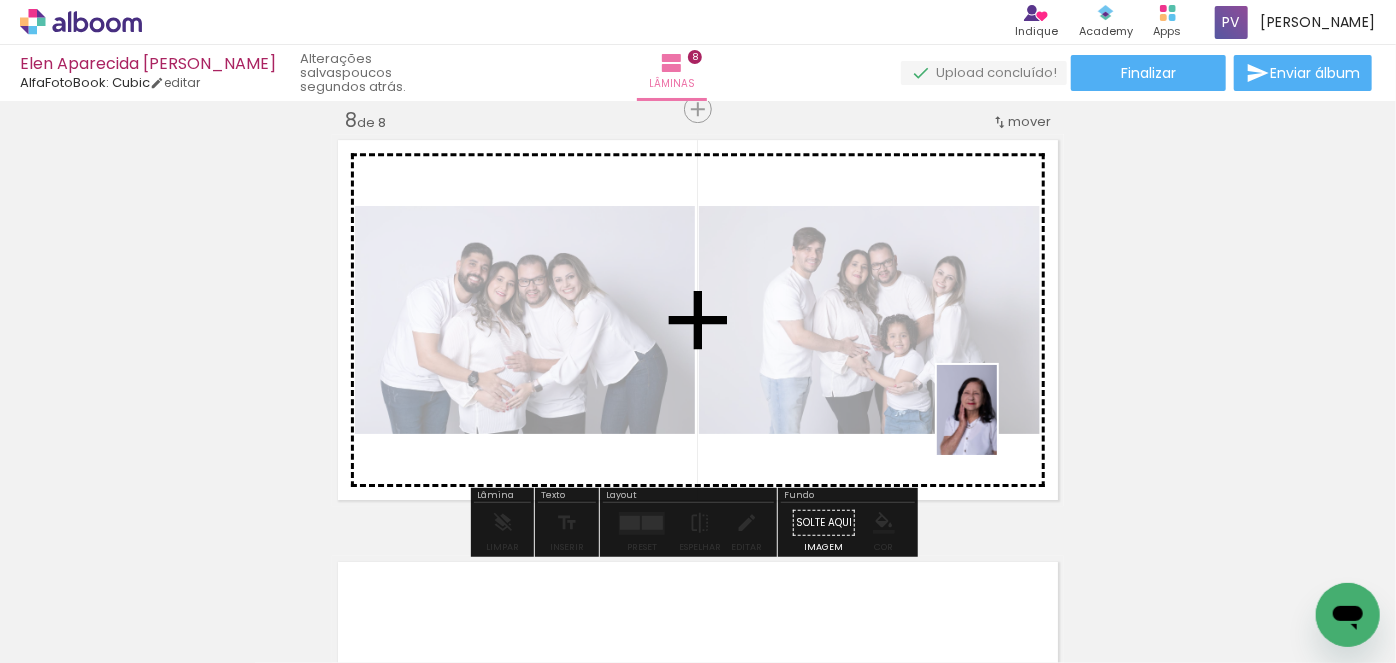 drag, startPoint x: 1006, startPoint y: 598, endPoint x: 997, endPoint y: 425, distance: 173.23395 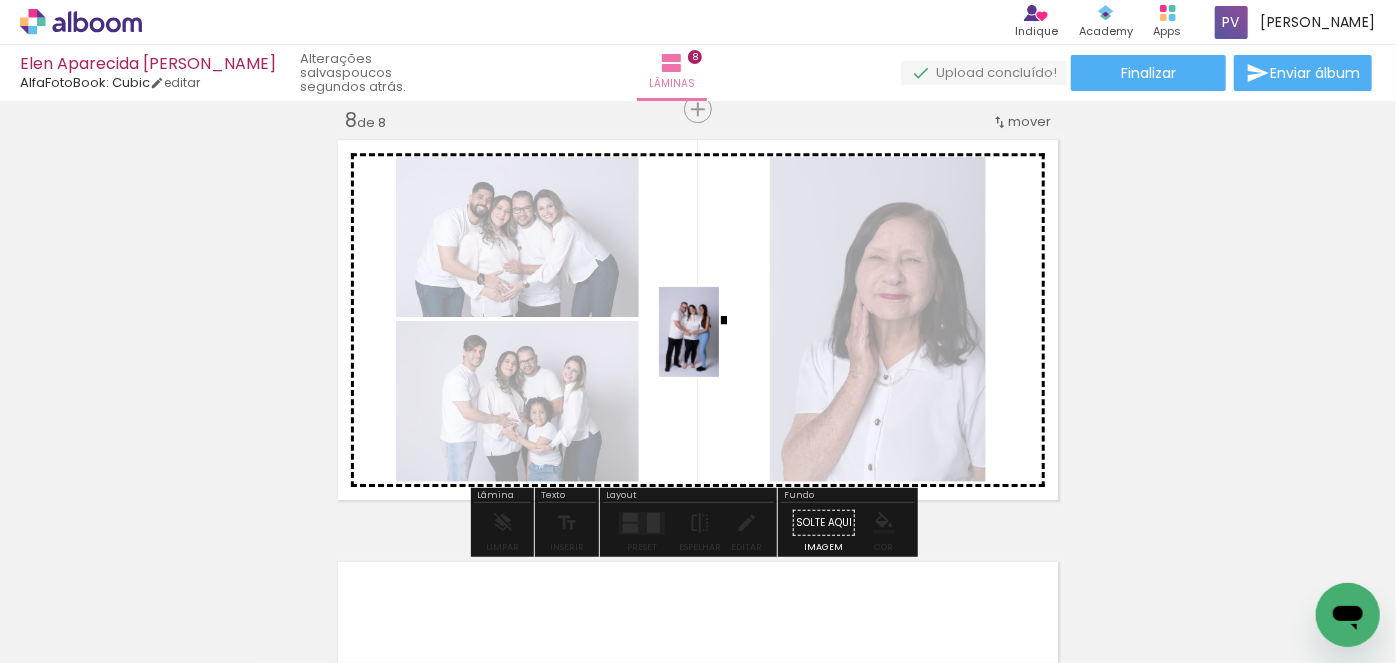 drag, startPoint x: 789, startPoint y: 608, endPoint x: 719, endPoint y: 347, distance: 270.22397 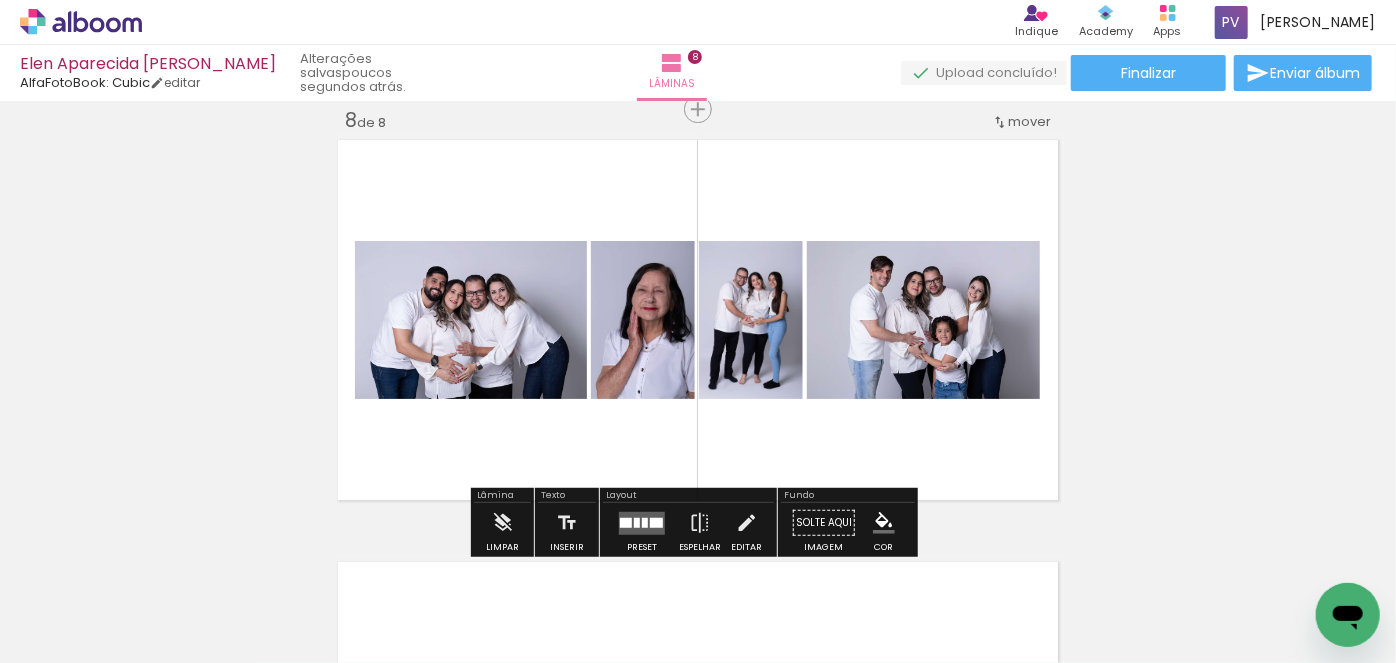 click at bounding box center (637, 522) 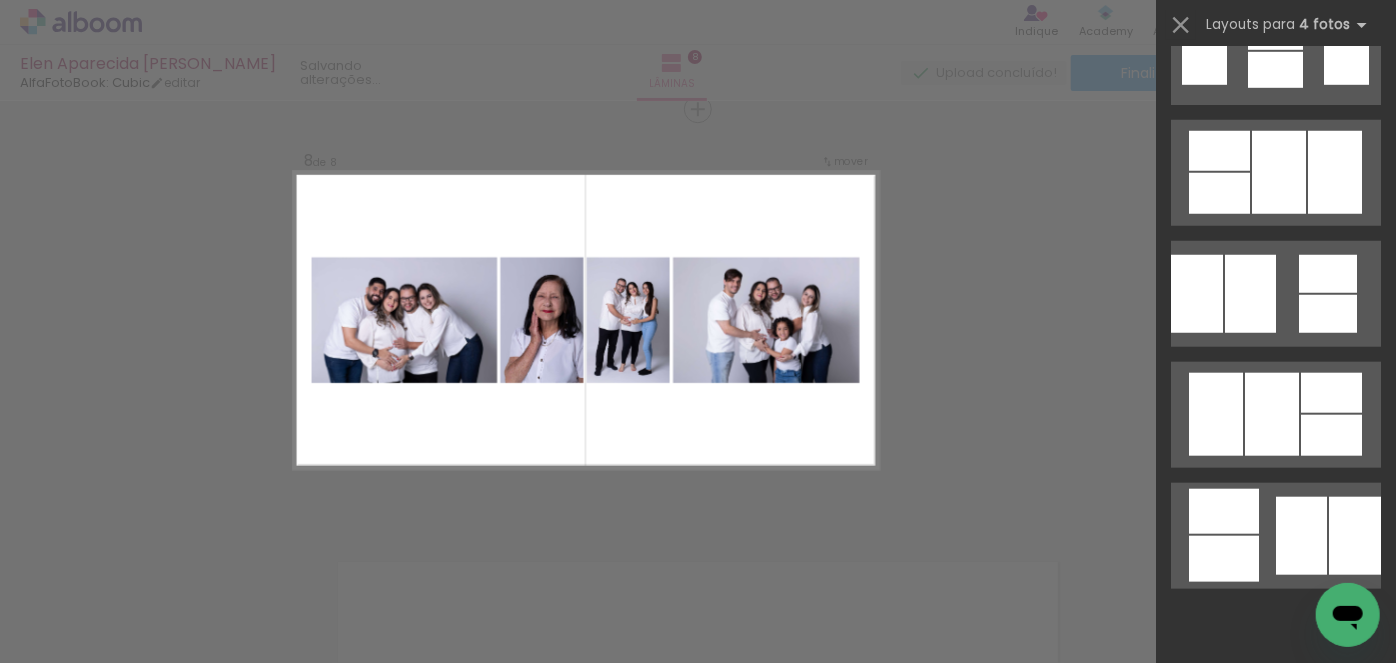 scroll, scrollTop: 0, scrollLeft: 0, axis: both 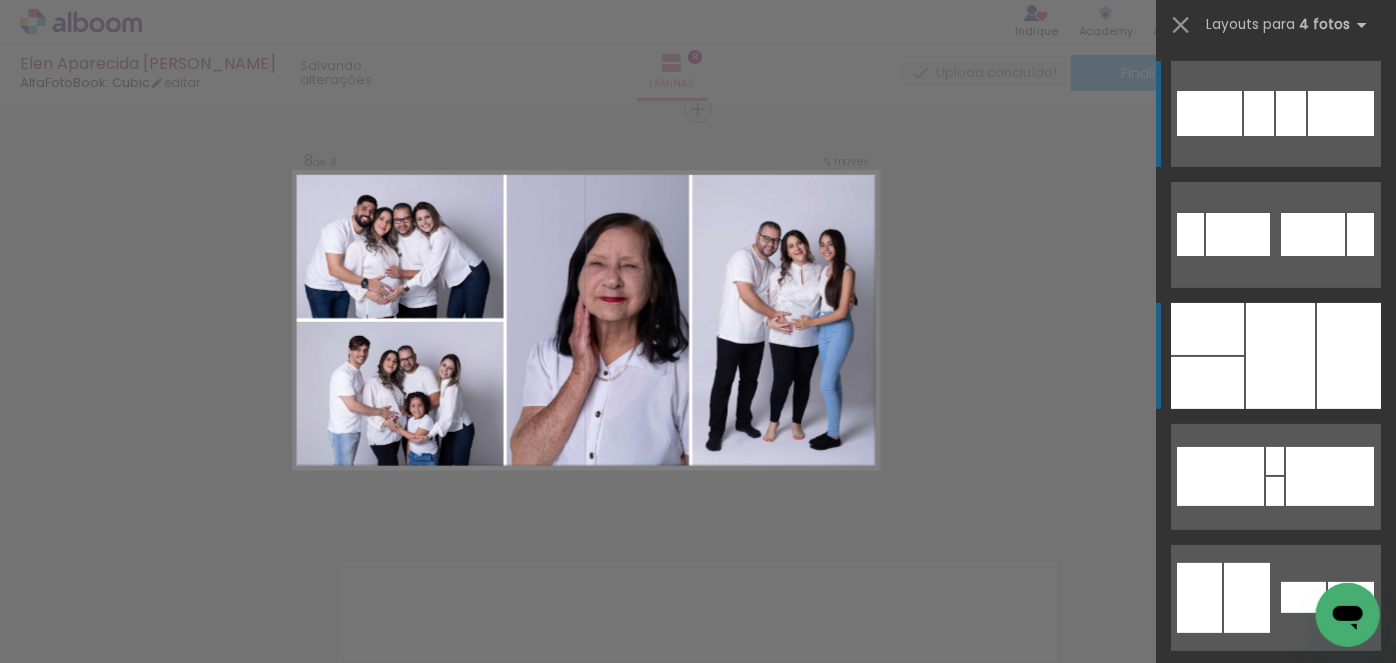 click at bounding box center [1280, 356] 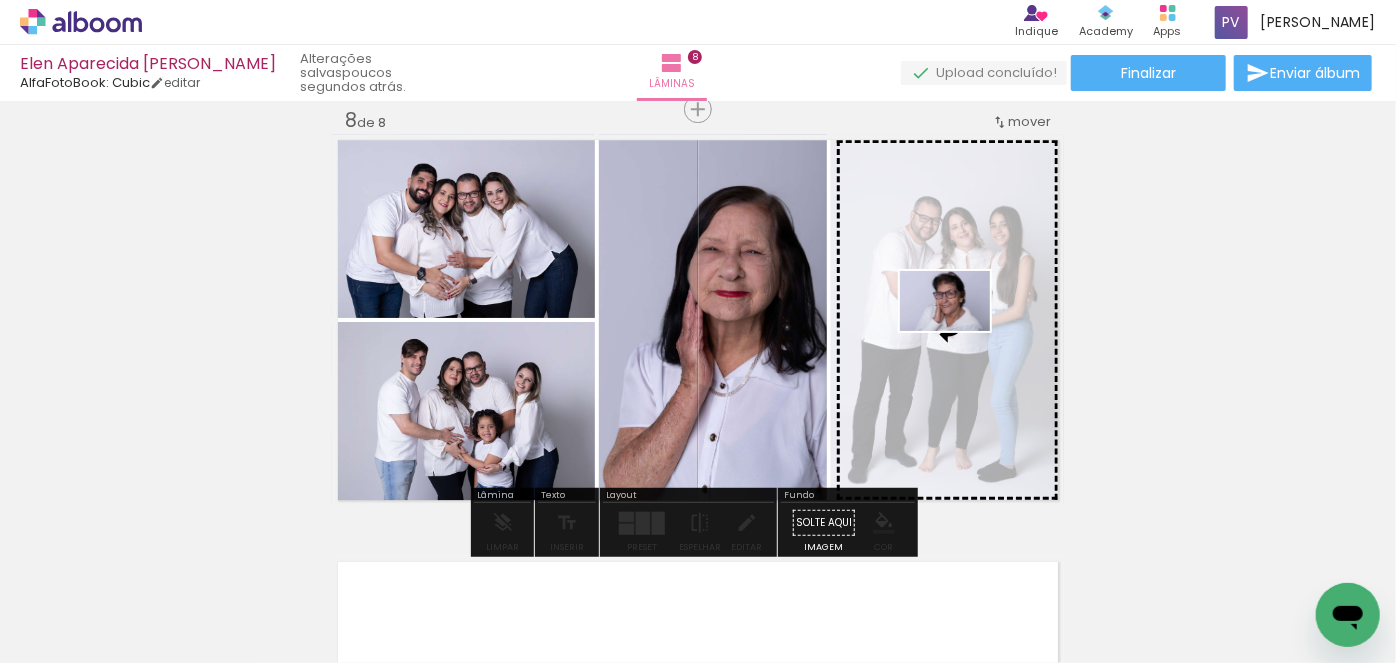 drag, startPoint x: 1122, startPoint y: 601, endPoint x: 960, endPoint y: 331, distance: 314.8714 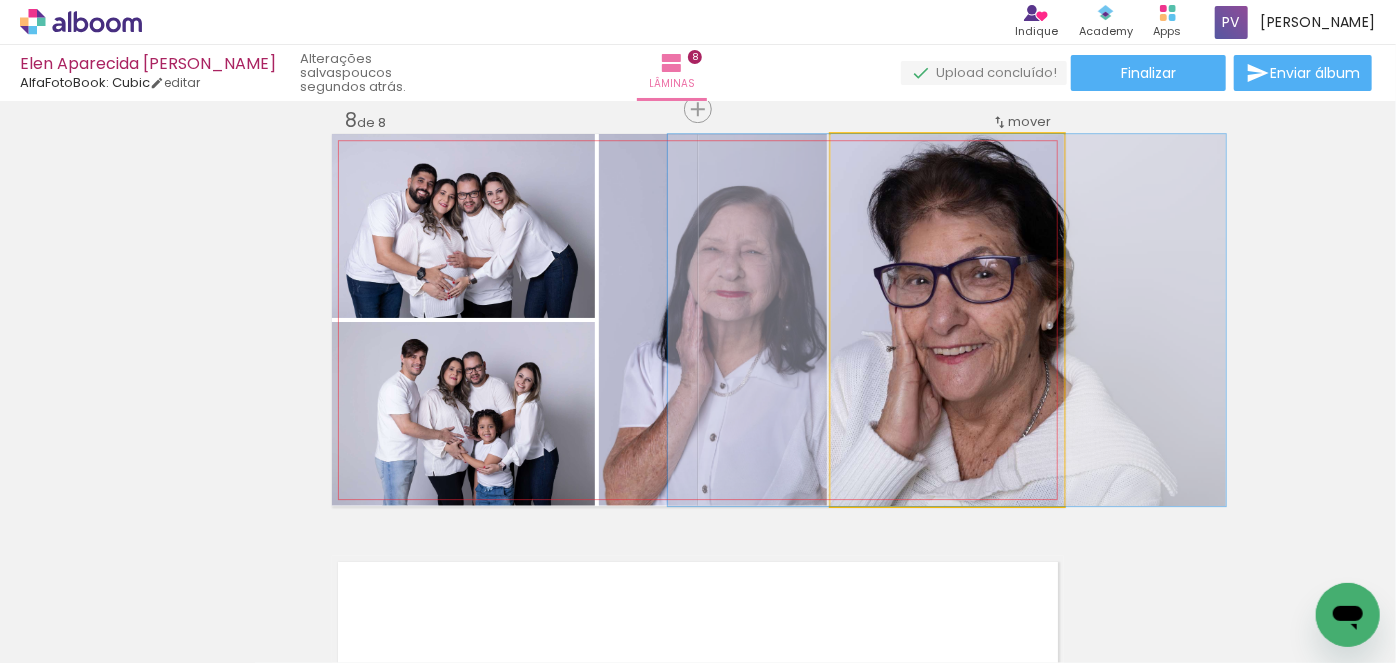 drag, startPoint x: 872, startPoint y: 153, endPoint x: 862, endPoint y: 151, distance: 10.198039 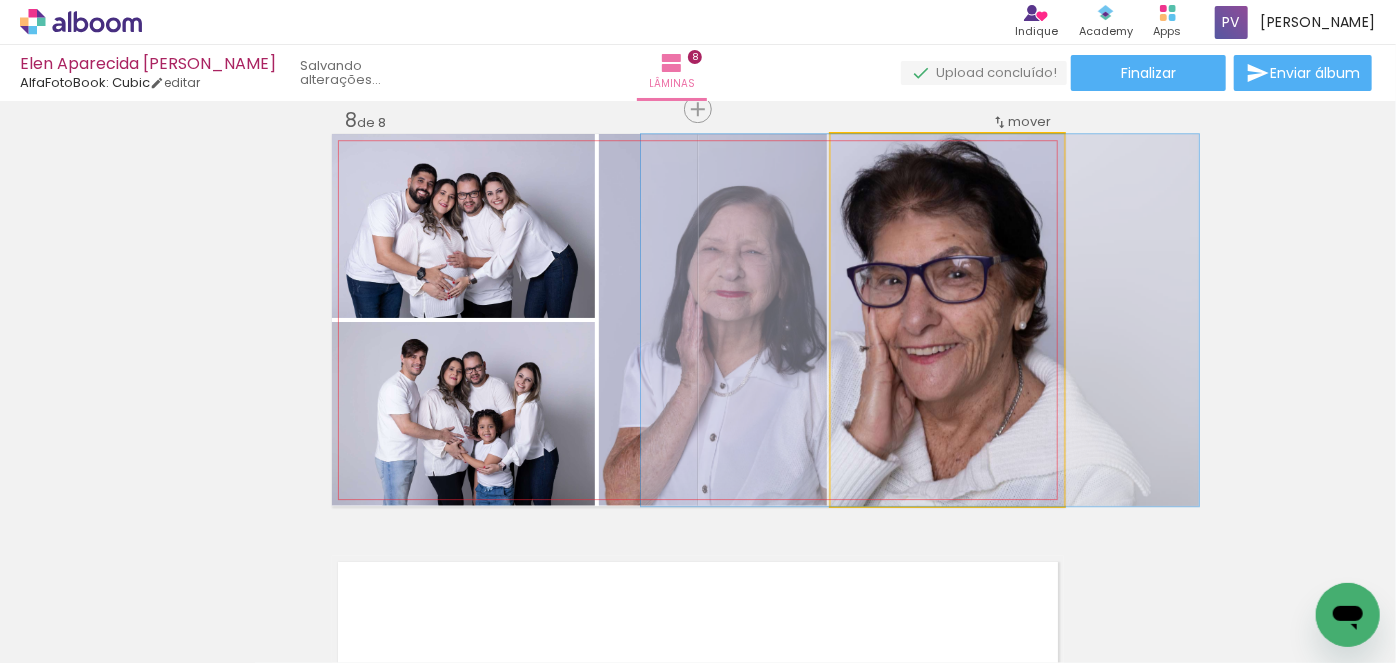 drag, startPoint x: 961, startPoint y: 376, endPoint x: 934, endPoint y: 371, distance: 27.45906 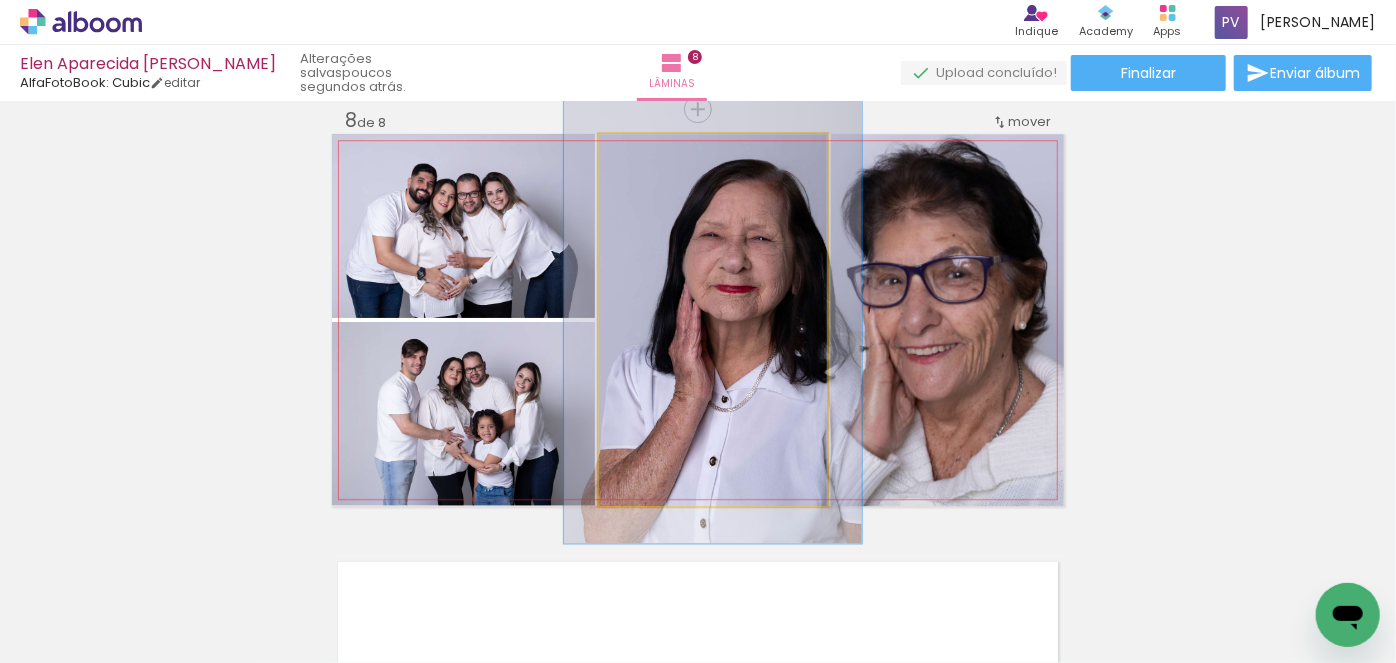 drag, startPoint x: 642, startPoint y: 158, endPoint x: 656, endPoint y: 159, distance: 14.035668 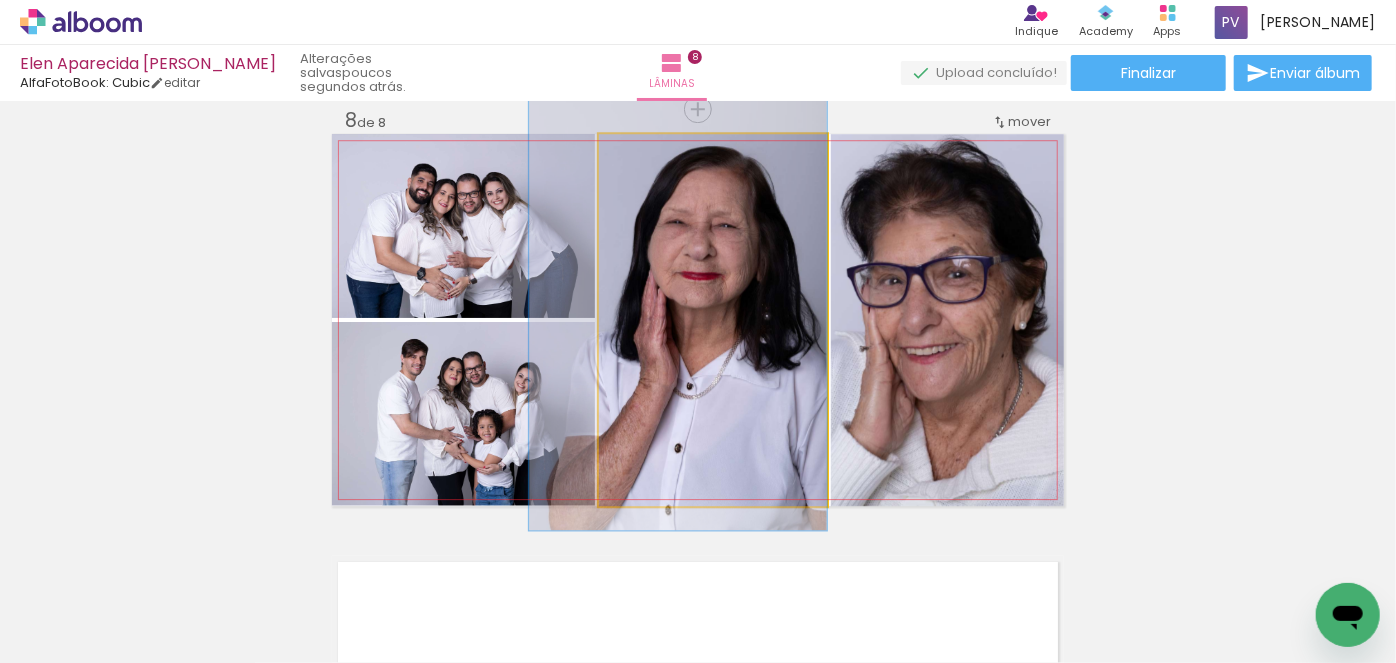 drag, startPoint x: 733, startPoint y: 329, endPoint x: 678, endPoint y: 316, distance: 56.515484 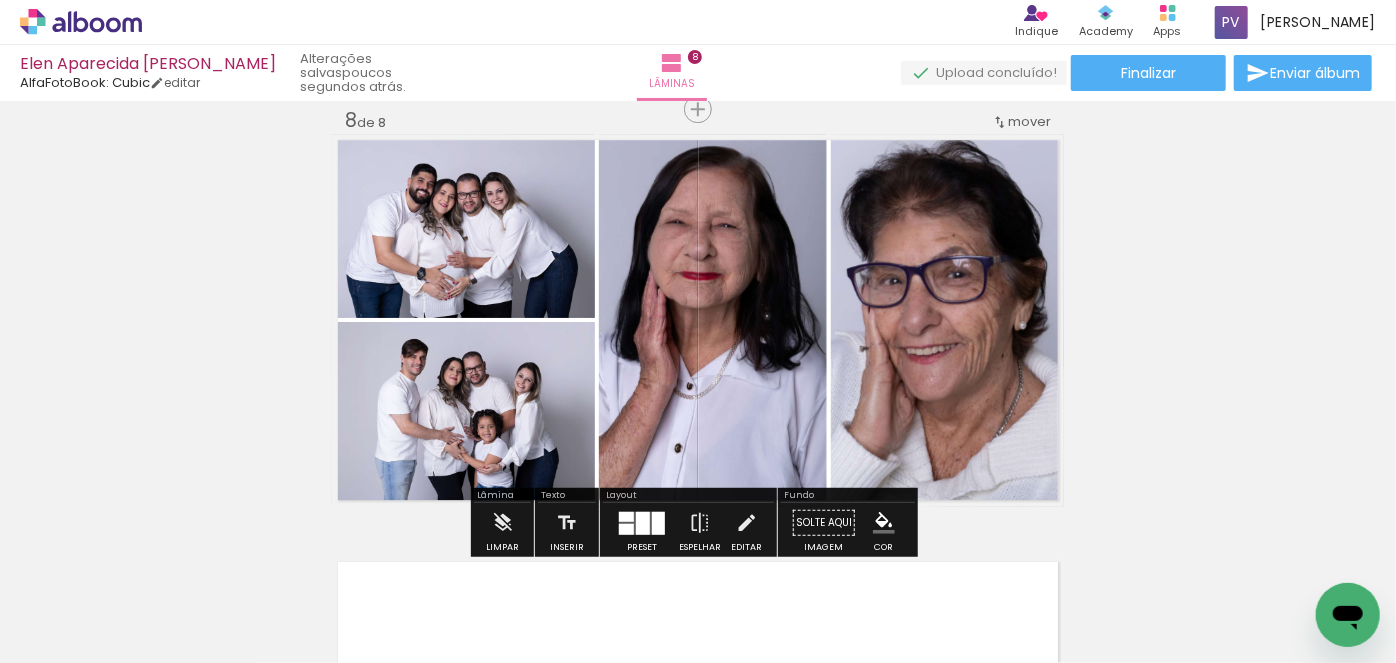 click on "Inserir lâmina 1  de 8  Inserir lâmina 2  de 8  Inserir lâmina 3  de 8  Inserir lâmina 4  de 8  Inserir lâmina 5  de 8  Inserir lâmina 6  de 8  Inserir lâmina 7  de 8  Inserir lâmina 8  de 8" at bounding box center [698, -972] 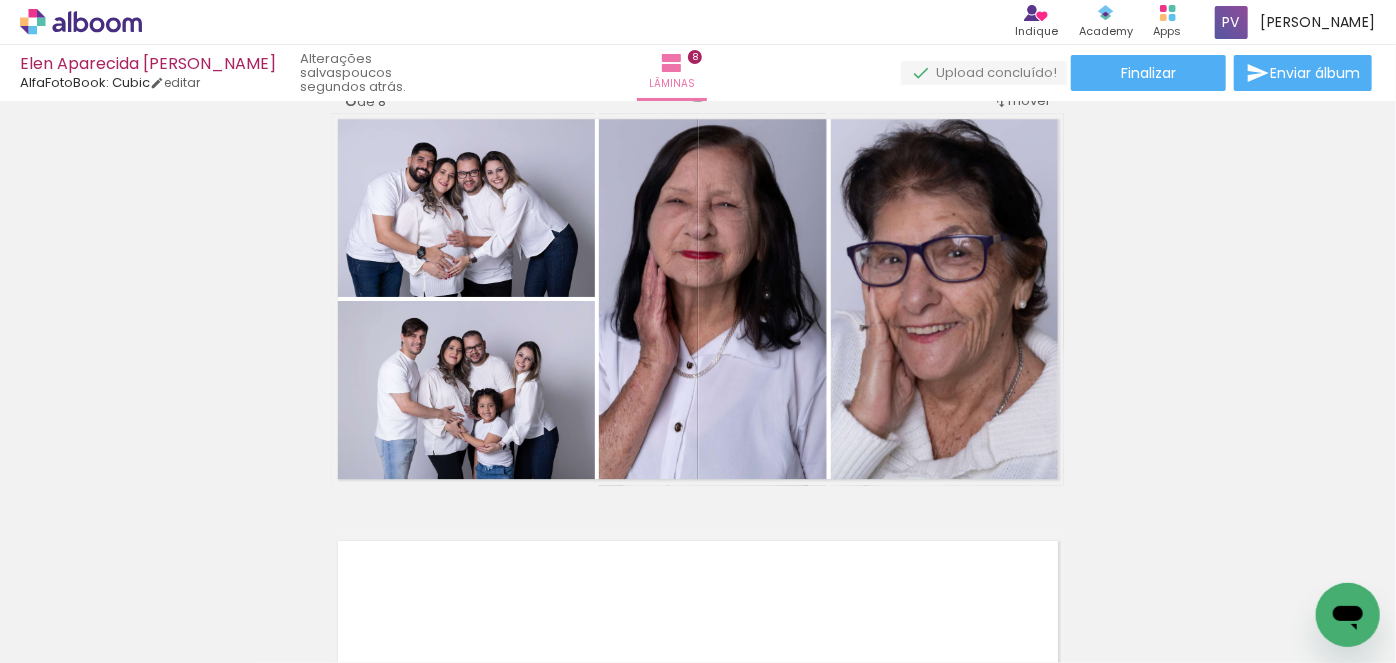 scroll, scrollTop: 2979, scrollLeft: 0, axis: vertical 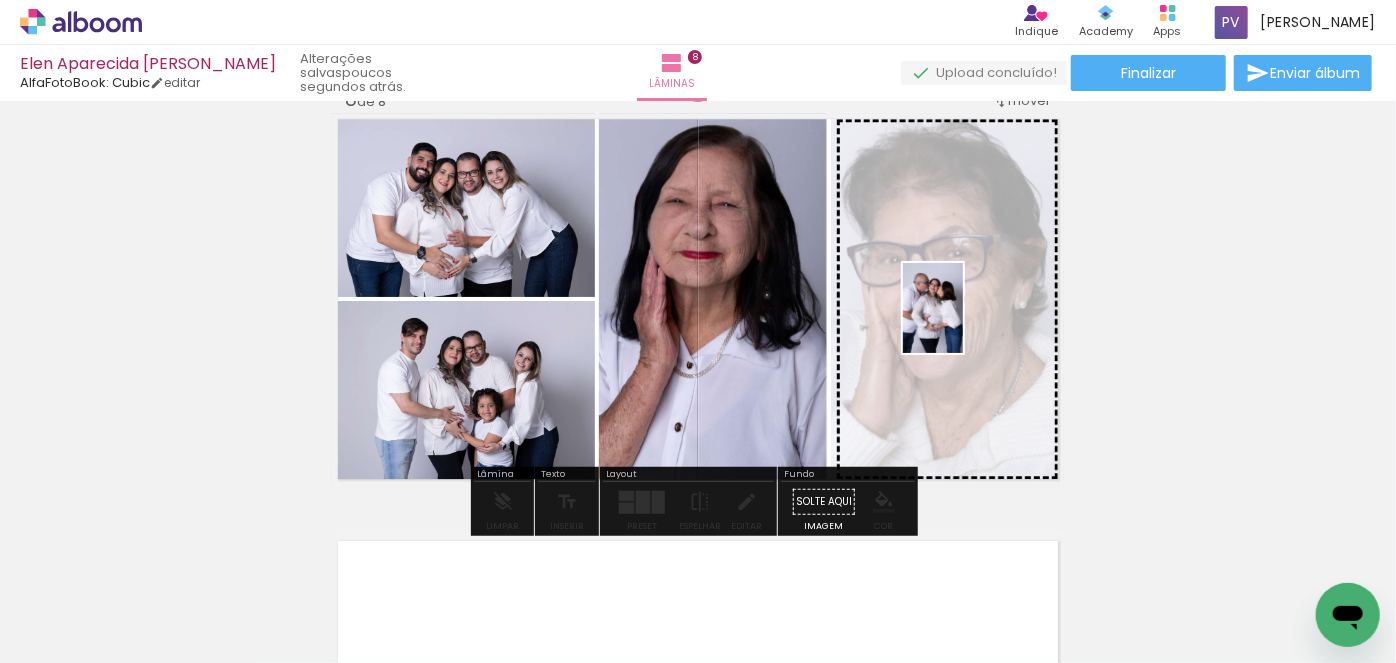 drag, startPoint x: 1106, startPoint y: 603, endPoint x: 963, endPoint y: 323, distance: 314.40262 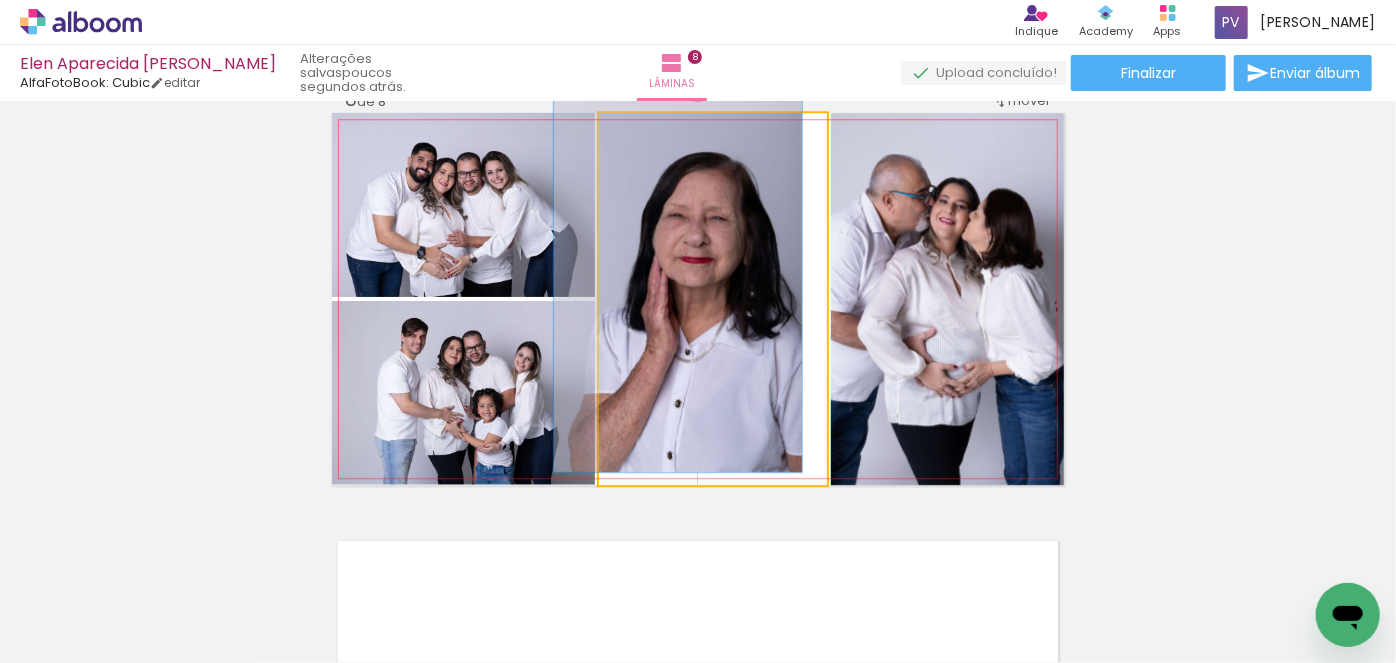 drag, startPoint x: 654, startPoint y: 134, endPoint x: 610, endPoint y: 134, distance: 44 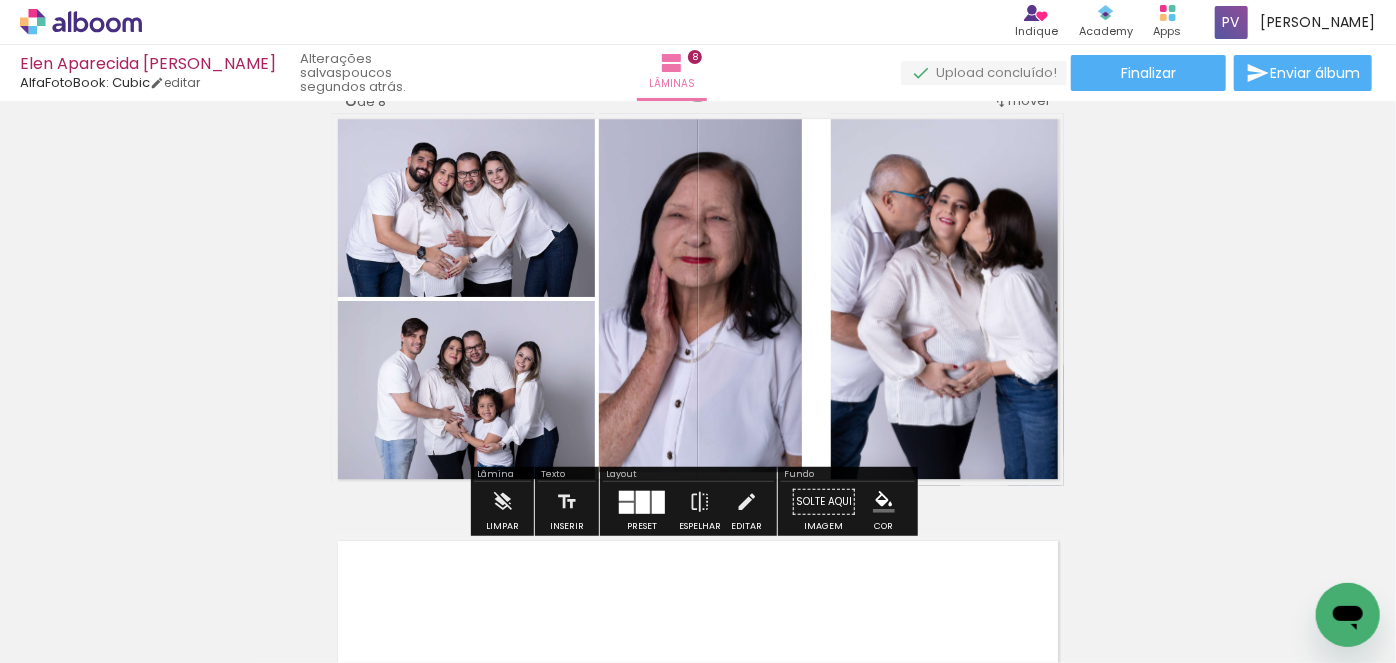 click 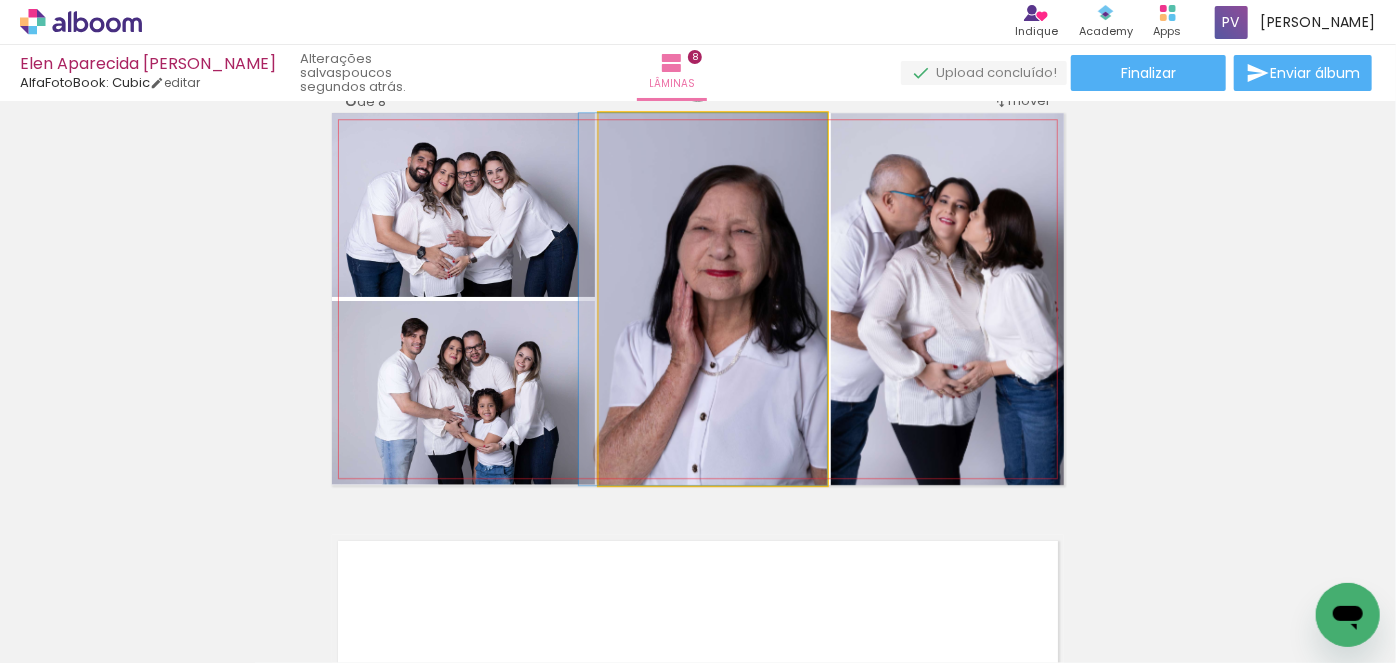 drag, startPoint x: 697, startPoint y: 278, endPoint x: 719, endPoint y: 284, distance: 22.803509 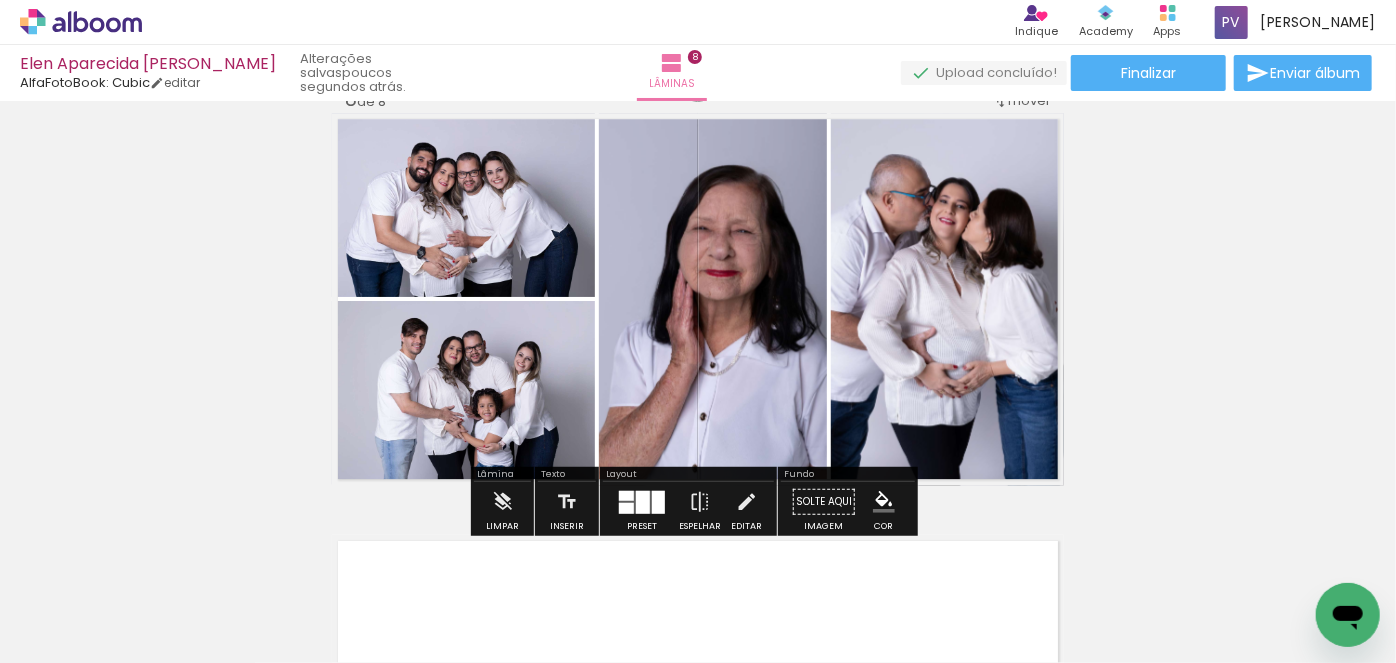 click on "Inserir lâmina 1  de 8  Inserir lâmina 2  de 8  Inserir lâmina 3  de 8  Inserir lâmina 4  de 8  Inserir lâmina 5  de 8  Inserir lâmina 6  de 8  Inserir lâmina 7  de 8  Inserir lâmina 8  de 8" at bounding box center [698, -993] 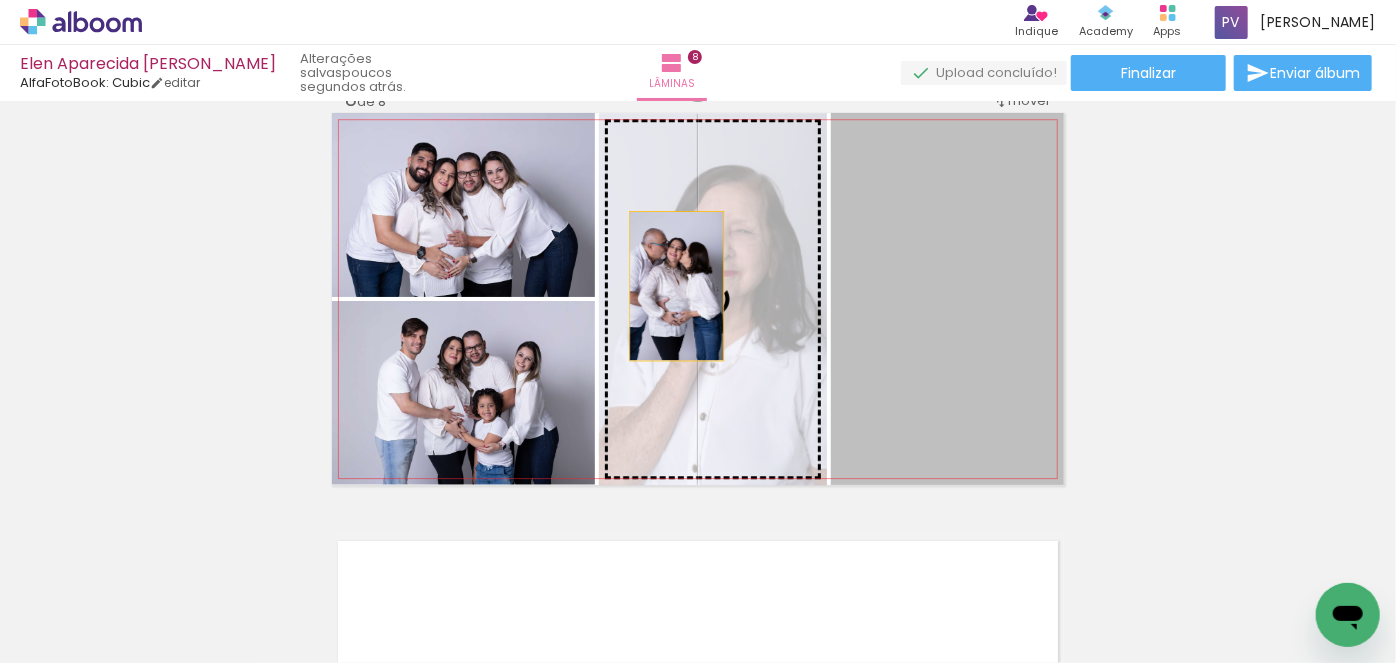 drag, startPoint x: 954, startPoint y: 277, endPoint x: 670, endPoint y: 286, distance: 284.14258 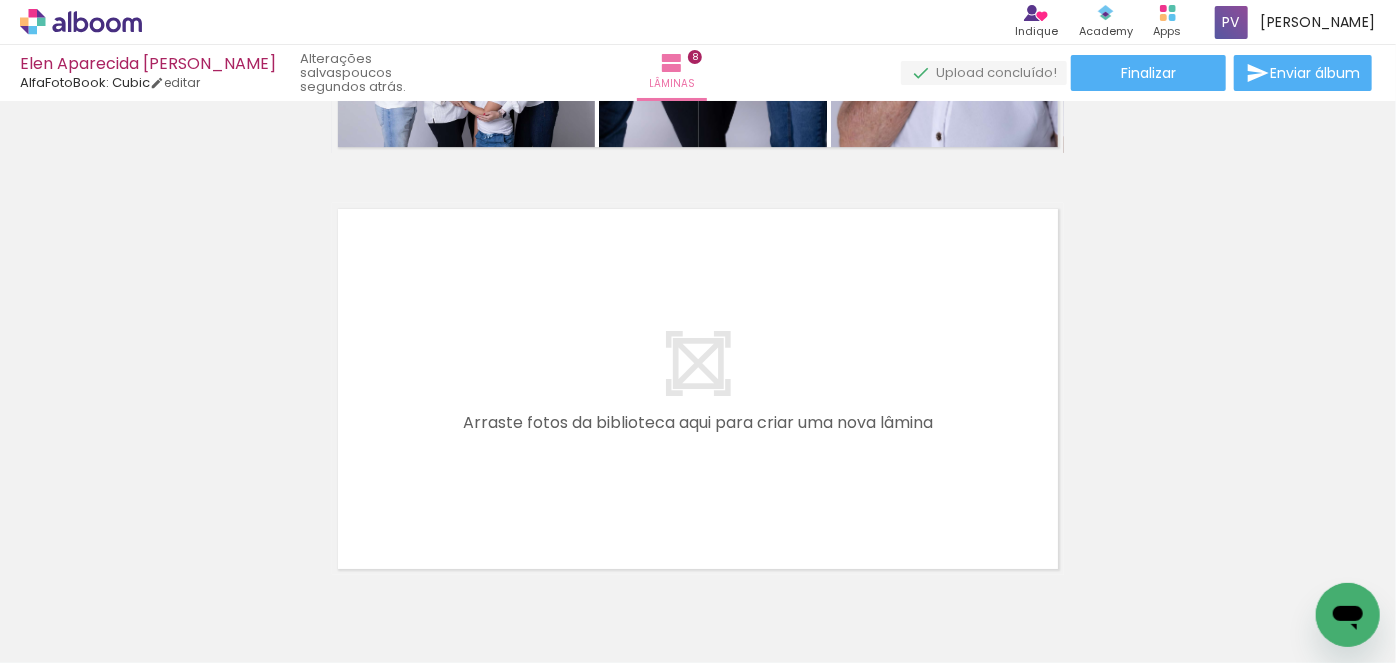 scroll, scrollTop: 3363, scrollLeft: 0, axis: vertical 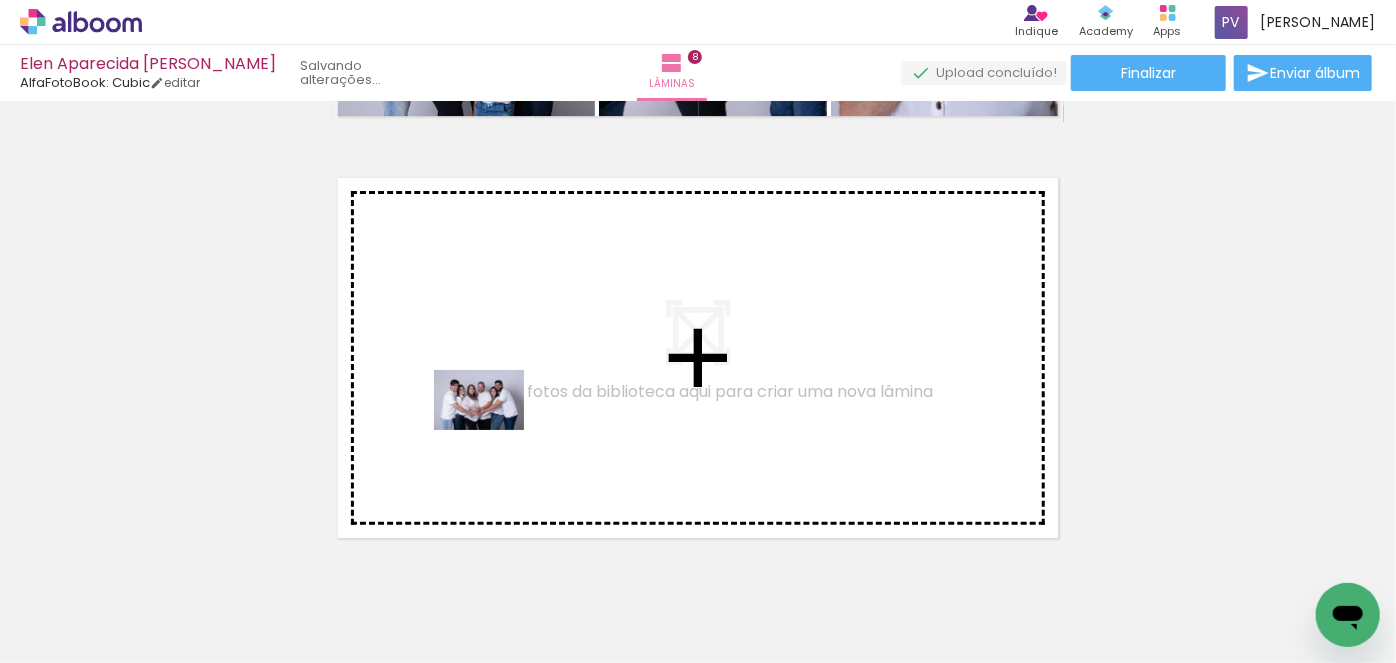 drag, startPoint x: 242, startPoint y: 618, endPoint x: 494, endPoint y: 430, distance: 314.40103 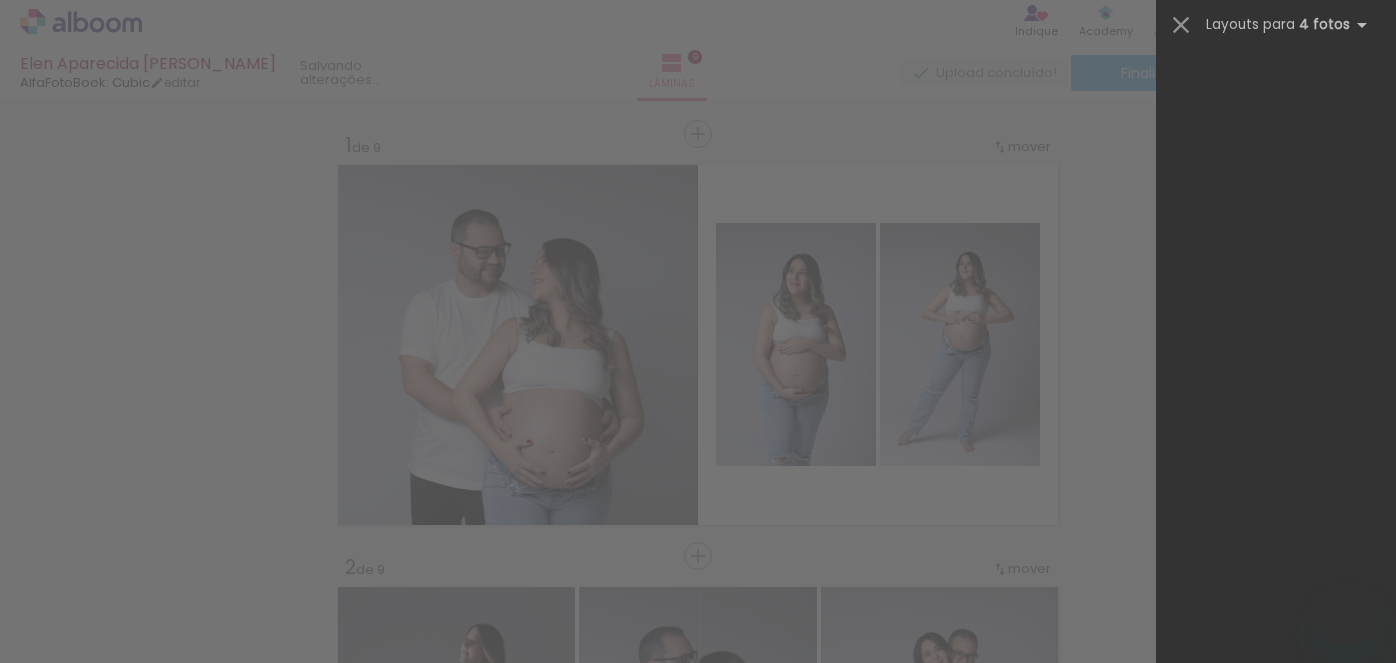 scroll, scrollTop: 0, scrollLeft: 0, axis: both 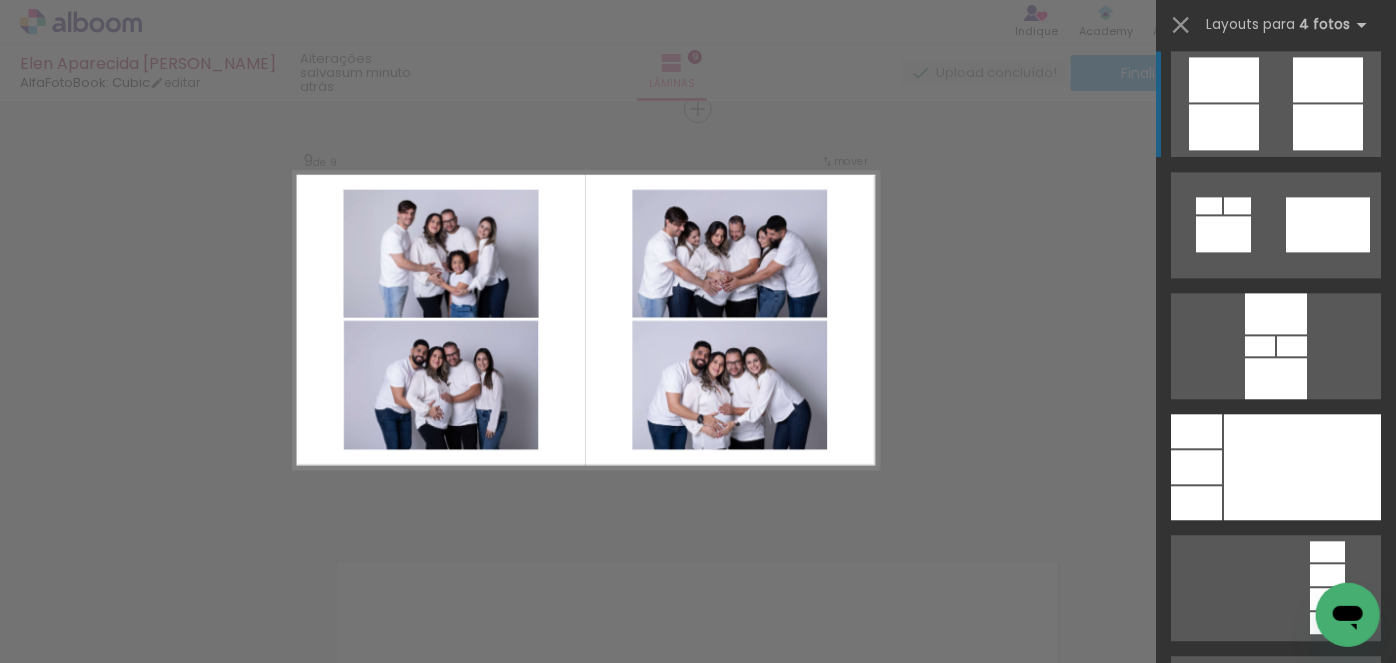 click at bounding box center [1327, 4] 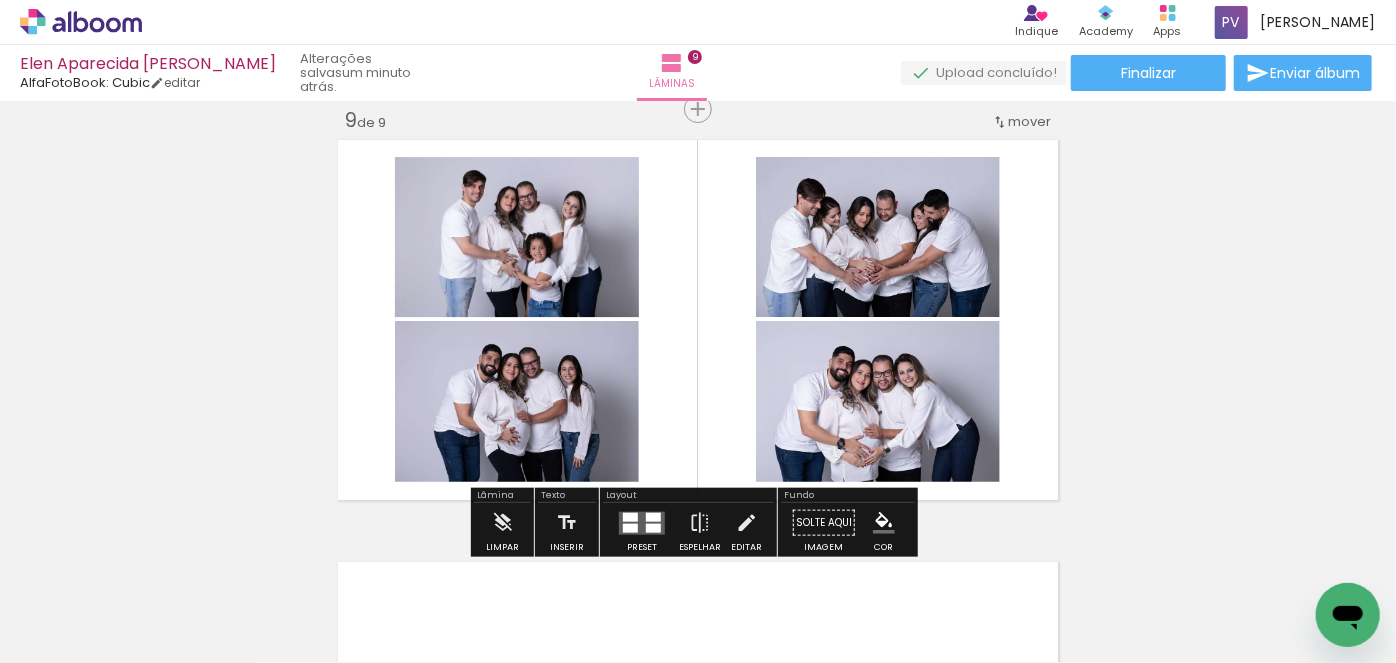click at bounding box center (653, 516) 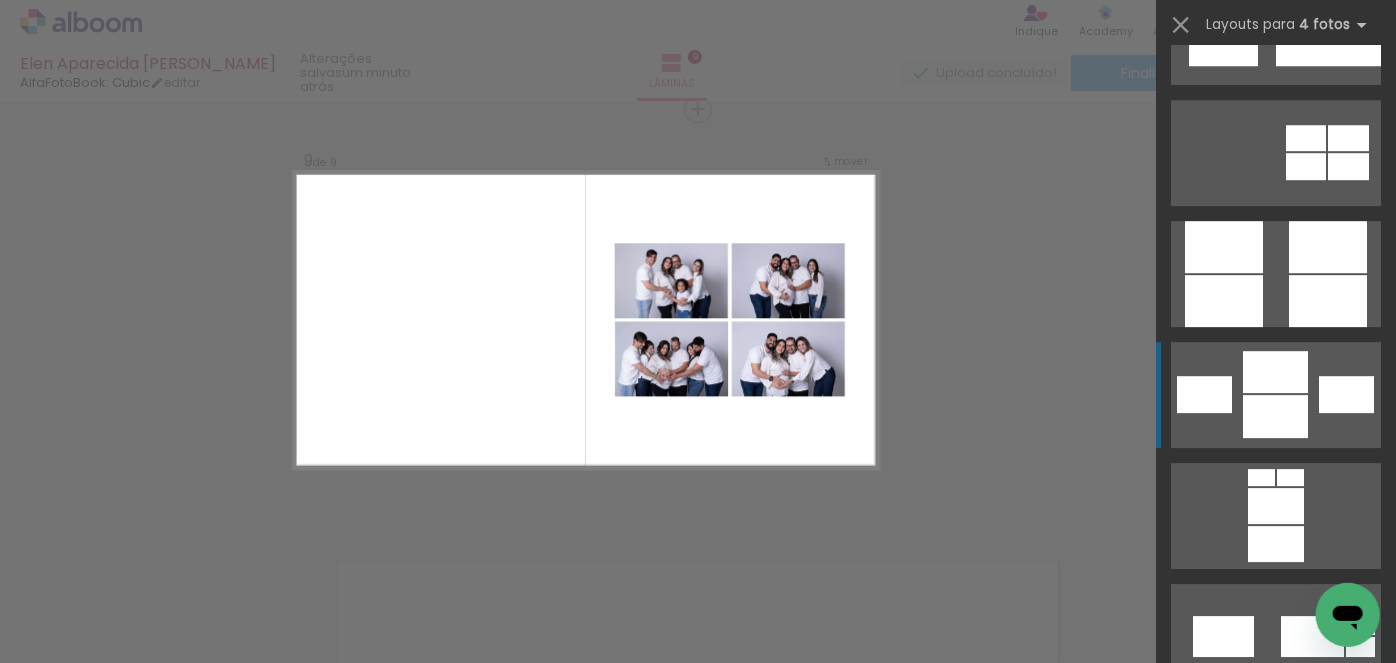scroll, scrollTop: 6989, scrollLeft: 0, axis: vertical 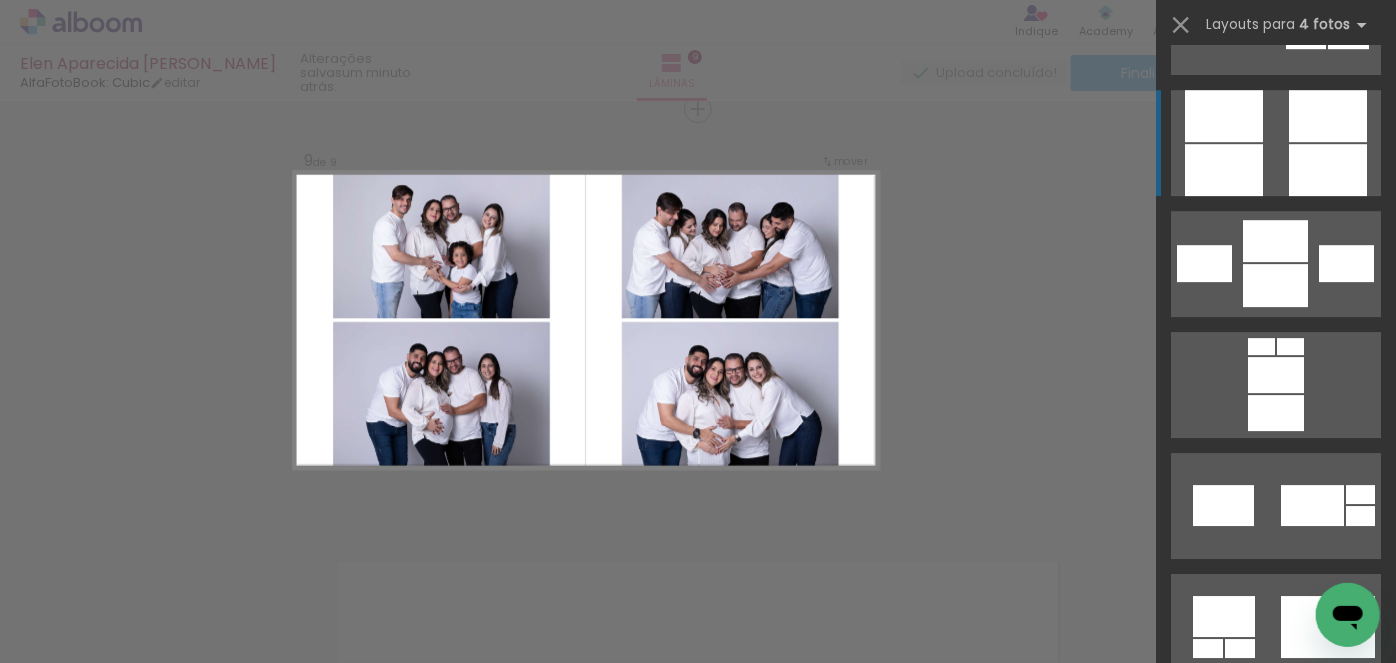 click at bounding box center [1302, -341] 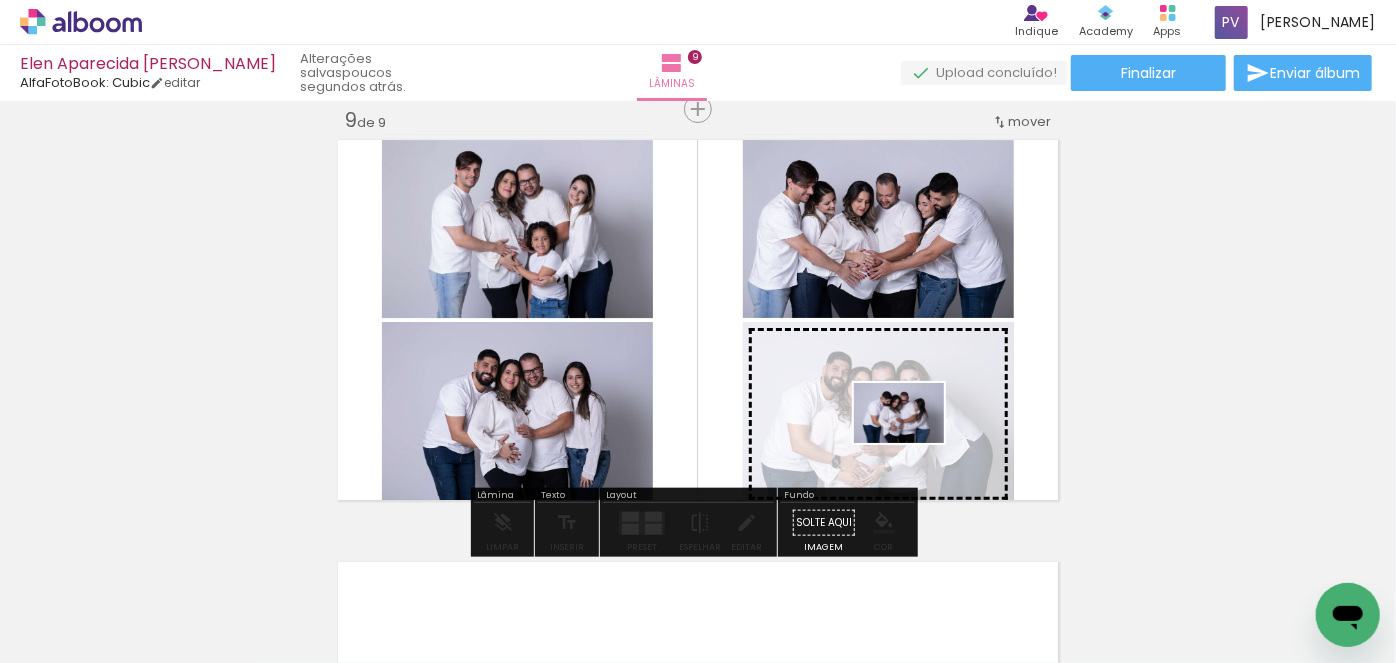 drag, startPoint x: 1130, startPoint y: 611, endPoint x: 914, endPoint y: 443, distance: 273.6421 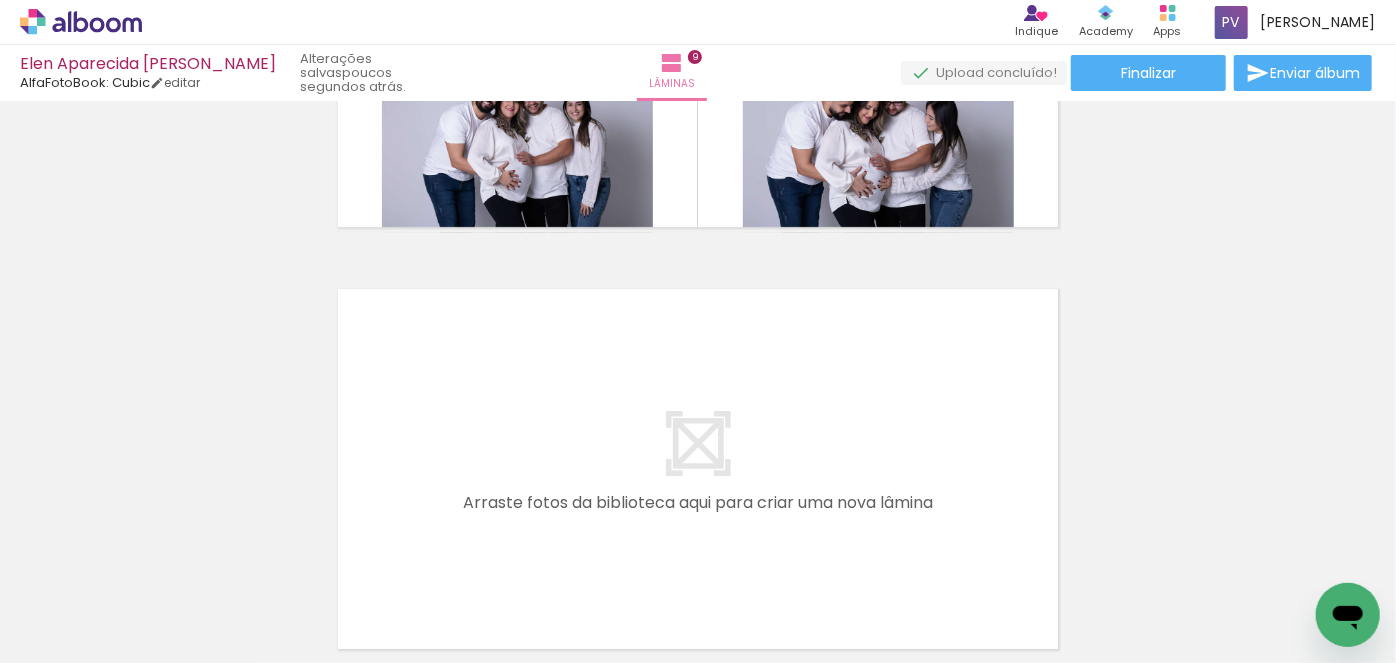 scroll, scrollTop: 3856, scrollLeft: 0, axis: vertical 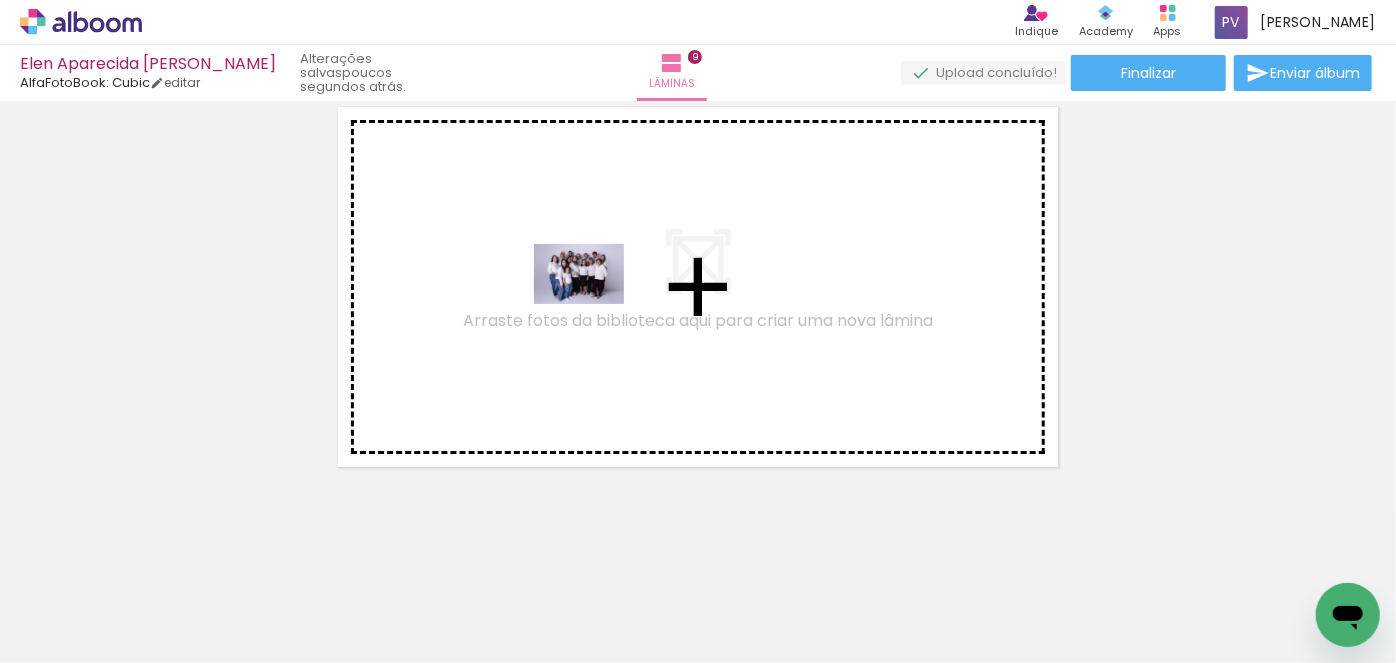 drag, startPoint x: 1293, startPoint y: 587, endPoint x: 594, endPoint y: 304, distance: 754.11536 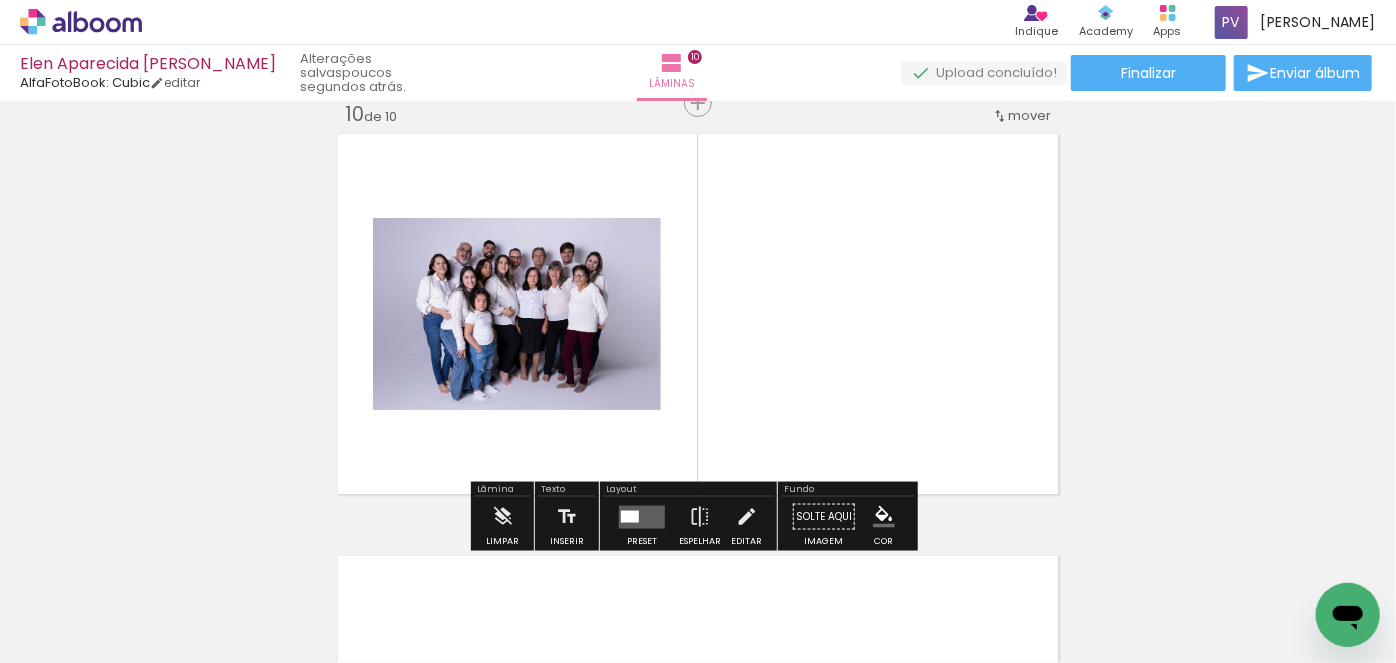 scroll, scrollTop: 3823, scrollLeft: 0, axis: vertical 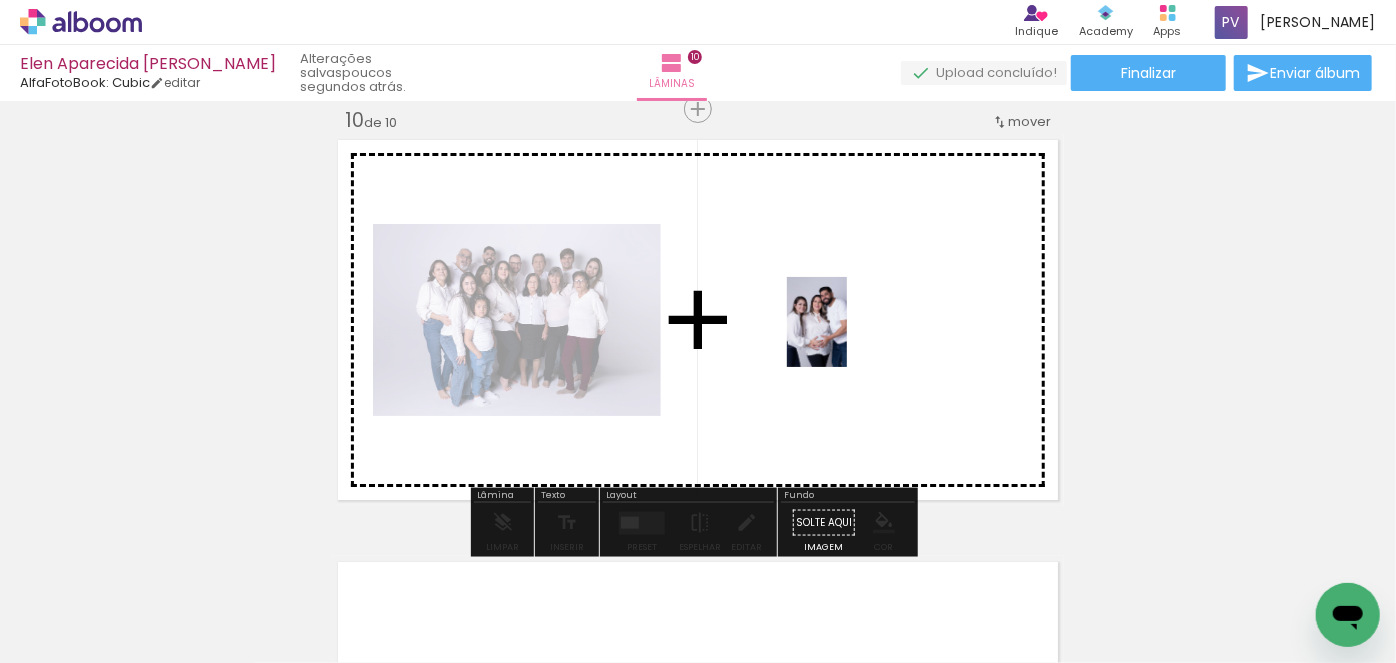 drag, startPoint x: 1217, startPoint y: 608, endPoint x: 847, endPoint y: 337, distance: 458.6295 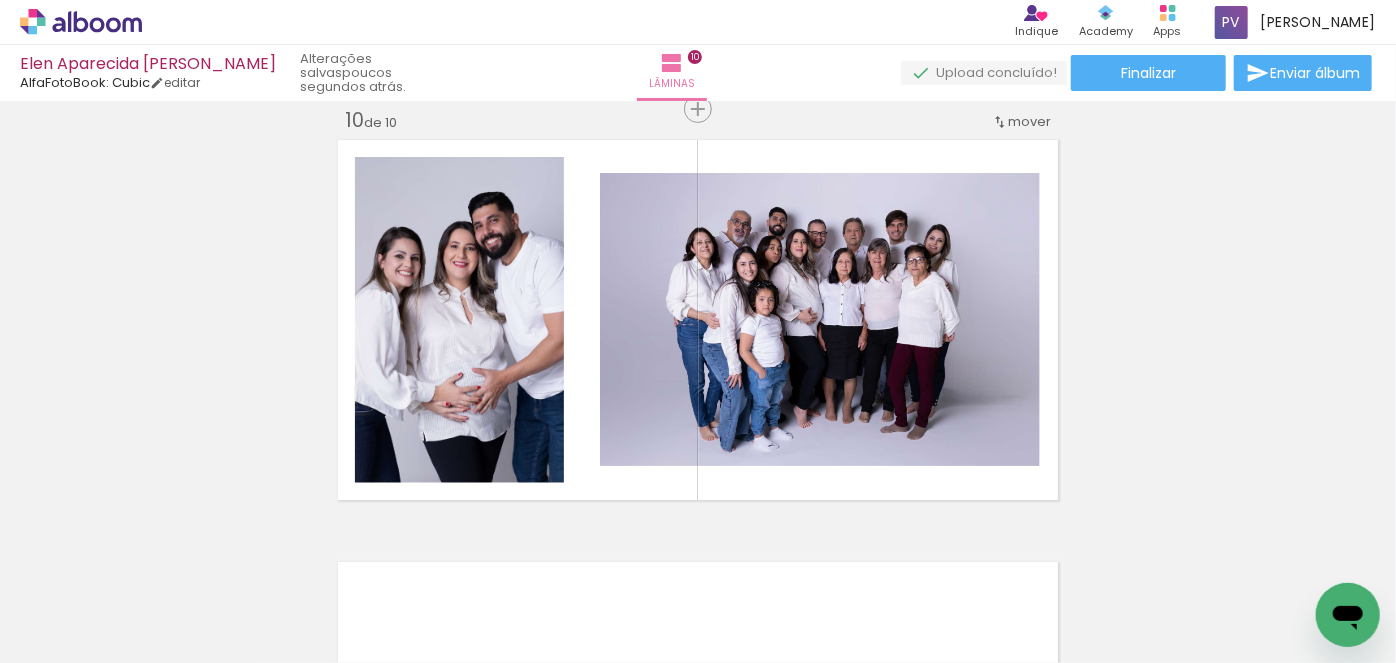 scroll, scrollTop: 0, scrollLeft: 2948, axis: horizontal 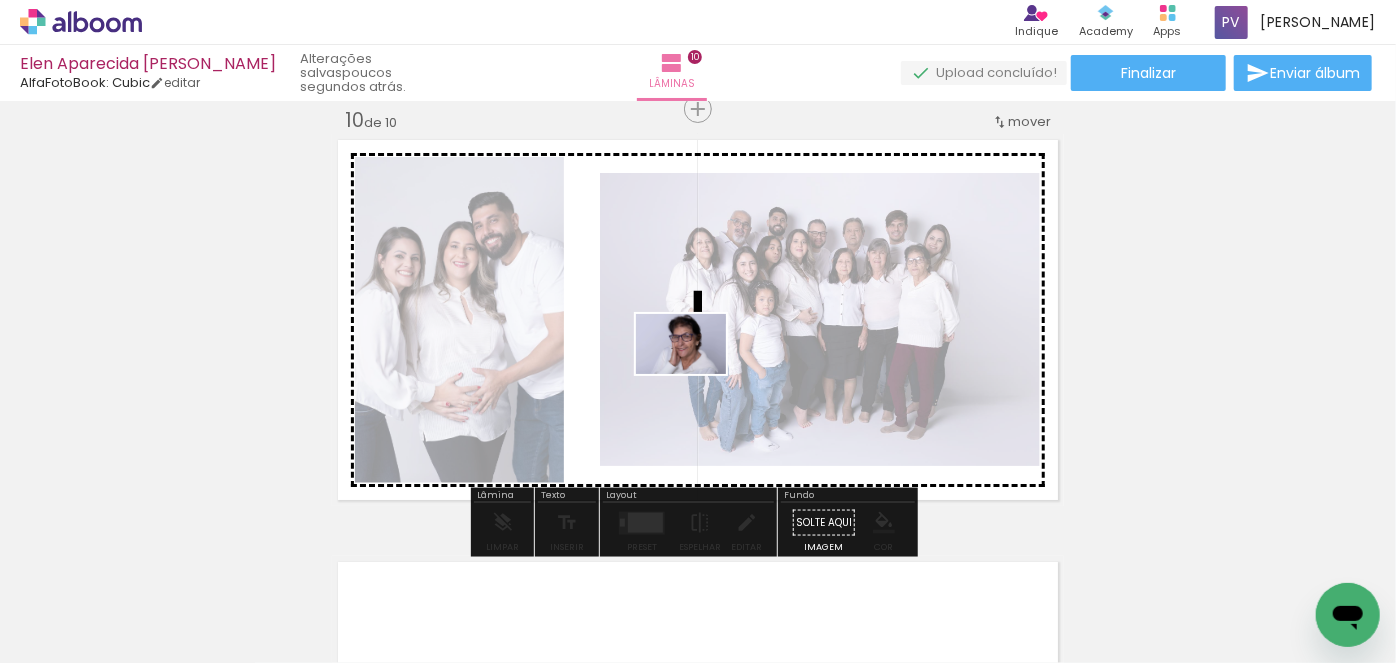 drag, startPoint x: 1191, startPoint y: 608, endPoint x: 696, endPoint y: 374, distance: 547.5226 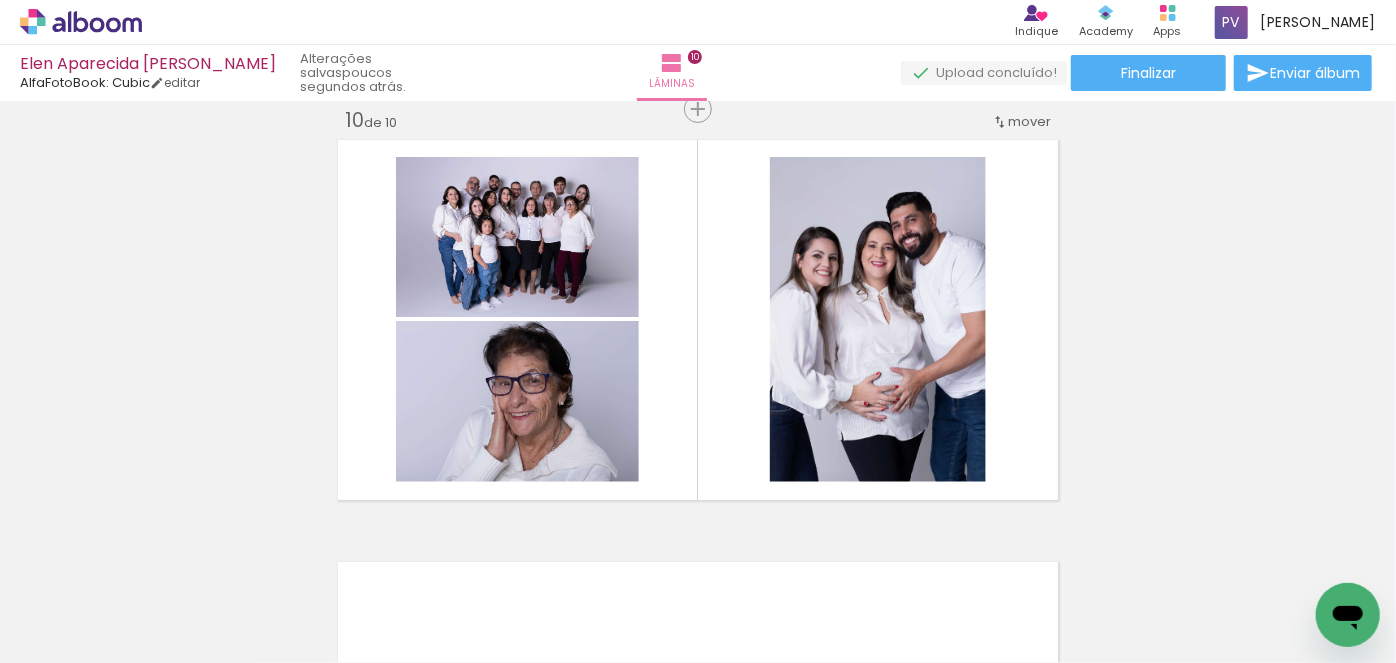 scroll, scrollTop: 0, scrollLeft: 2988, axis: horizontal 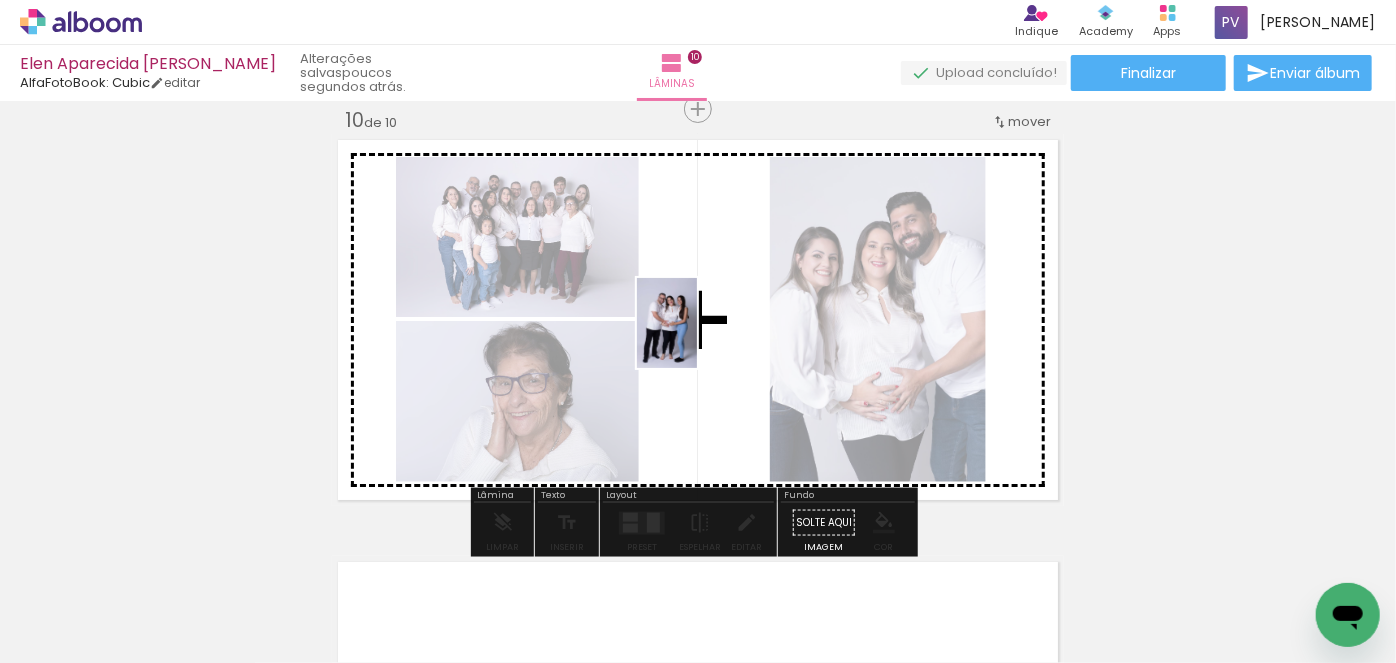 drag, startPoint x: 802, startPoint y: 590, endPoint x: 697, endPoint y: 338, distance: 273 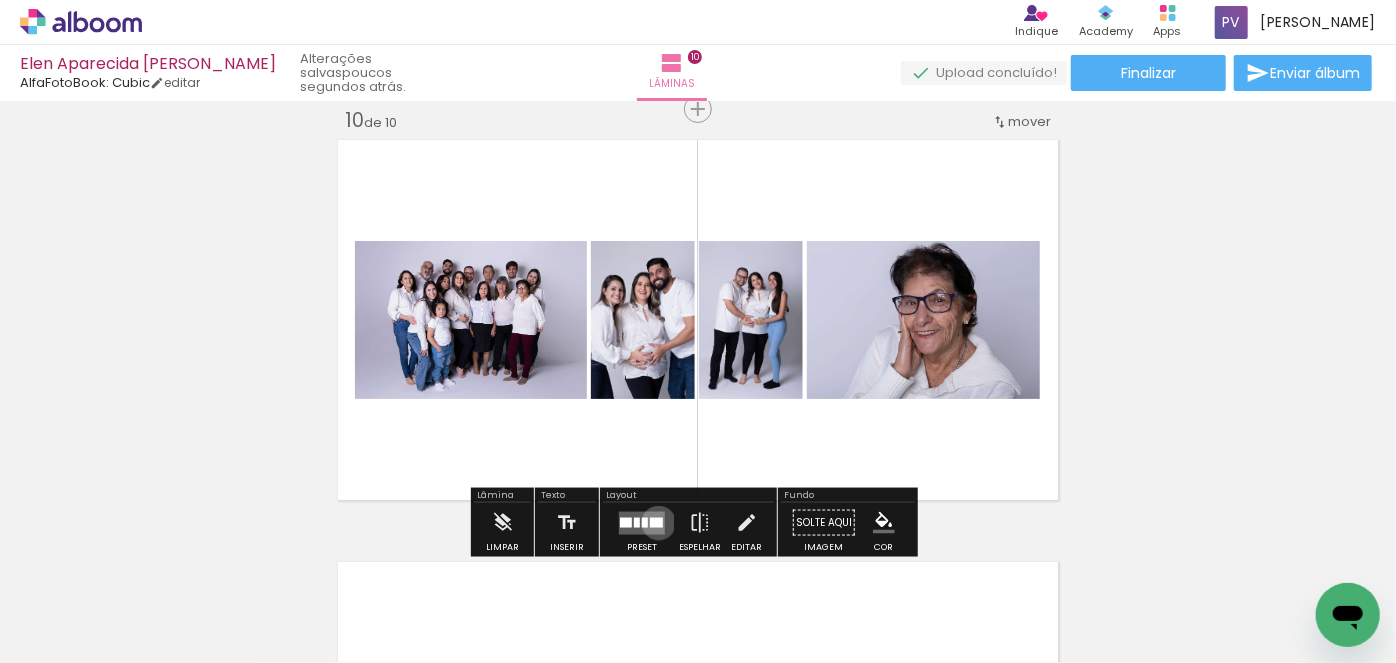 click at bounding box center [656, 522] 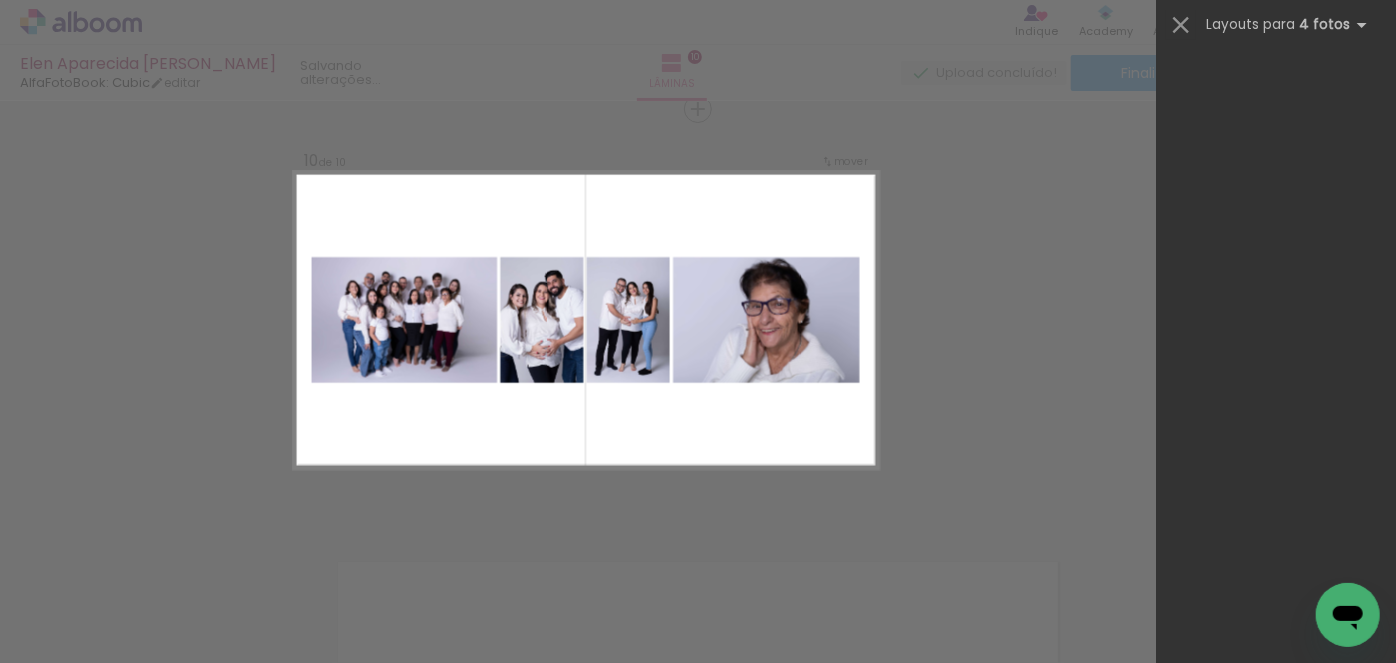 scroll, scrollTop: 0, scrollLeft: 0, axis: both 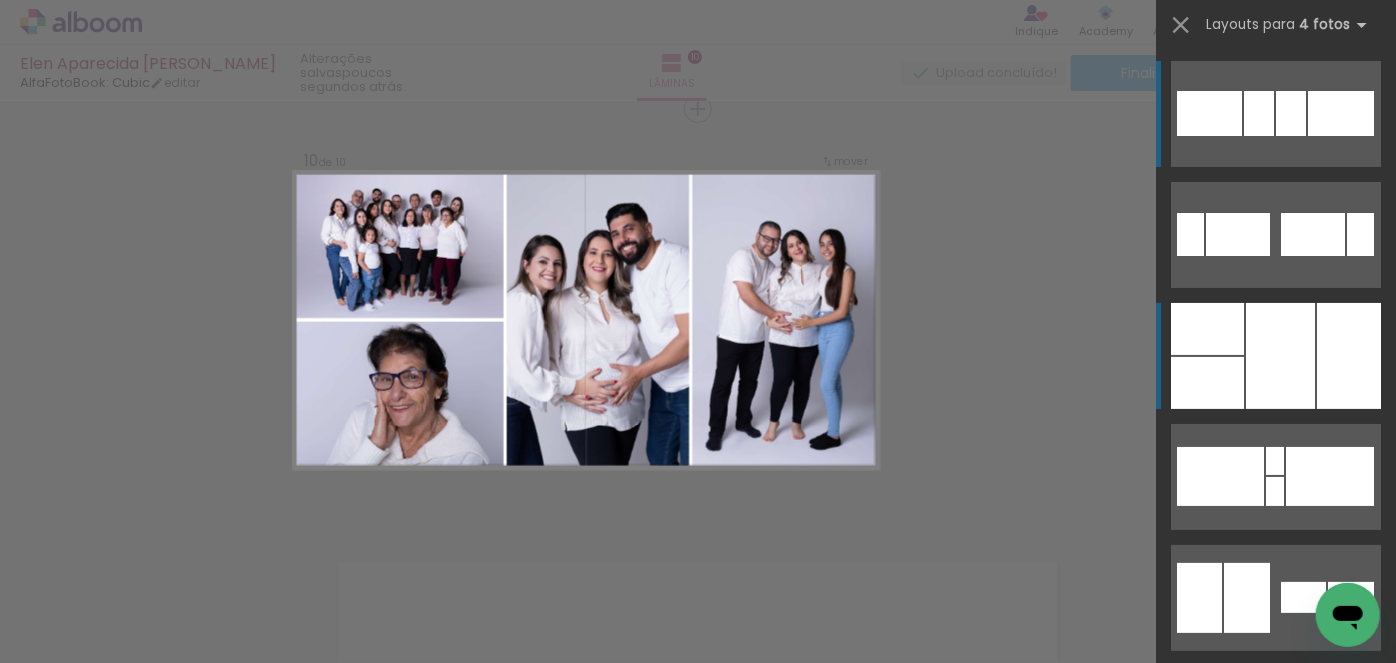 click at bounding box center [1280, 356] 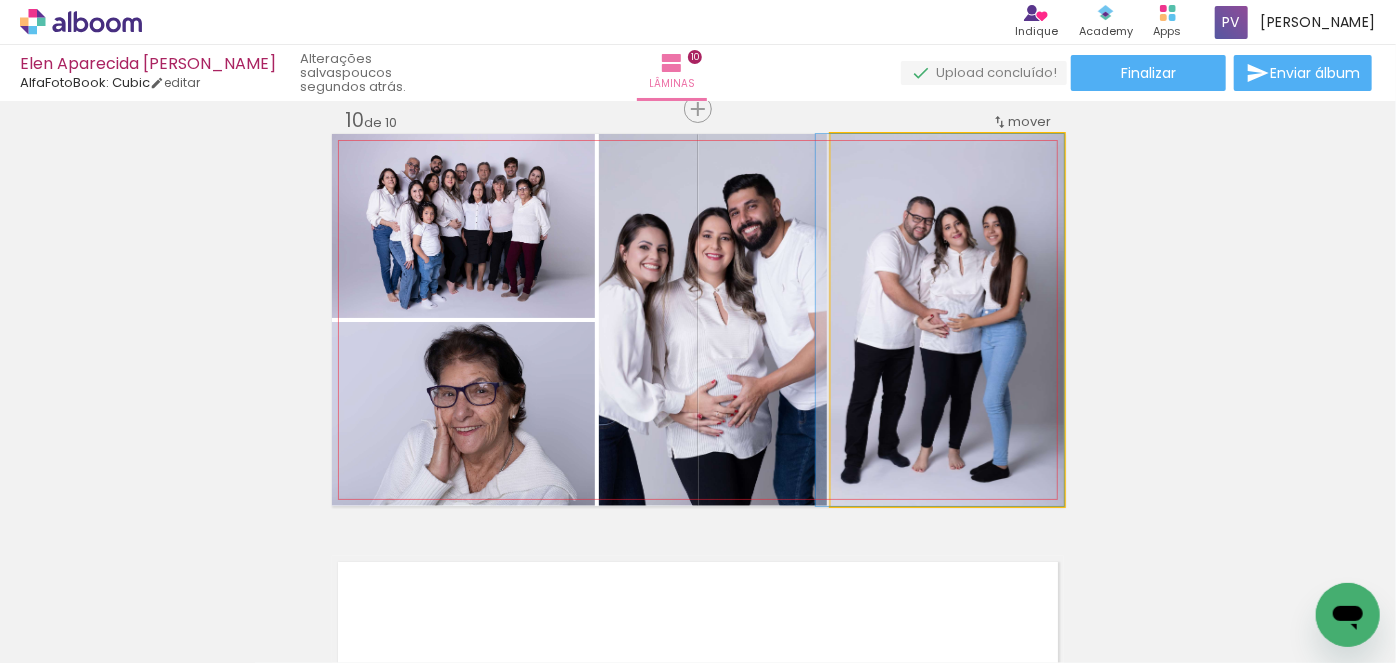 drag, startPoint x: 945, startPoint y: 293, endPoint x: 920, endPoint y: 319, distance: 36.069378 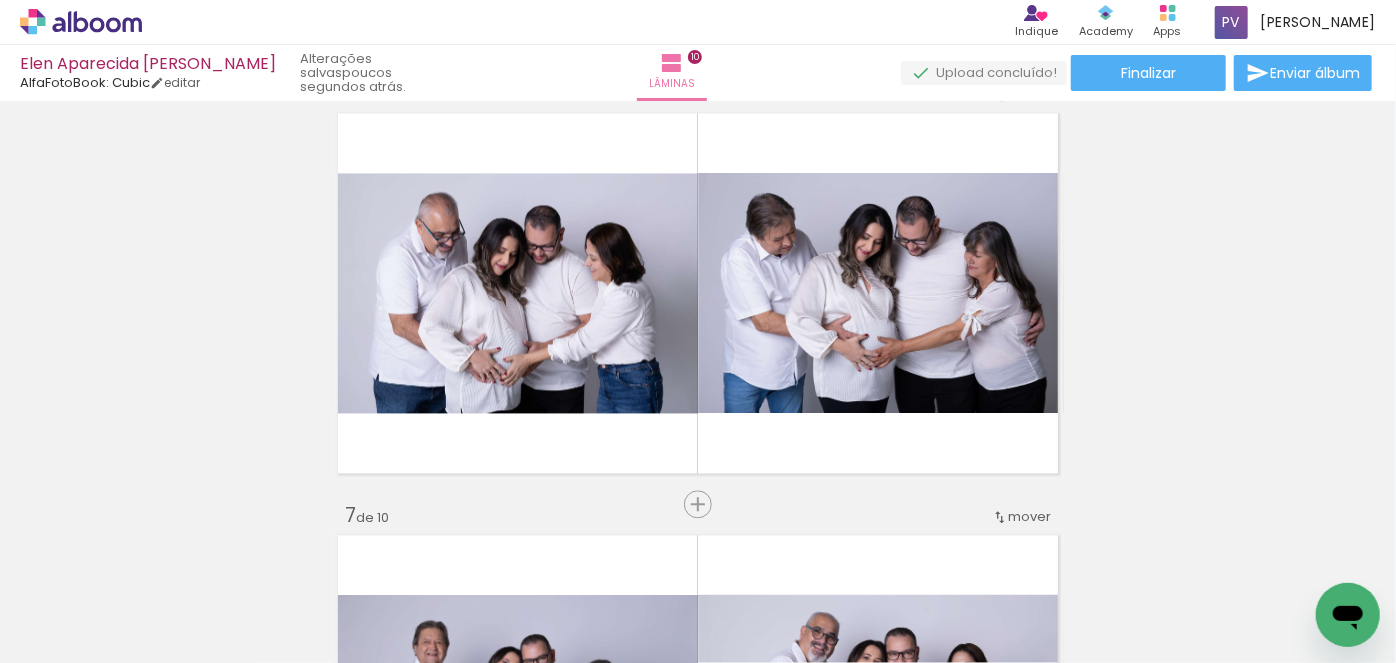 scroll, scrollTop: 2096, scrollLeft: 0, axis: vertical 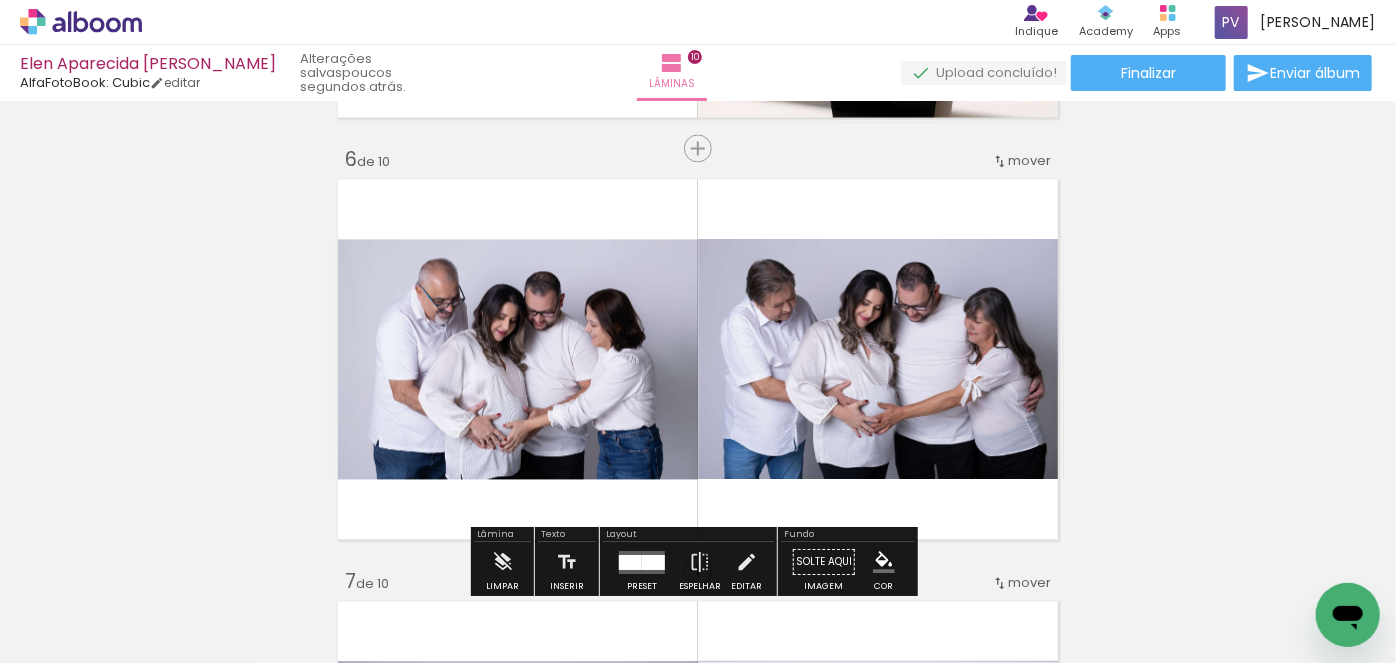 click on "mover" at bounding box center (1029, 160) 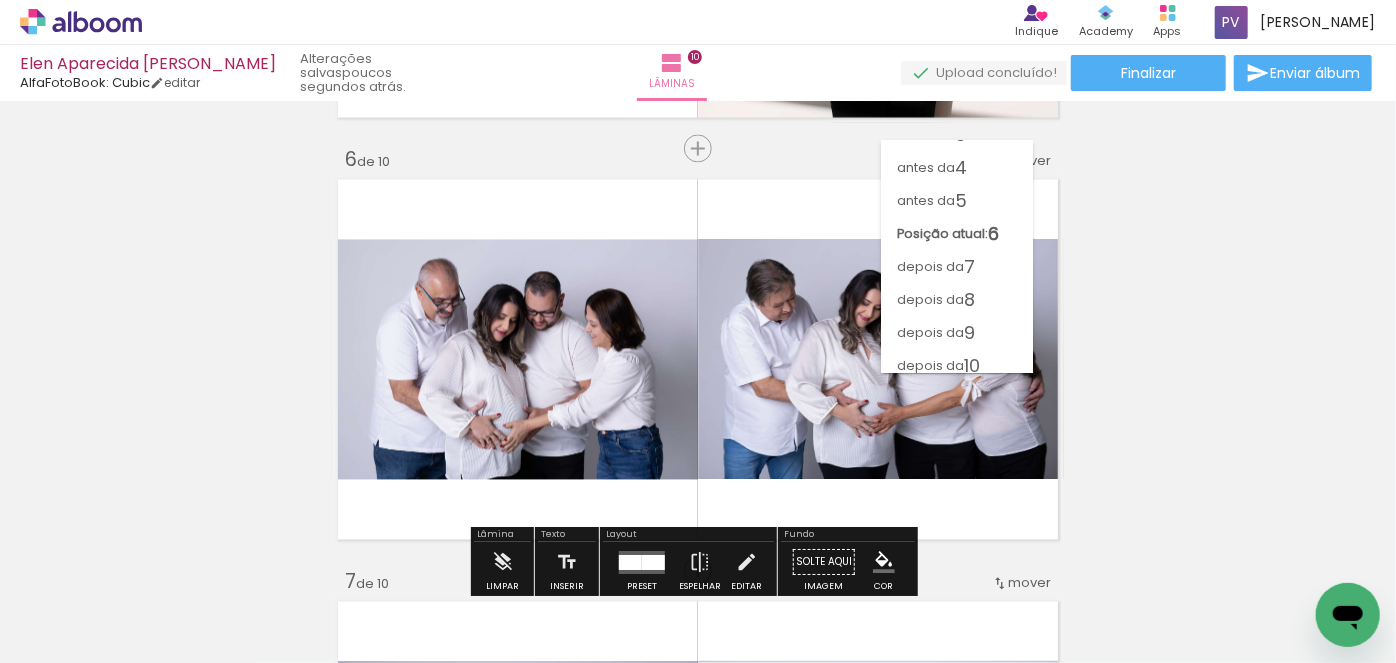 scroll, scrollTop: 98, scrollLeft: 0, axis: vertical 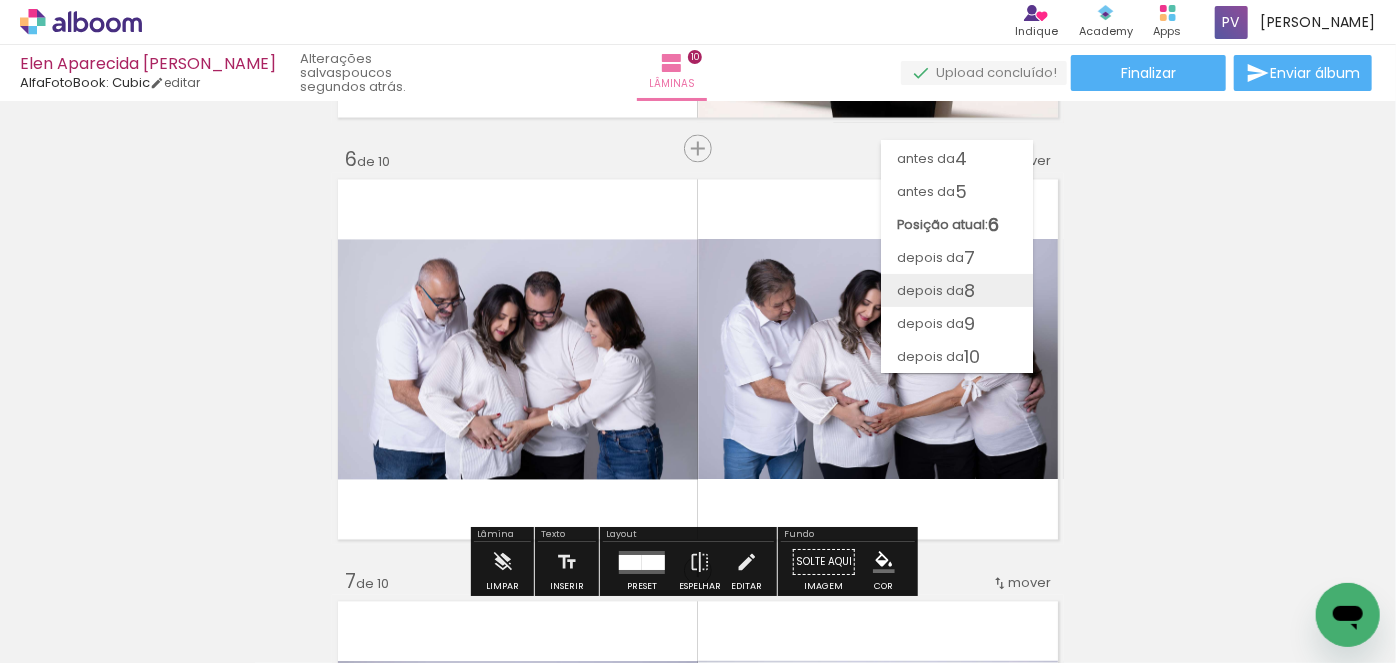 click on "8" at bounding box center (969, 290) 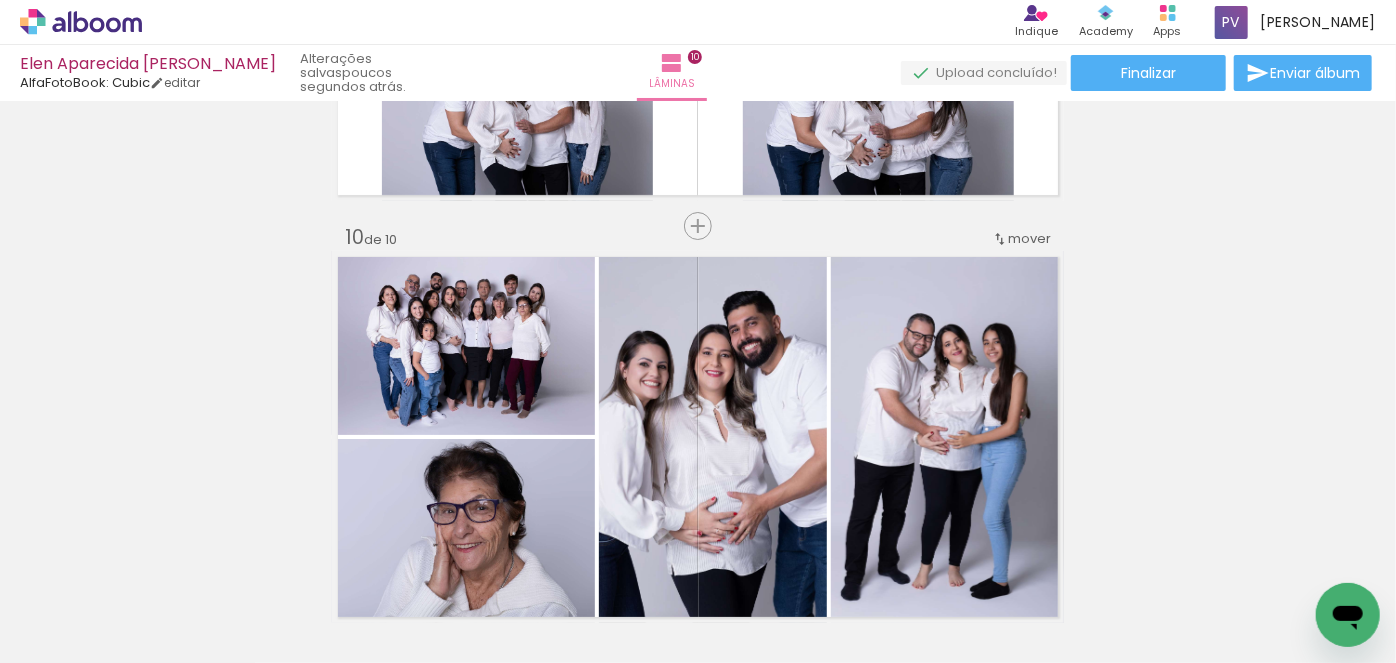 scroll, scrollTop: 3797, scrollLeft: 0, axis: vertical 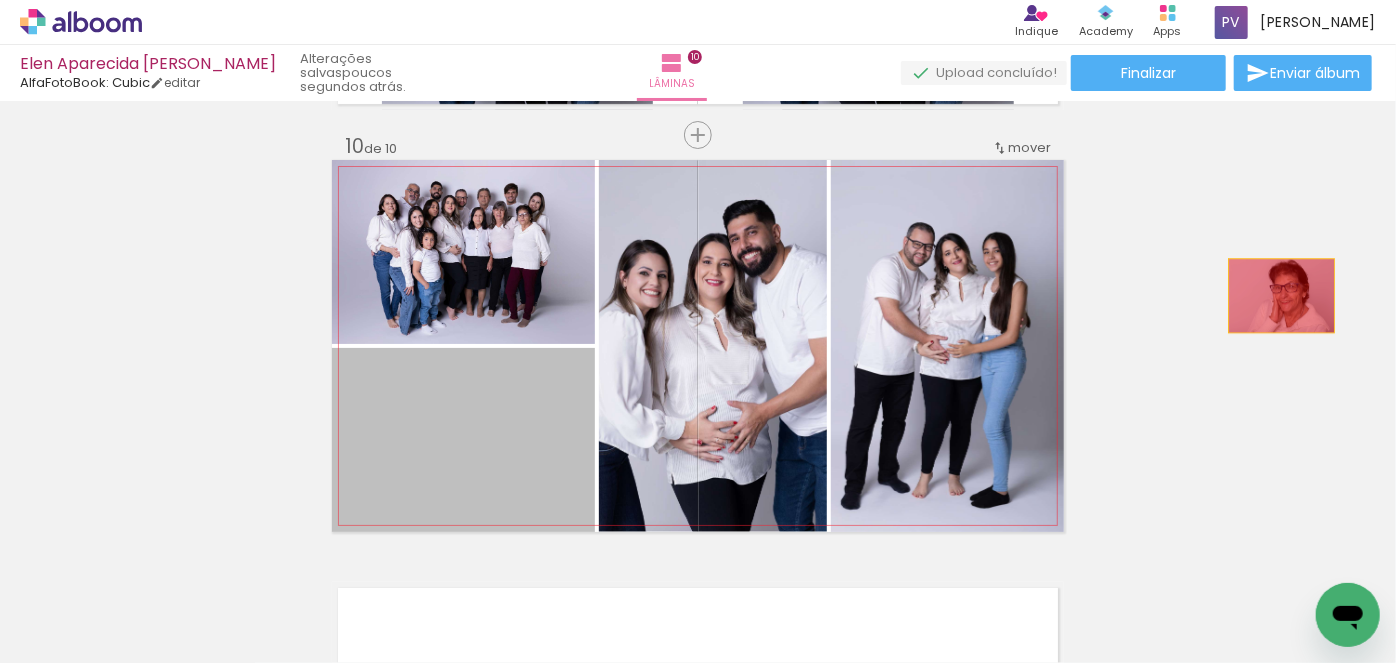 drag, startPoint x: 487, startPoint y: 440, endPoint x: 1273, endPoint y: 294, distance: 799.4448 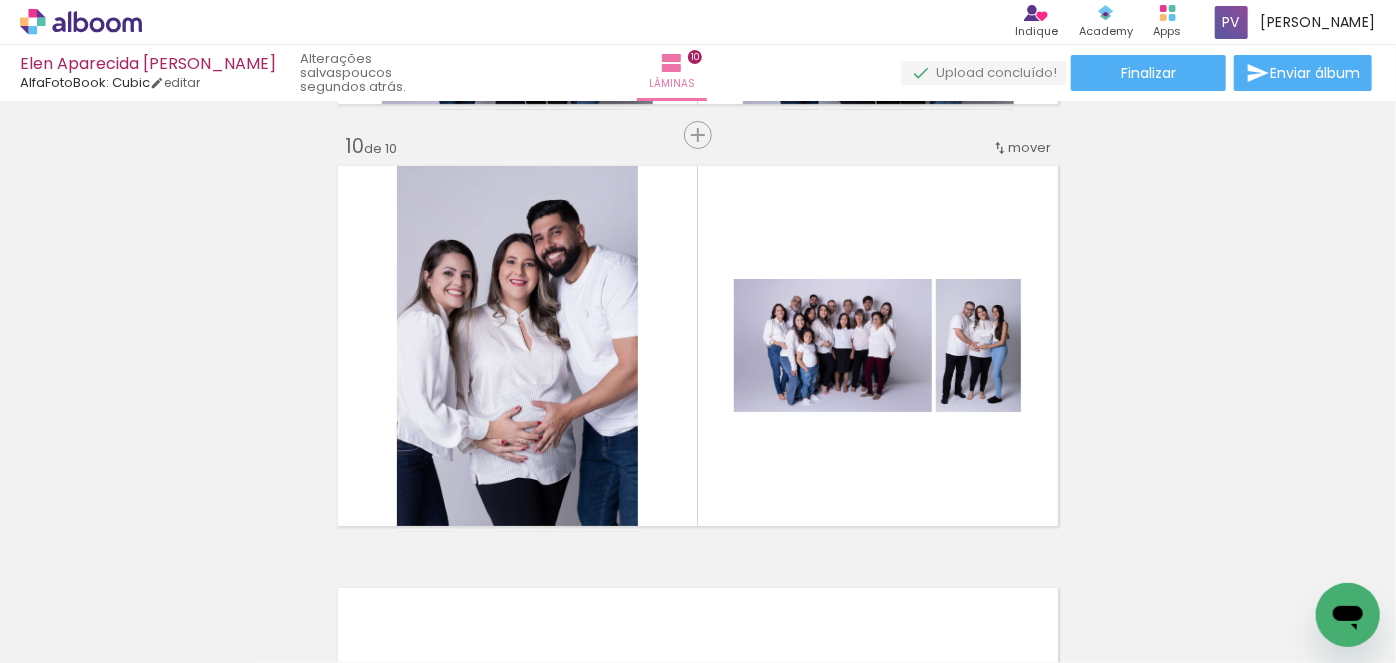 scroll, scrollTop: 0, scrollLeft: 3145, axis: horizontal 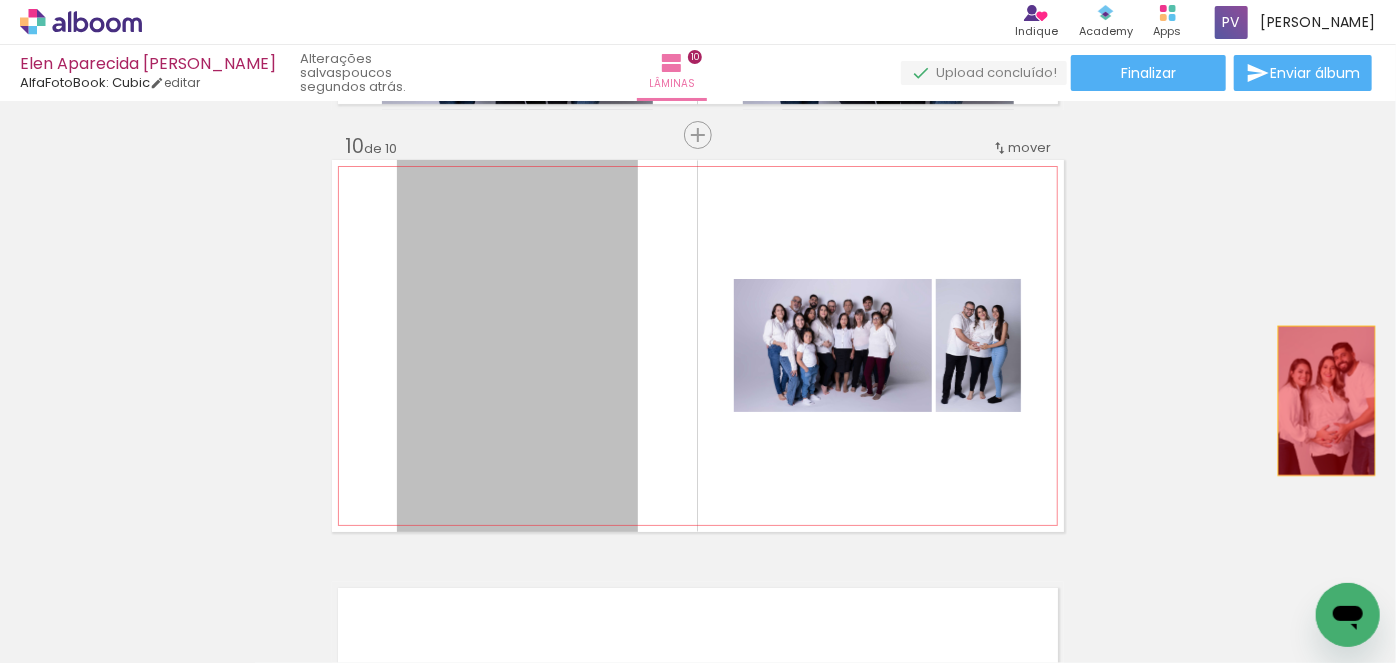 drag, startPoint x: 495, startPoint y: 323, endPoint x: 1288, endPoint y: 374, distance: 794.6383 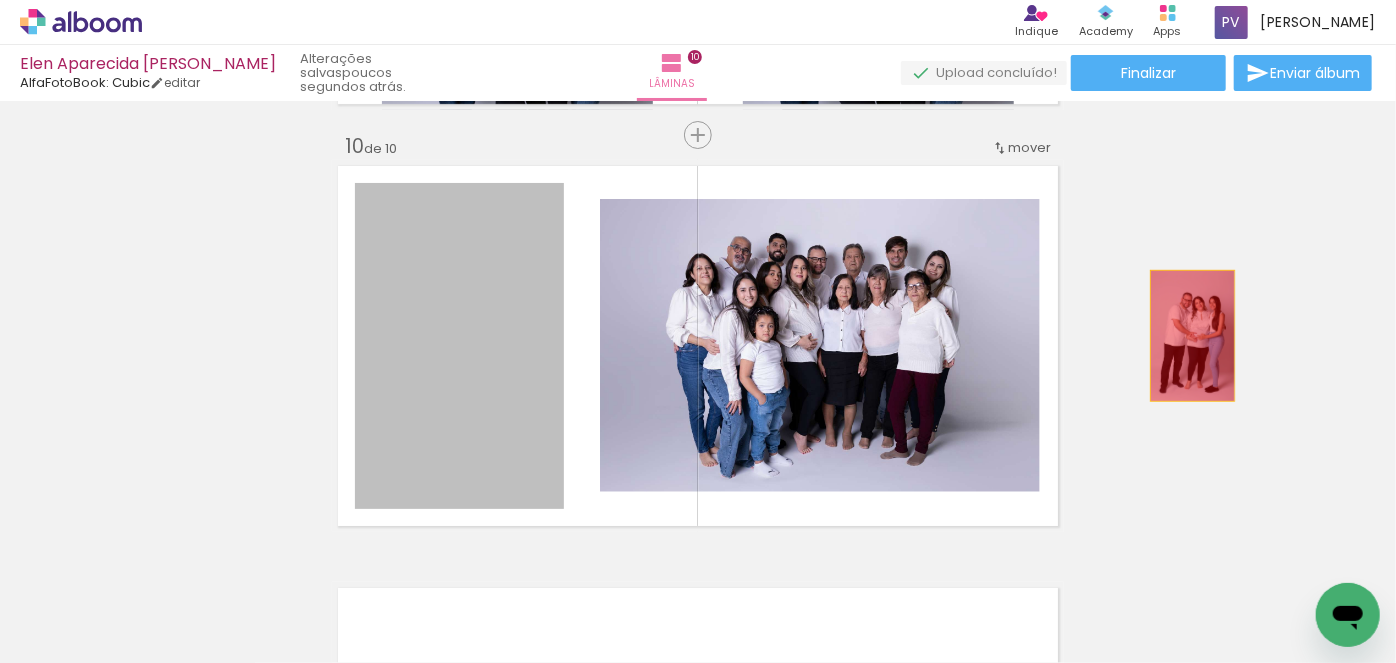 drag, startPoint x: 480, startPoint y: 328, endPoint x: 1184, endPoint y: 331, distance: 704.0064 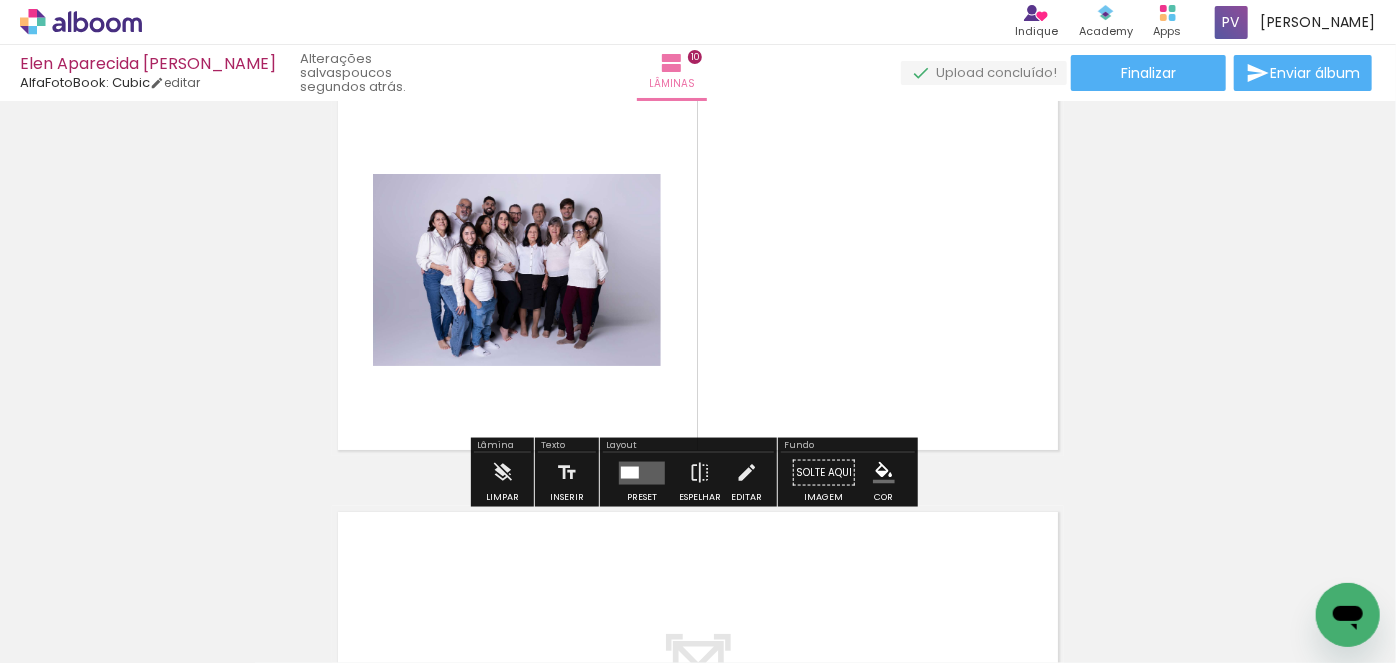 scroll, scrollTop: 3979, scrollLeft: 0, axis: vertical 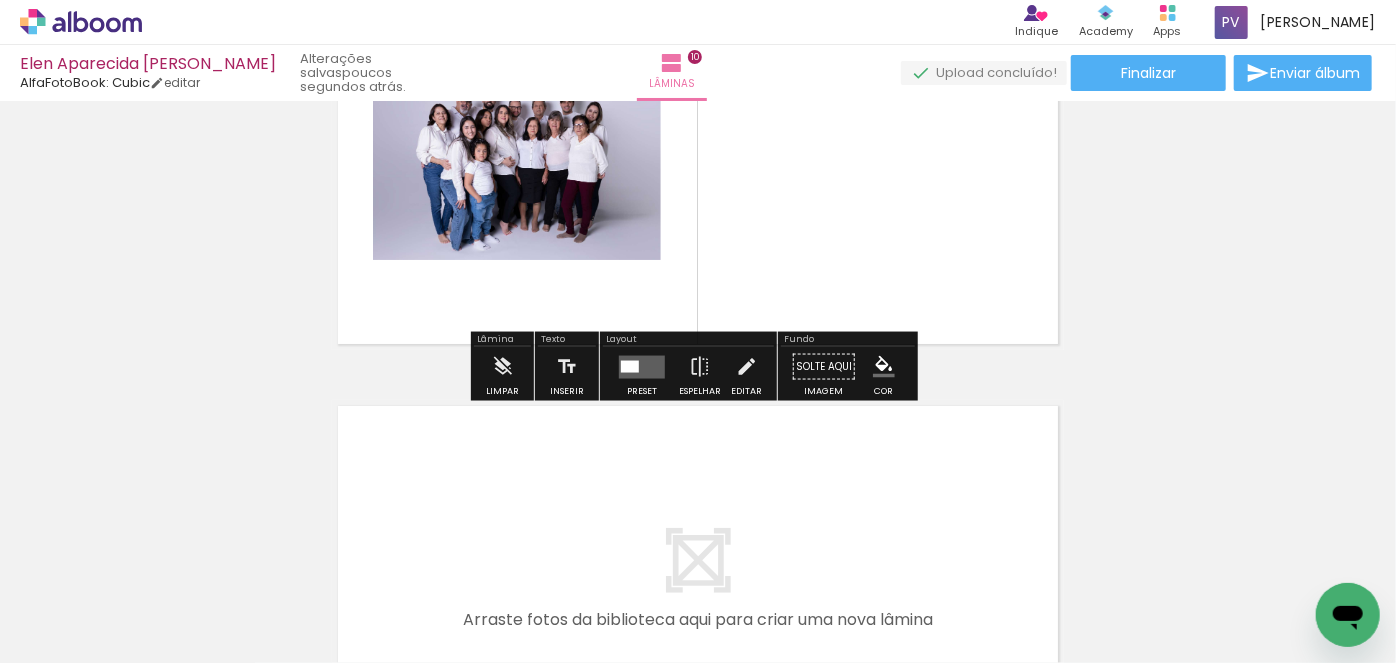 click at bounding box center (630, 366) 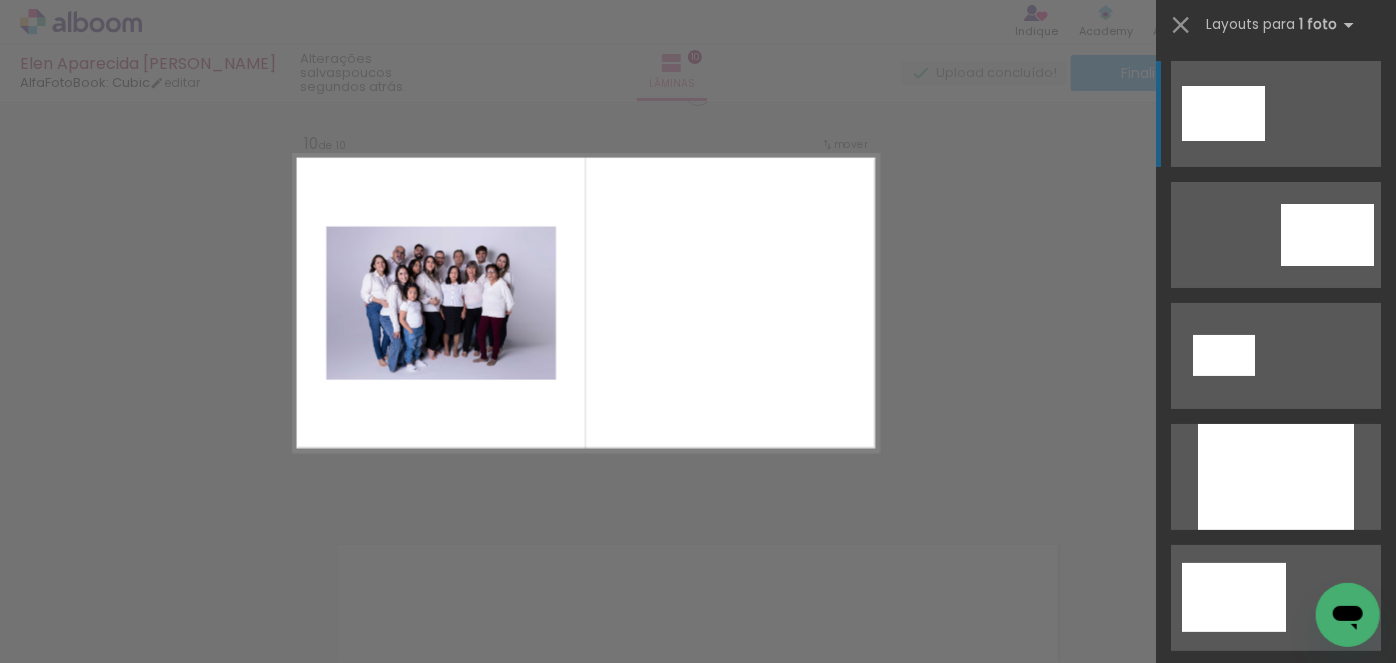 scroll, scrollTop: 3823, scrollLeft: 0, axis: vertical 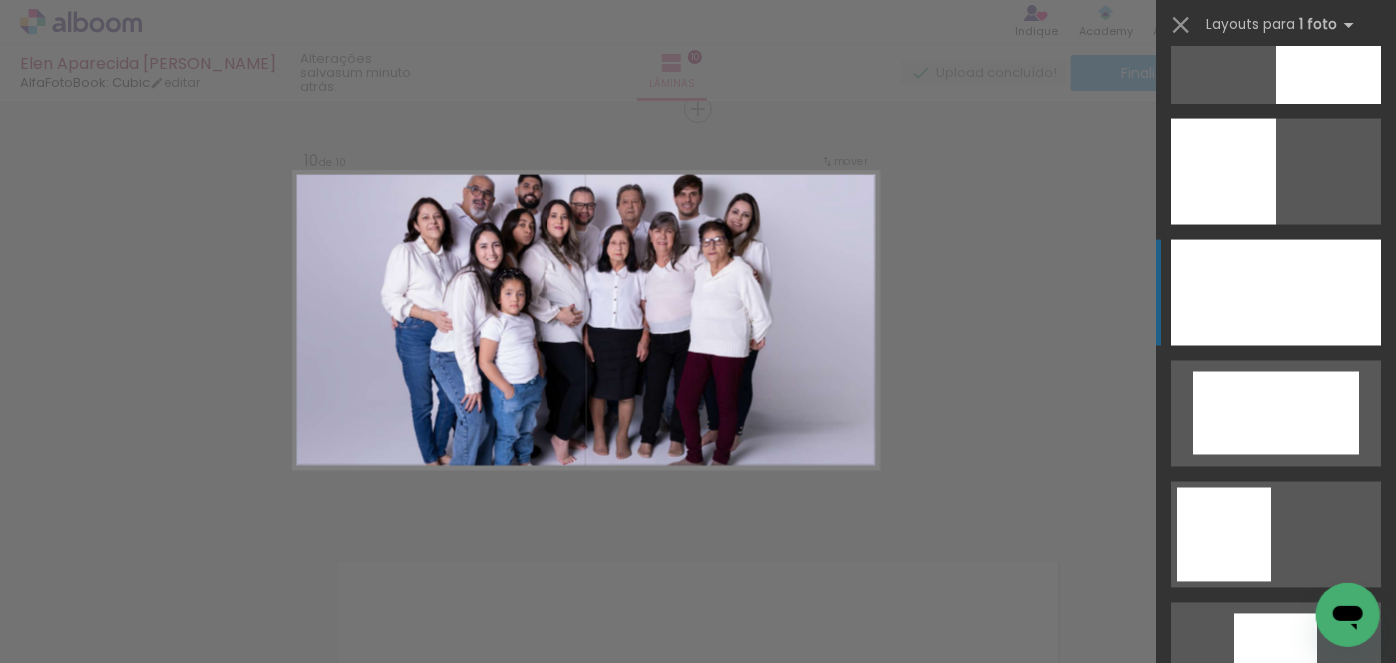 click at bounding box center [1276, 898] 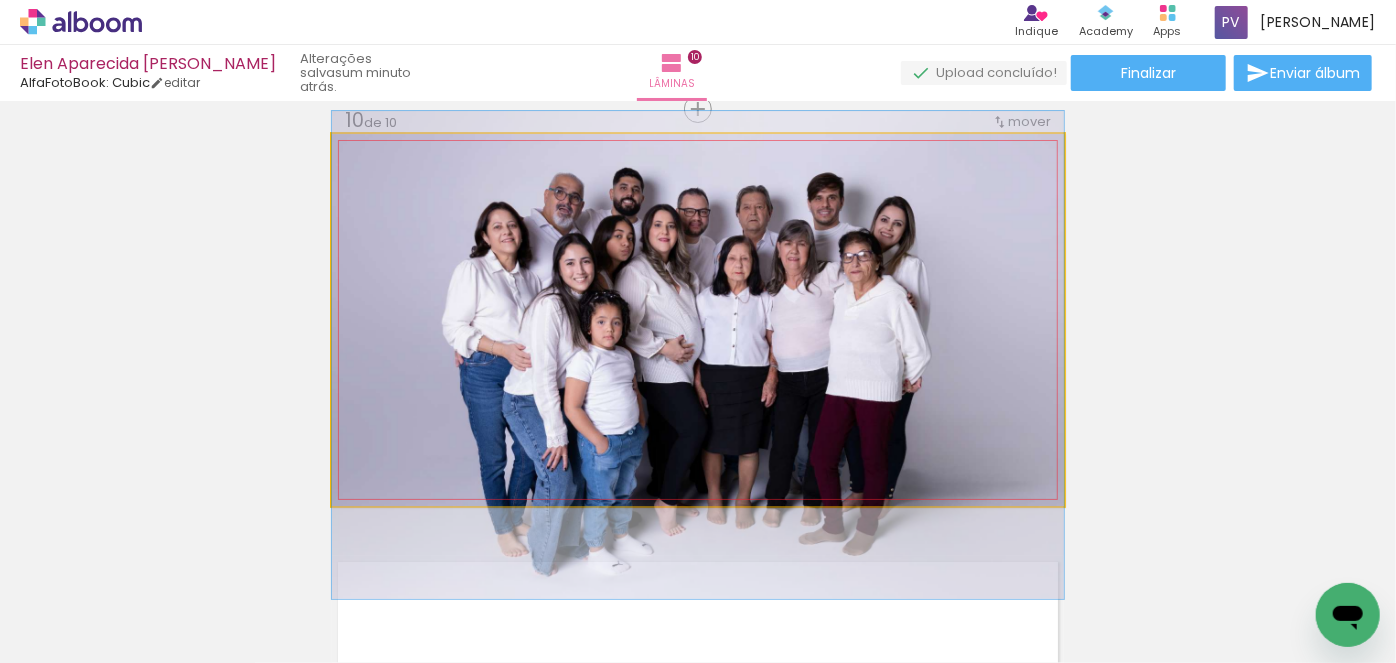 drag, startPoint x: 706, startPoint y: 263, endPoint x: 714, endPoint y: 298, distance: 35.902645 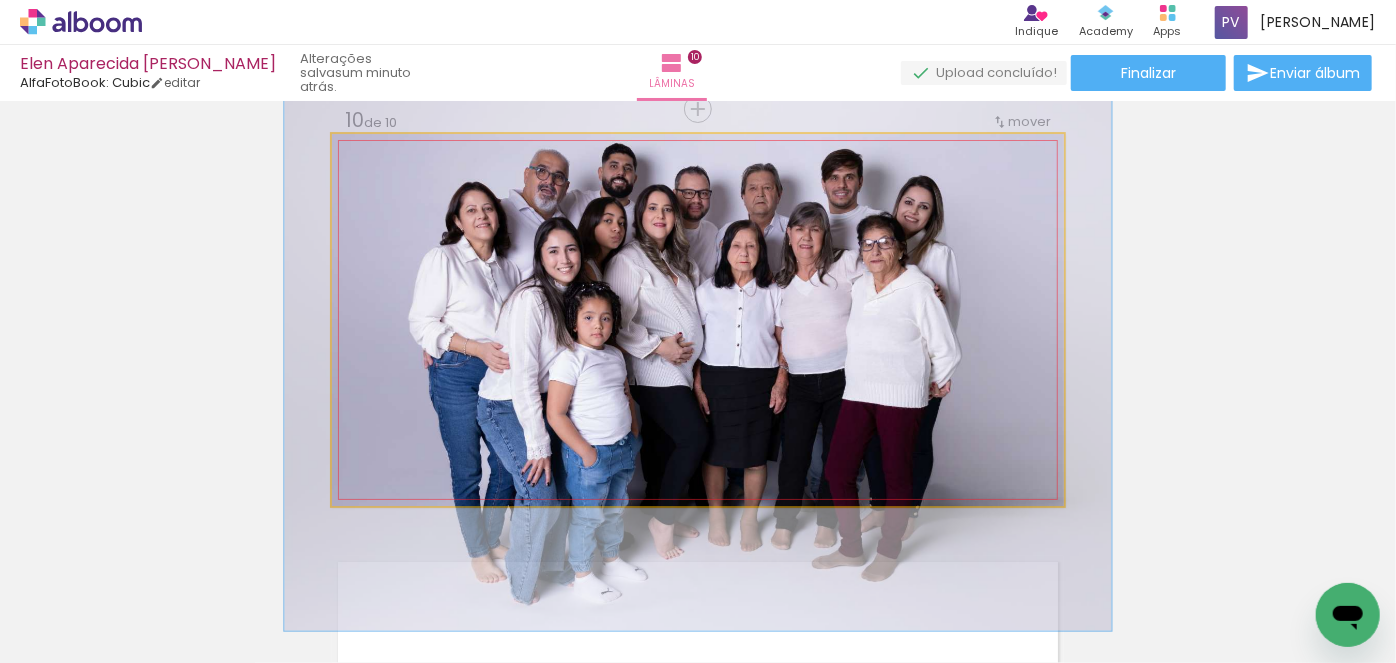 type on "113" 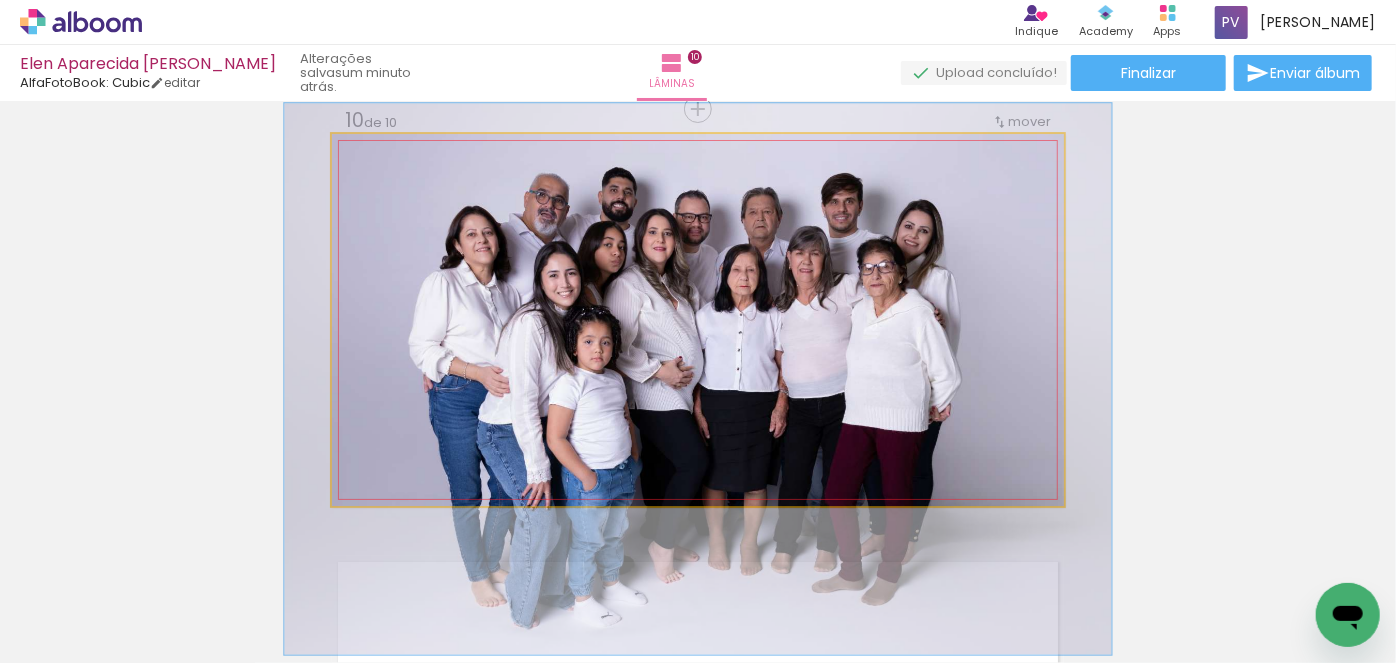 drag, startPoint x: 716, startPoint y: 239, endPoint x: 716, endPoint y: 262, distance: 23 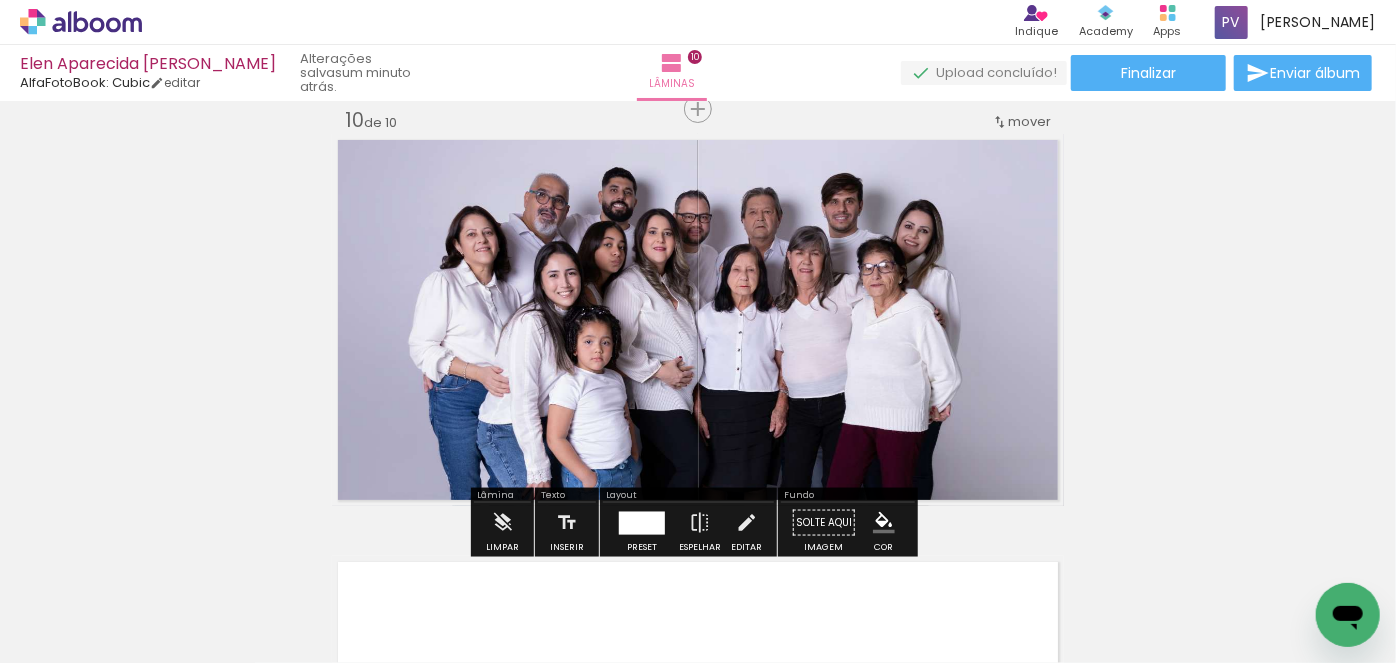 click on "Inserir lâmina 1  de 10  Inserir lâmina 2  de 10  Inserir lâmina 3  de 10  Inserir lâmina 4  de 10  Inserir lâmina 5  de 10  Inserir lâmina 6  de 10  Inserir lâmina 7  de 10  Inserir lâmina 8  de 10  Inserir lâmina 9  de 10  Inserir lâmina 10  de 10" at bounding box center (698, -1394) 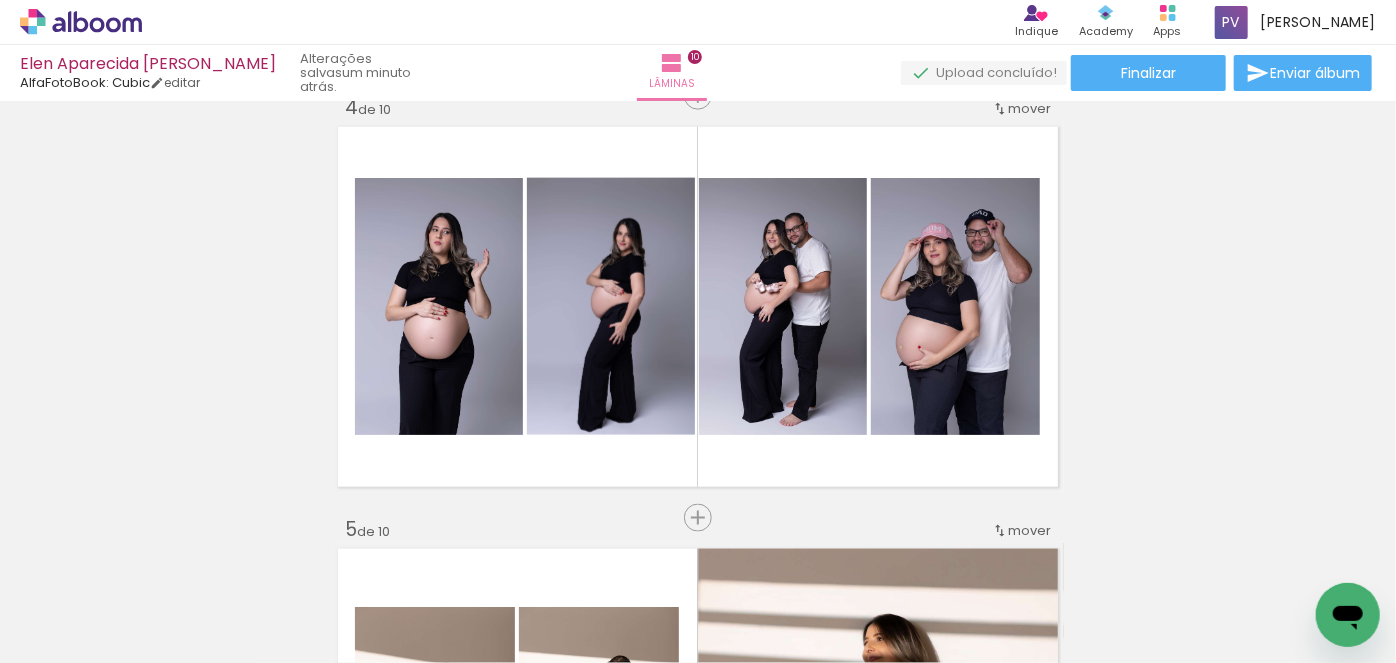 scroll, scrollTop: 1454, scrollLeft: 0, axis: vertical 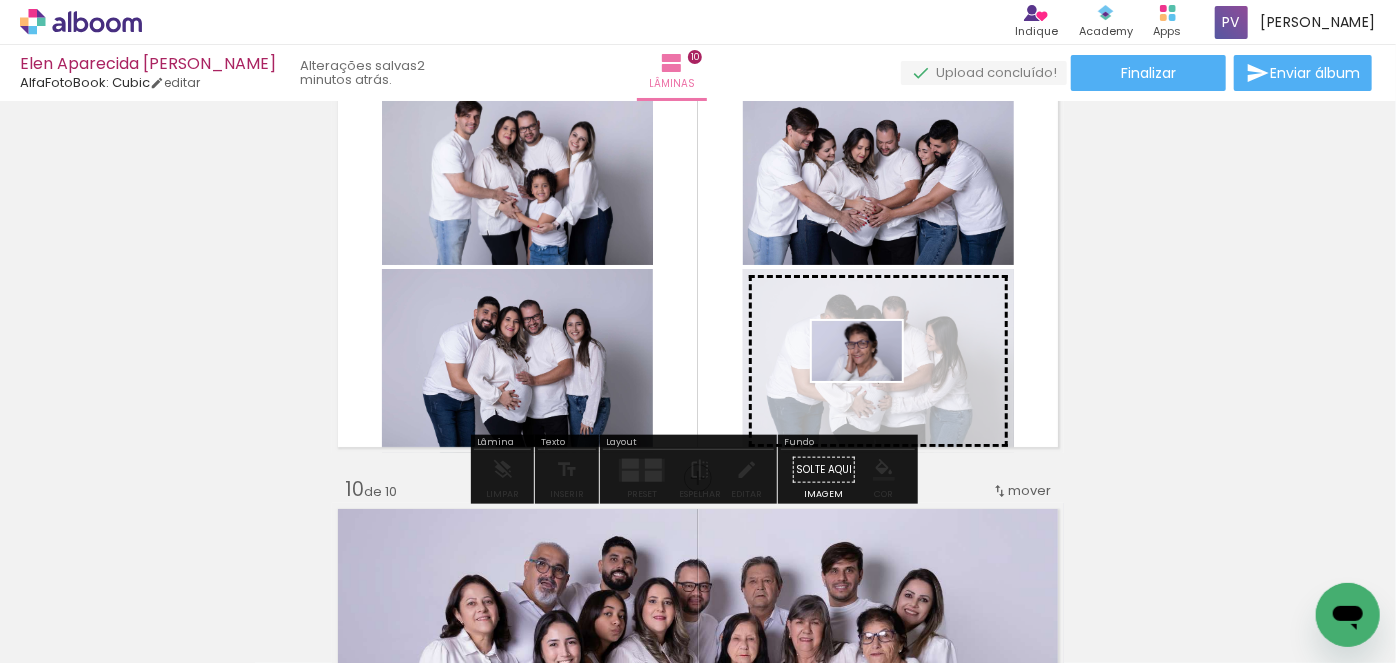 drag, startPoint x: 998, startPoint y: 603, endPoint x: 872, endPoint y: 381, distance: 255.26457 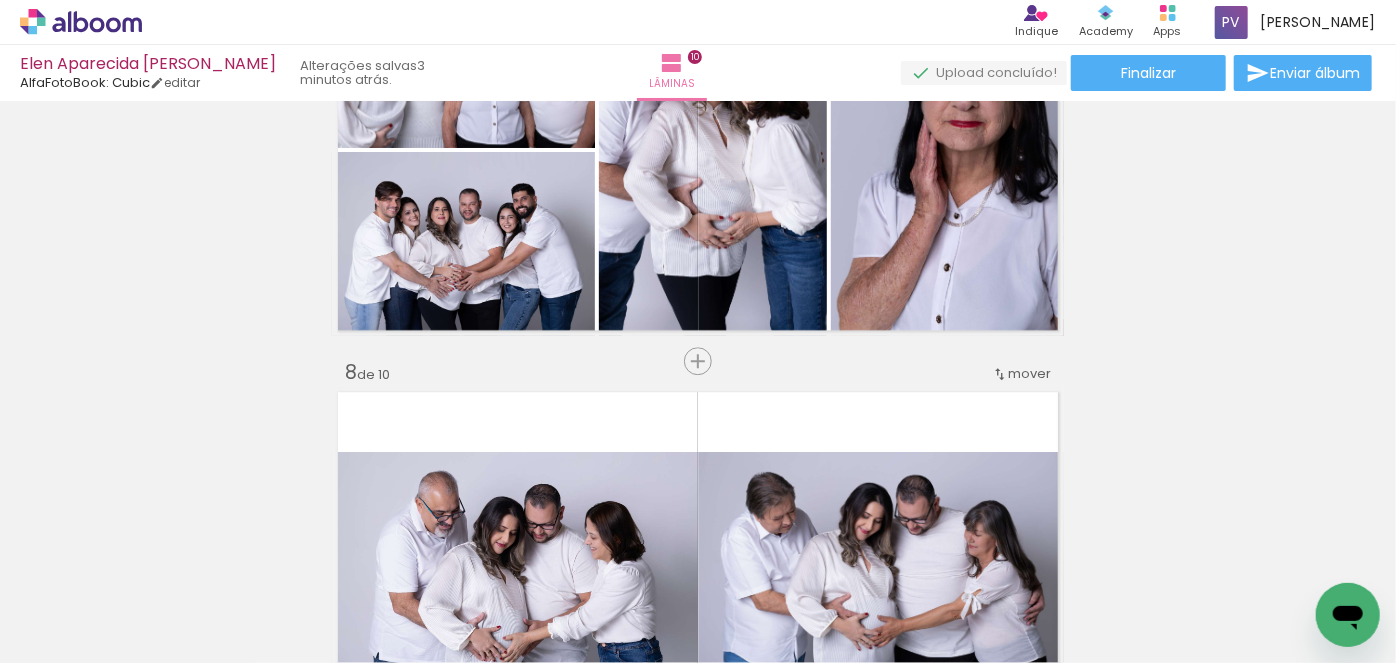 scroll, scrollTop: 2090, scrollLeft: 0, axis: vertical 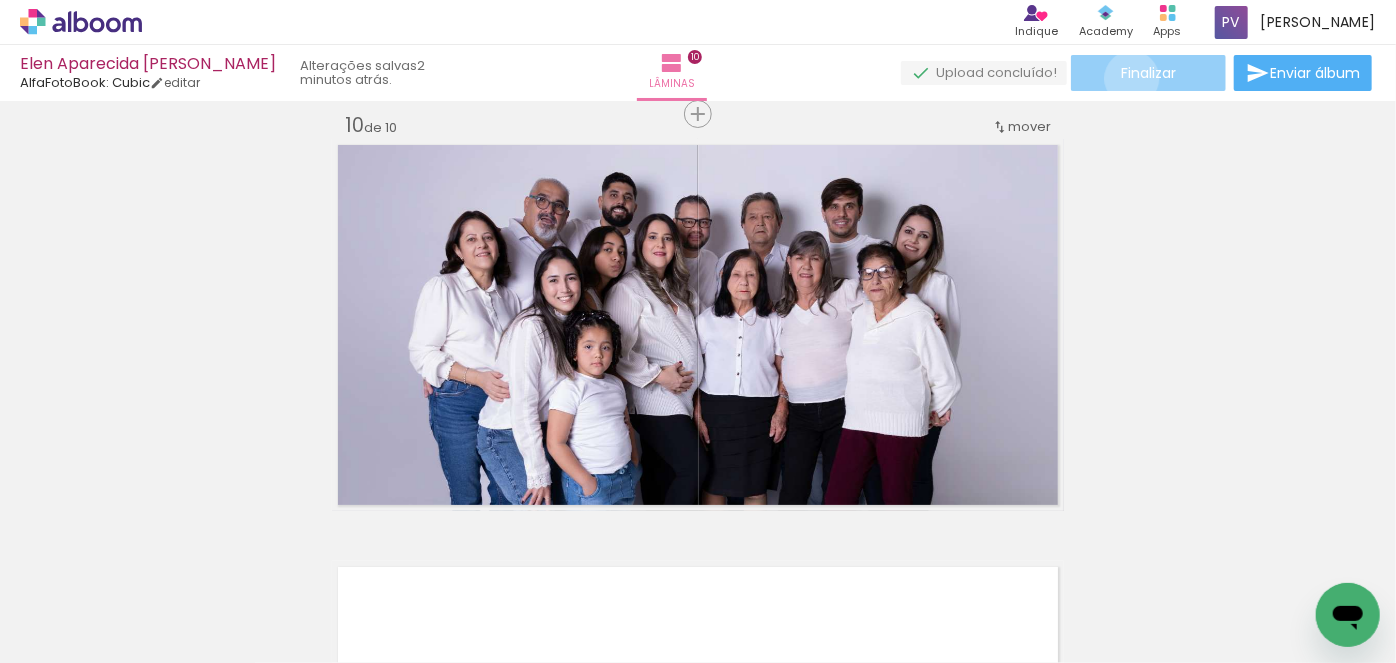 click on "Finalizar" 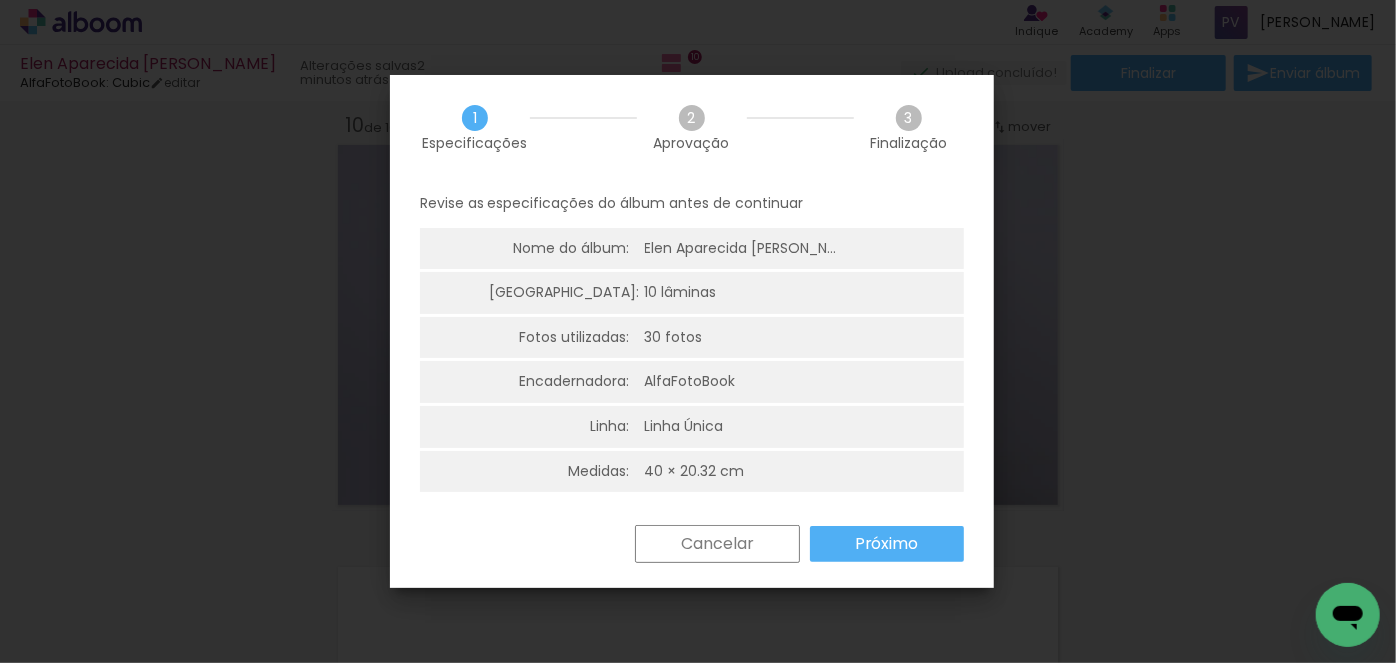 click on "Próximo" at bounding box center [0, 0] 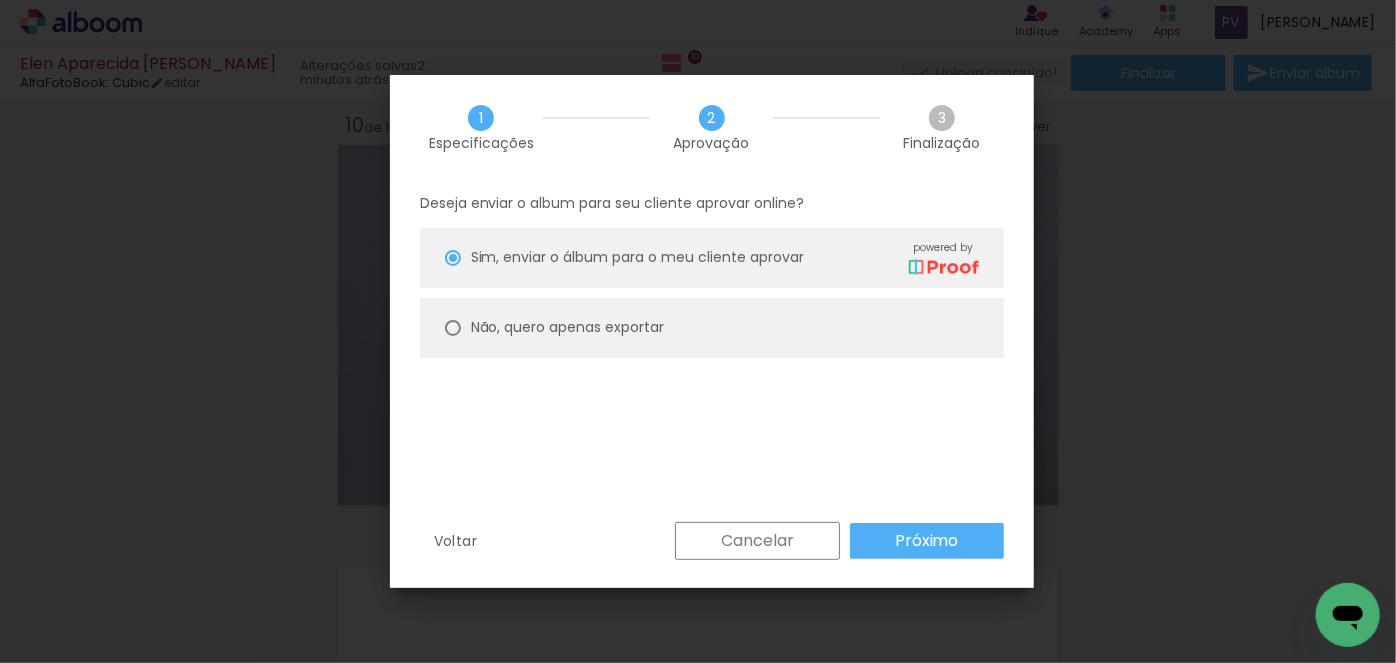 click on "Próximo" at bounding box center [0, 0] 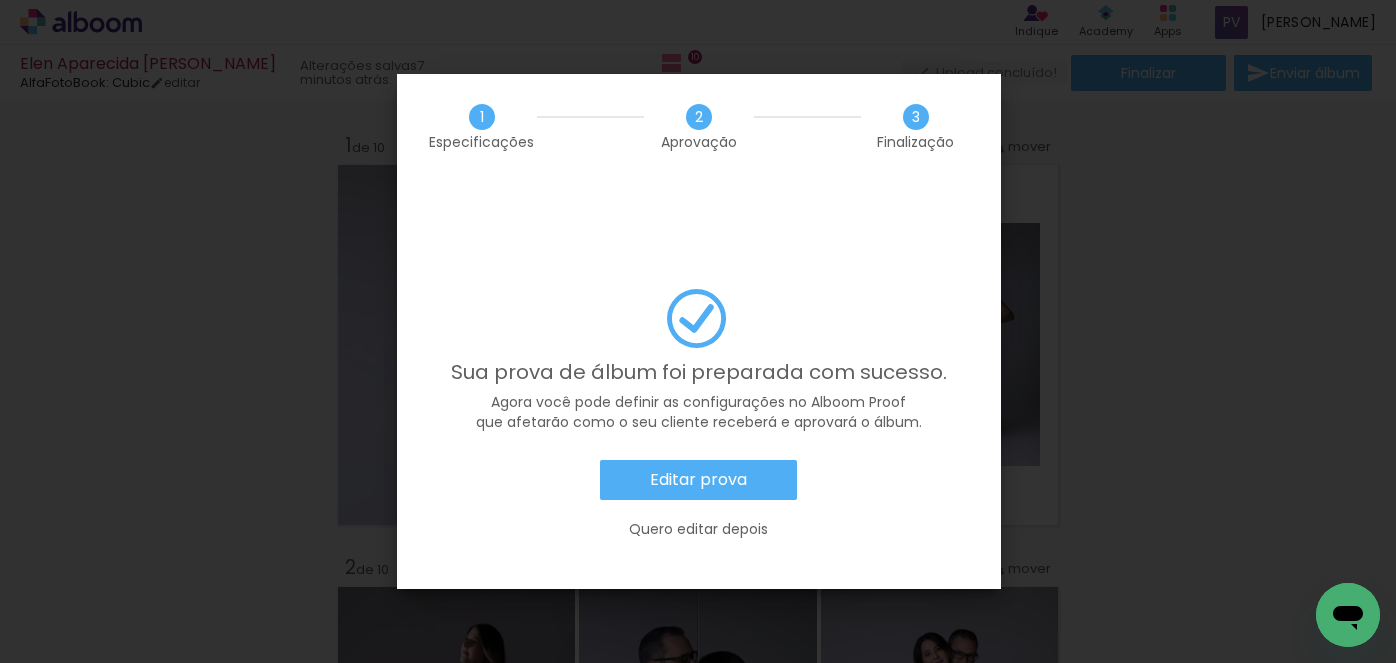scroll, scrollTop: 0, scrollLeft: 0, axis: both 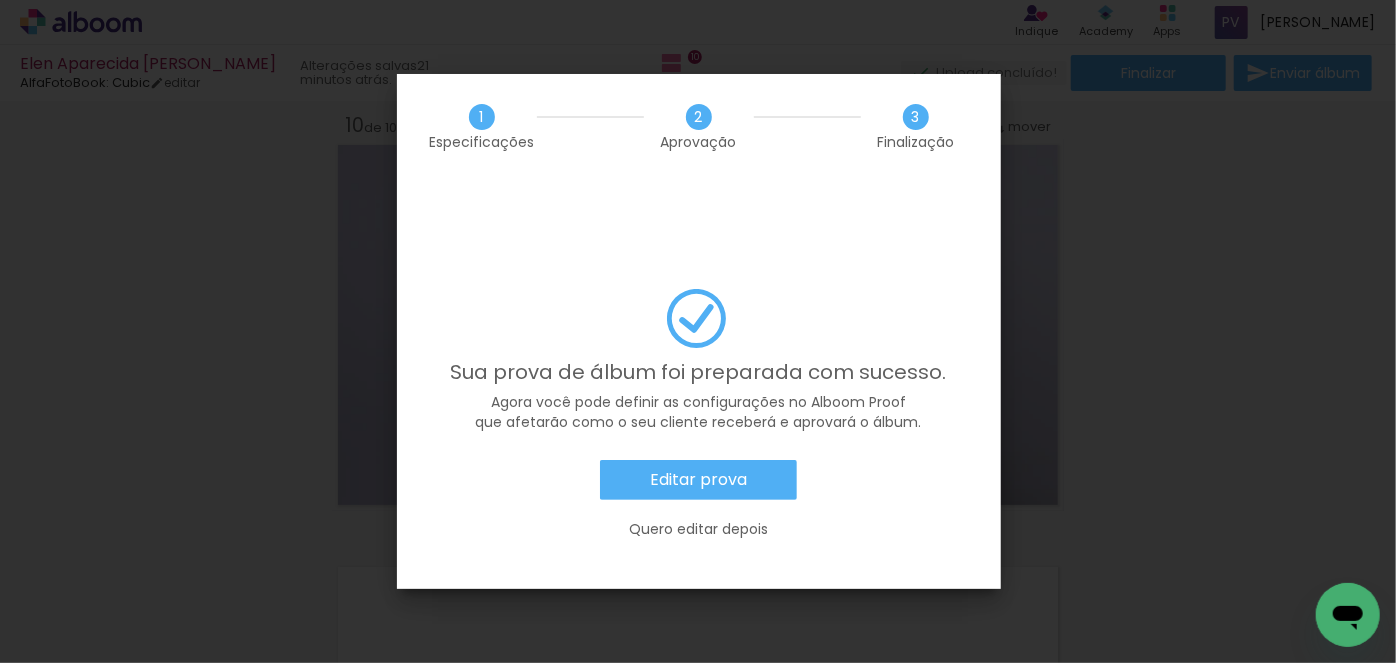 click on "Editar prova" at bounding box center [0, 0] 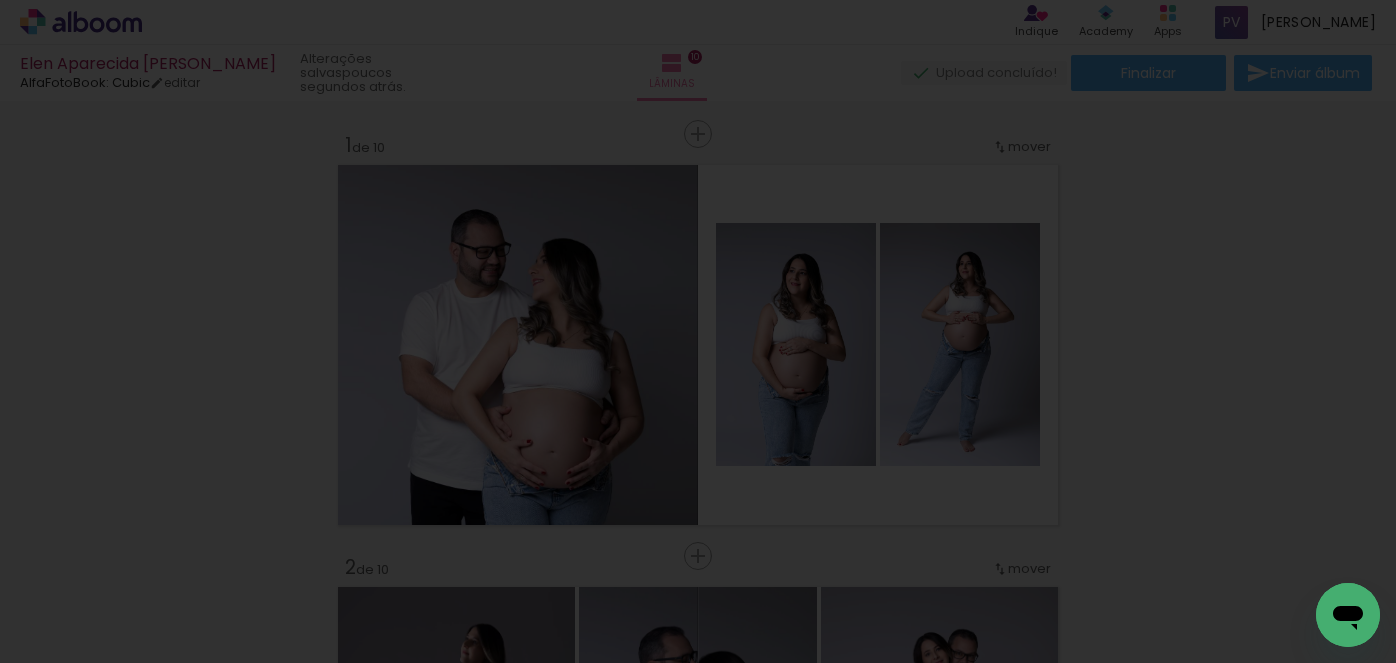 scroll, scrollTop: 0, scrollLeft: 0, axis: both 